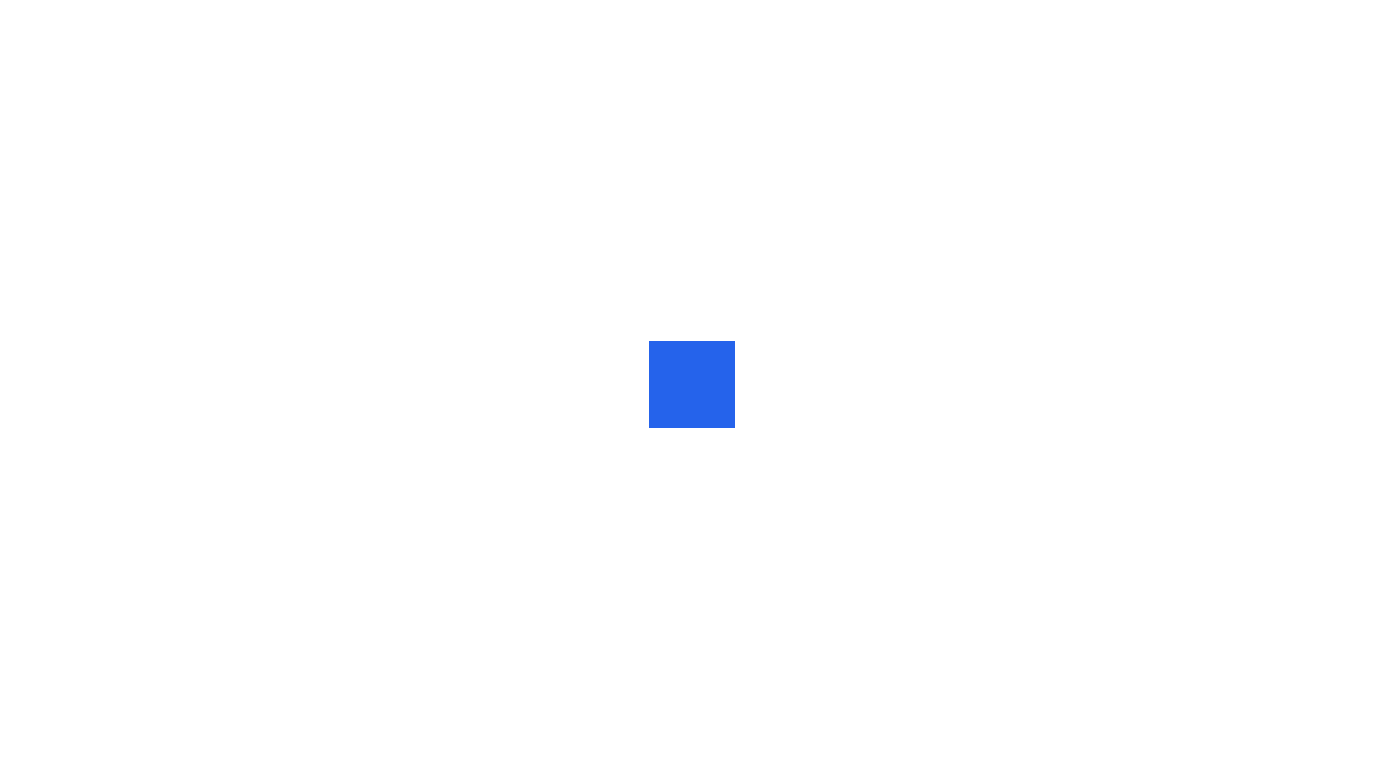 scroll, scrollTop: 0, scrollLeft: 0, axis: both 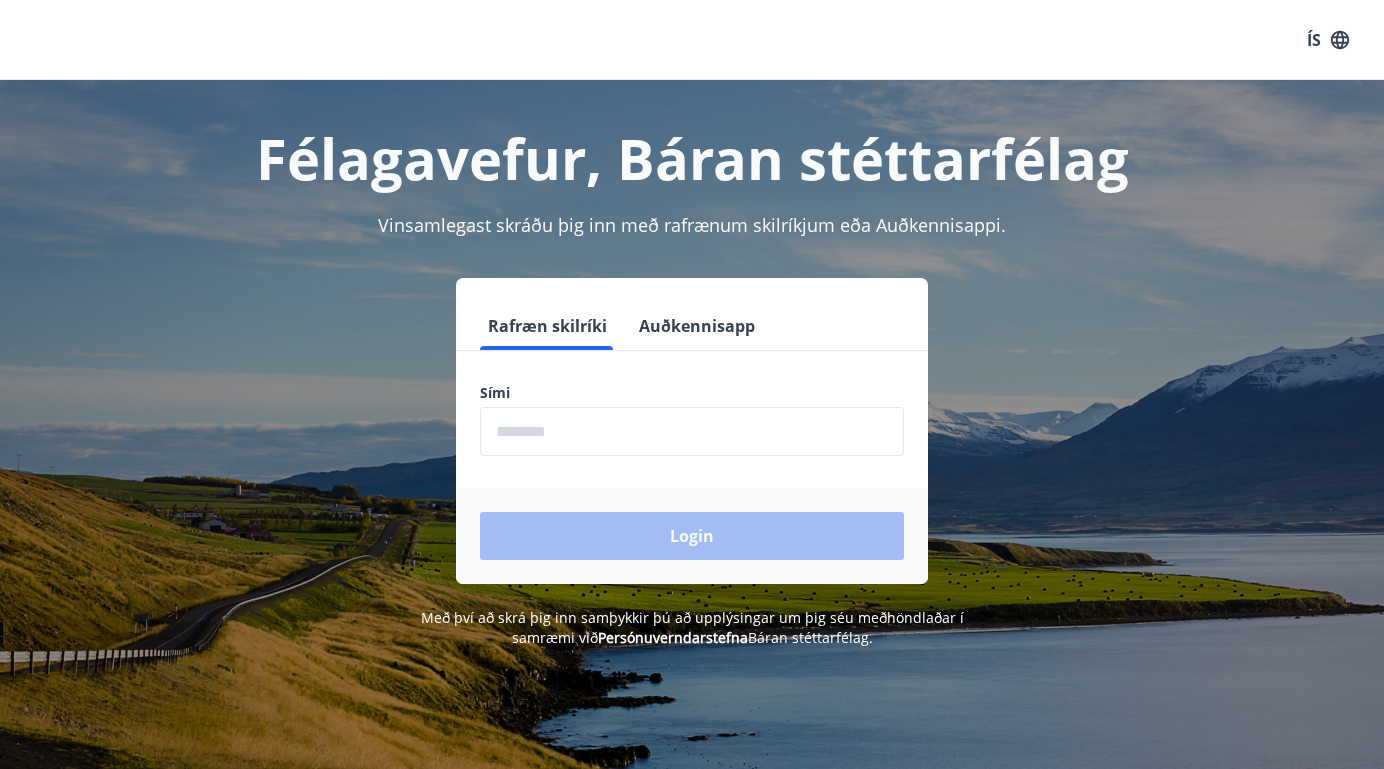 click at bounding box center (692, 431) 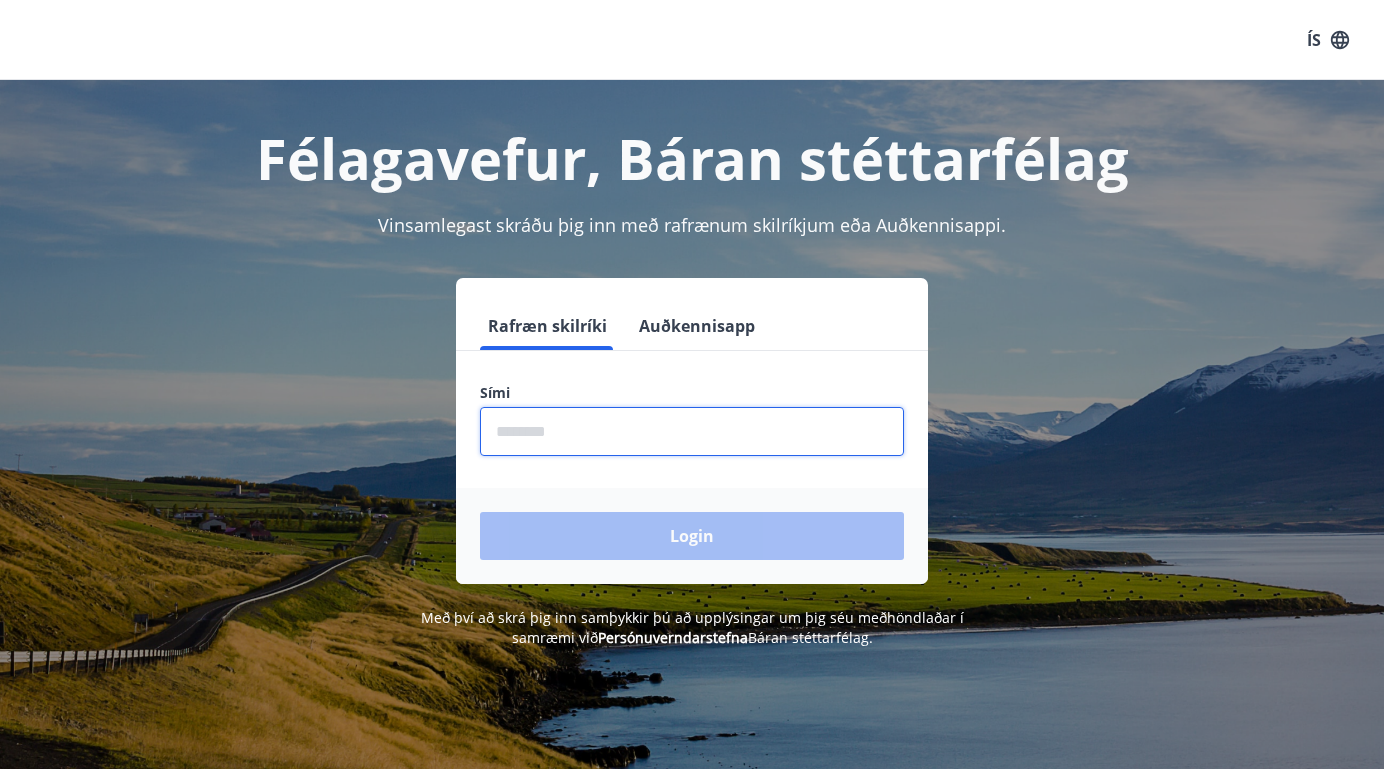 type on "********" 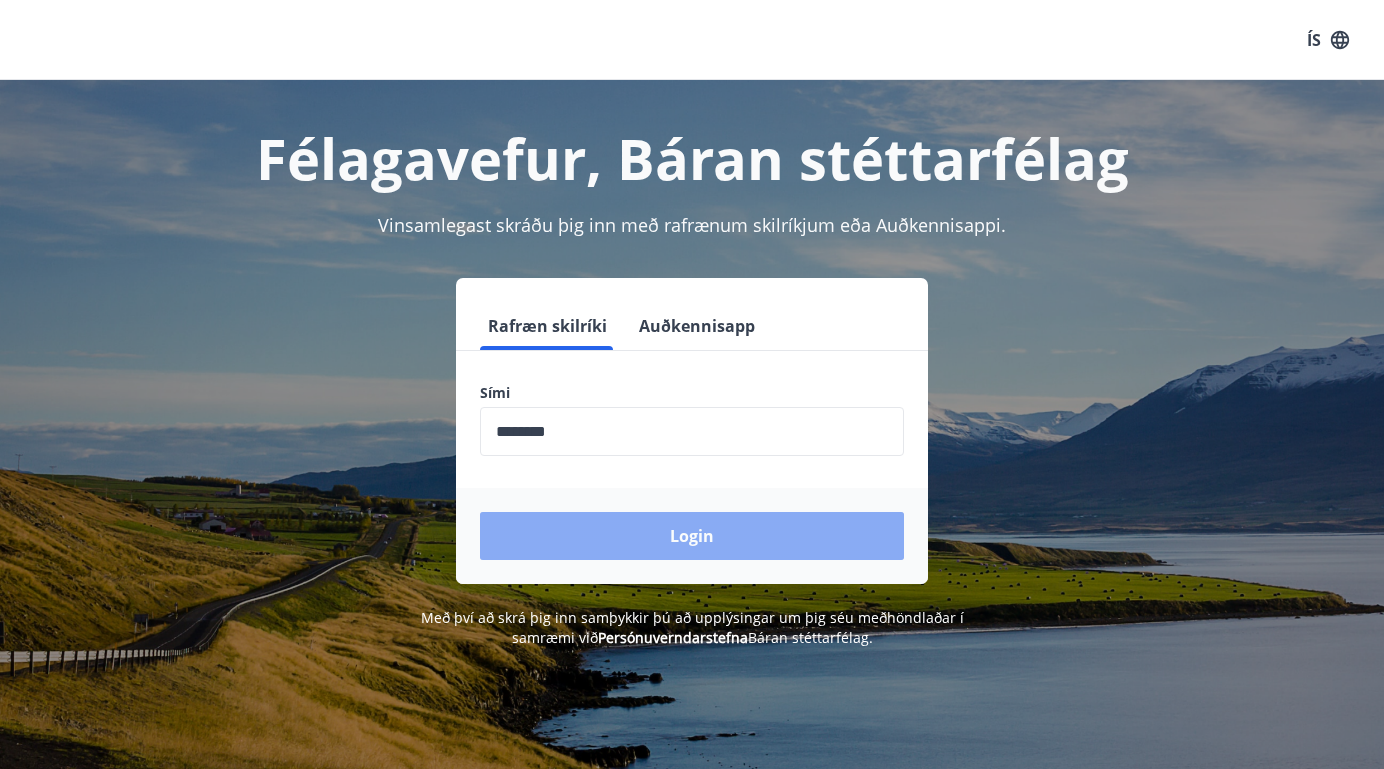 click on "Login" at bounding box center (692, 536) 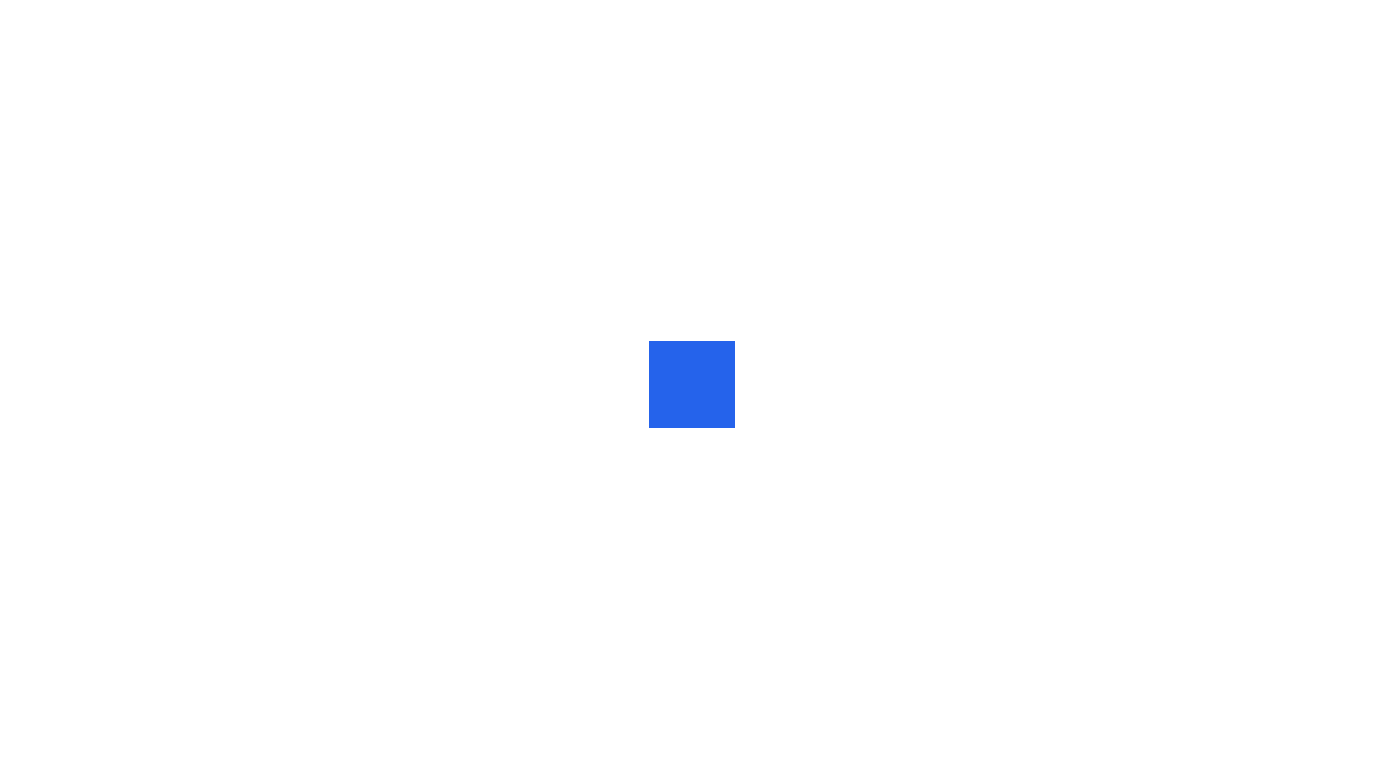 scroll, scrollTop: 0, scrollLeft: 0, axis: both 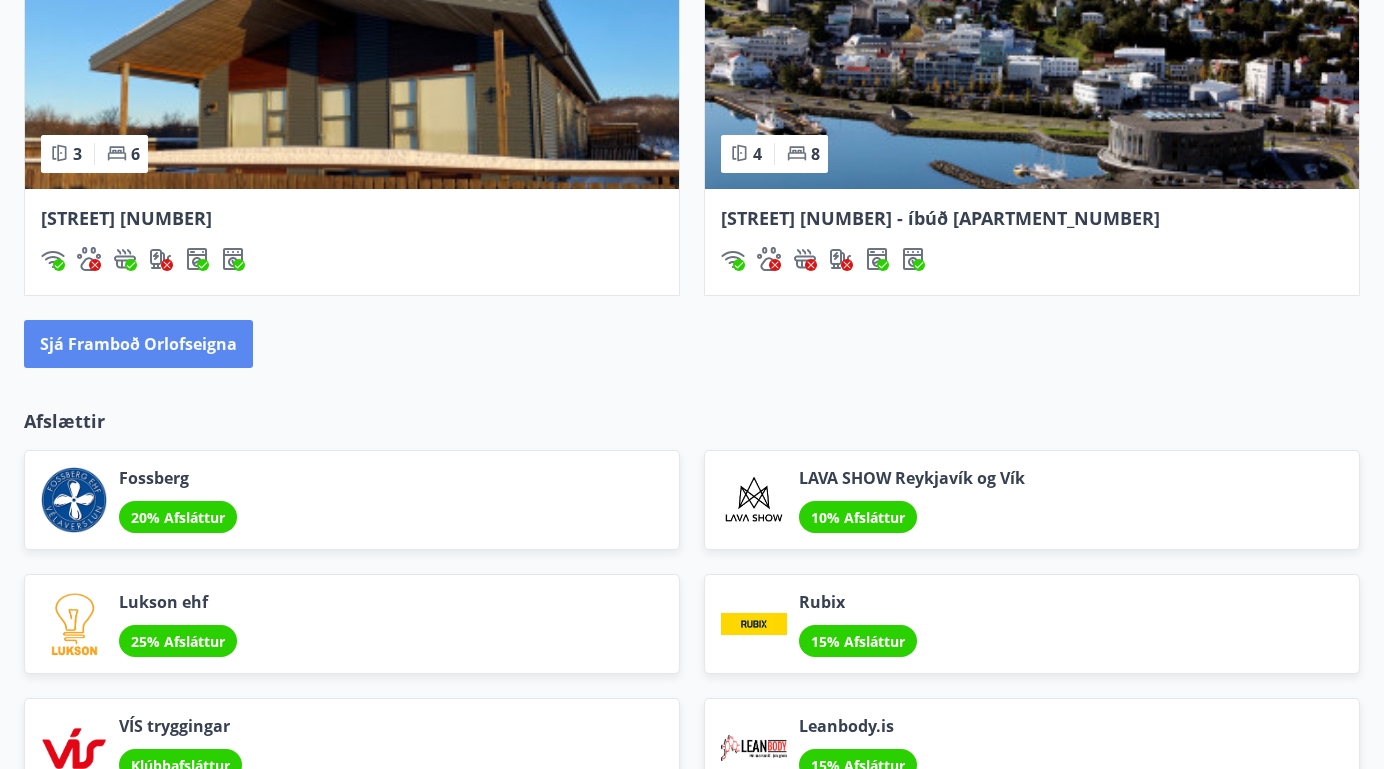 click on "Sjá framboð orlofseigna" at bounding box center [138, 344] 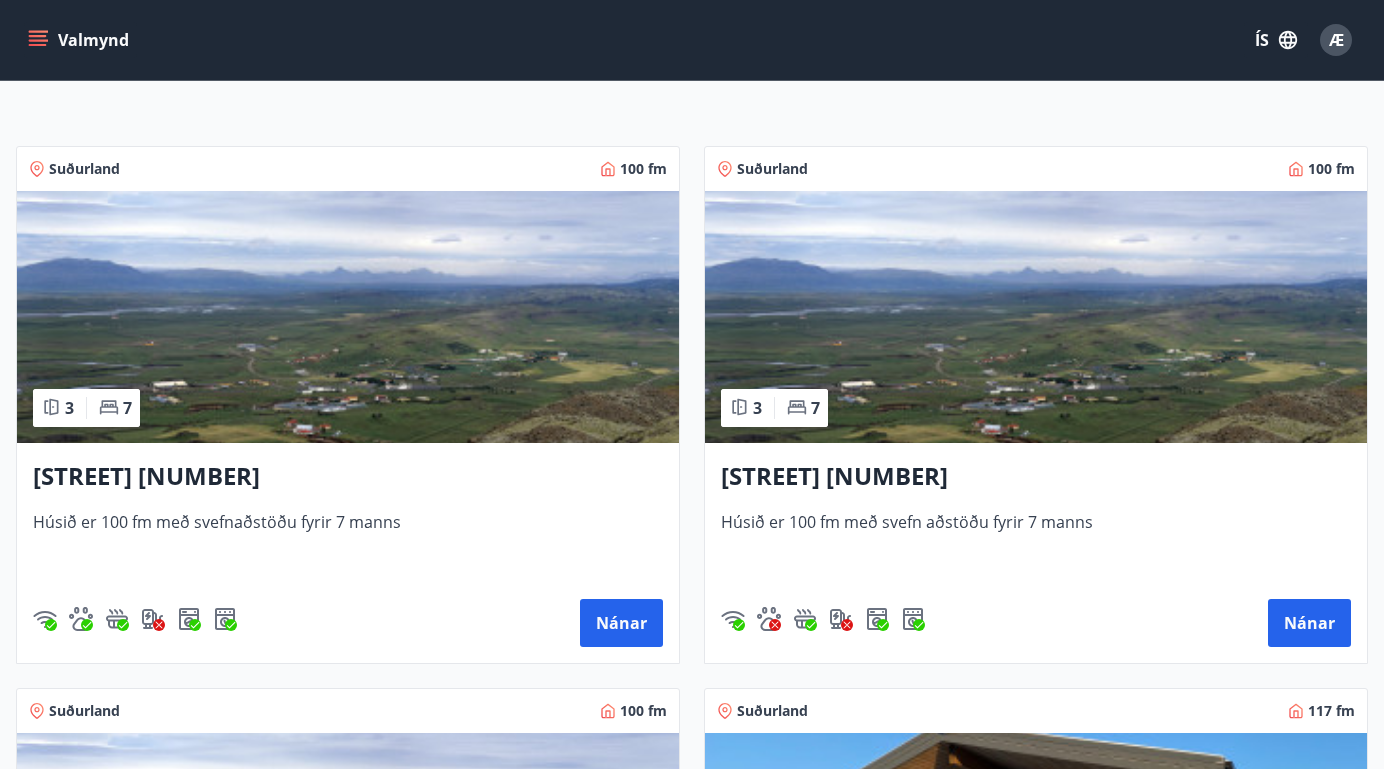 scroll, scrollTop: 296, scrollLeft: 0, axis: vertical 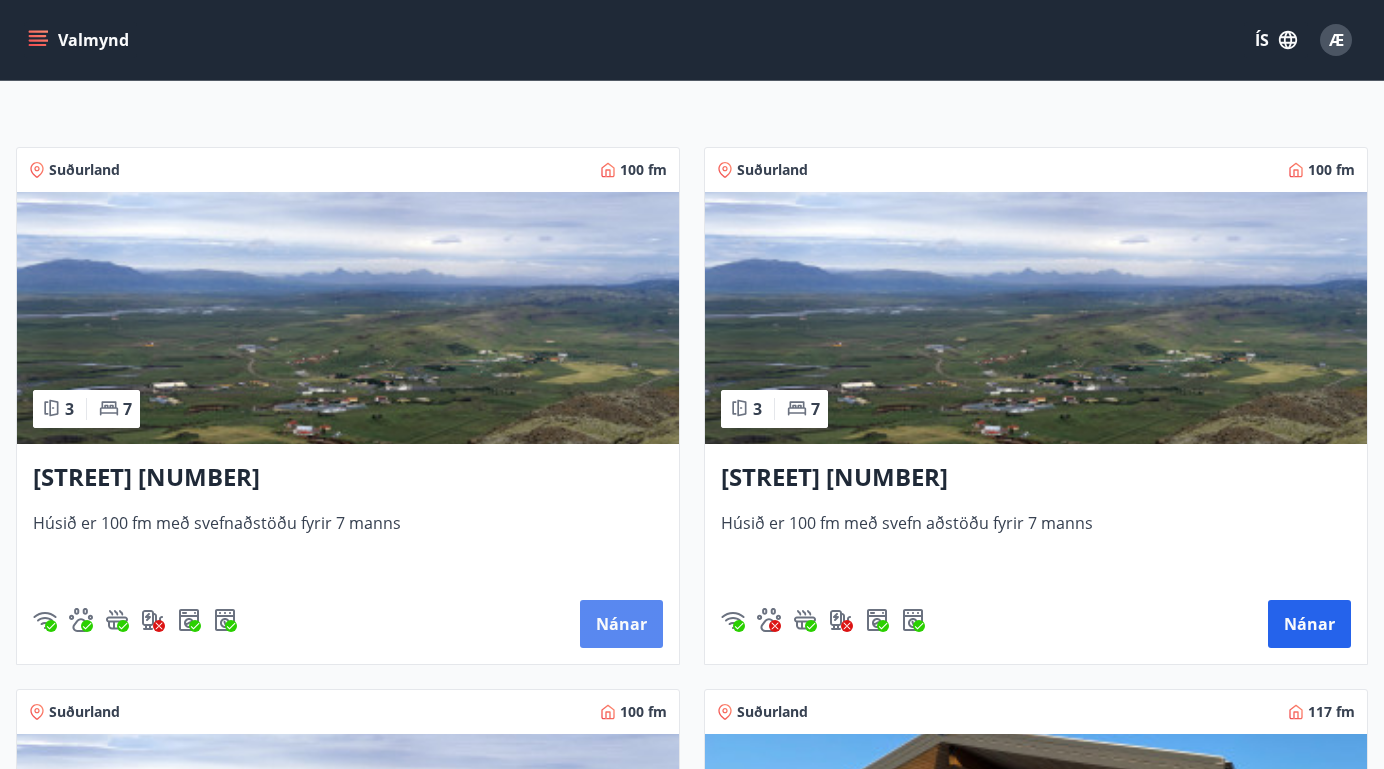 click on "Nánar" at bounding box center (621, 624) 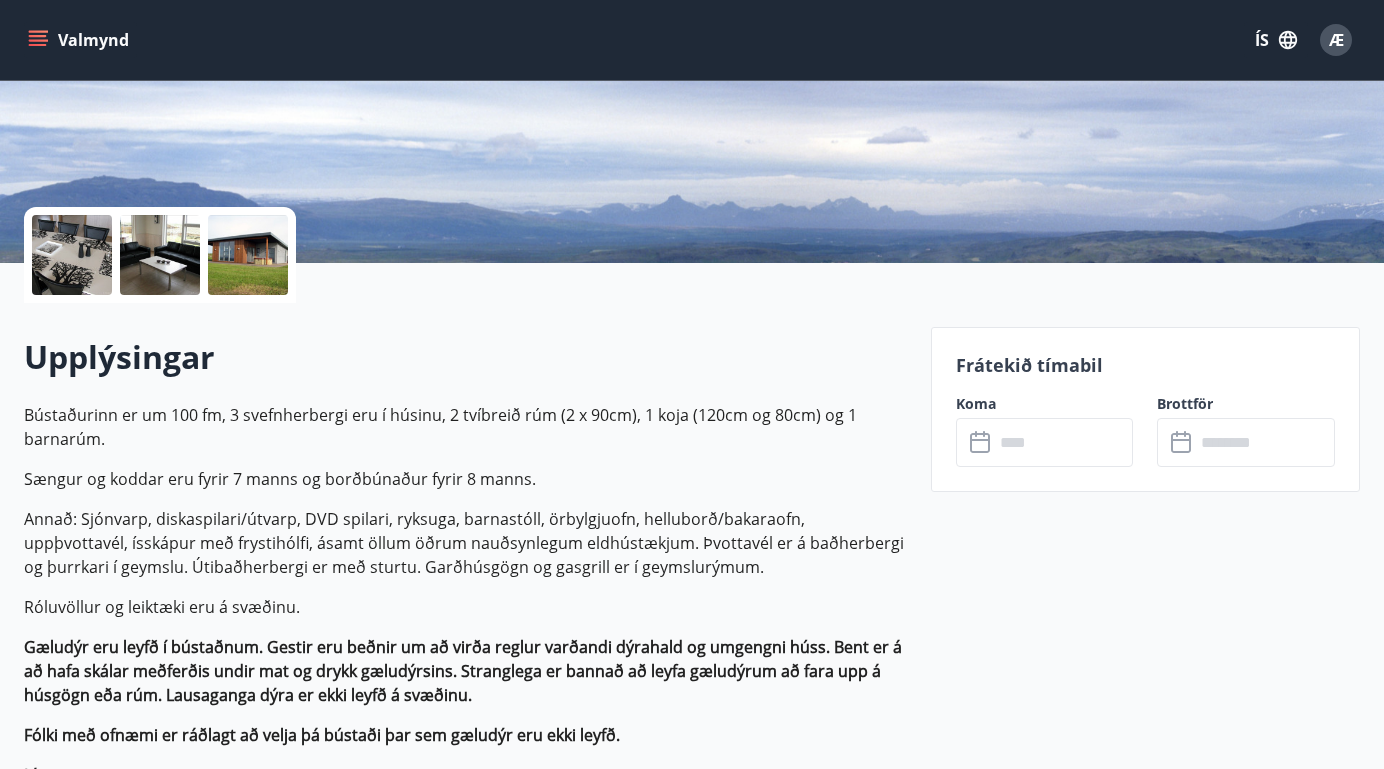 scroll, scrollTop: 342, scrollLeft: 0, axis: vertical 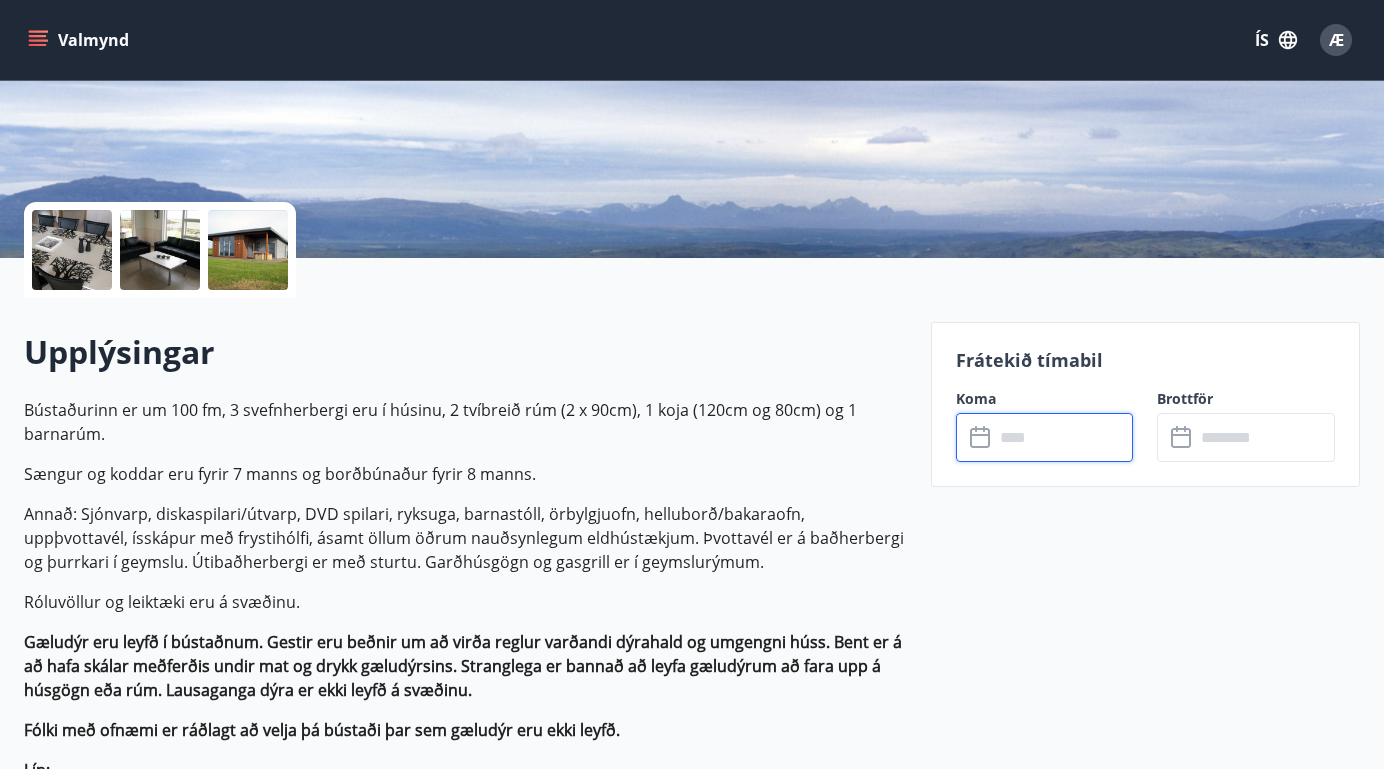 click at bounding box center [1064, 437] 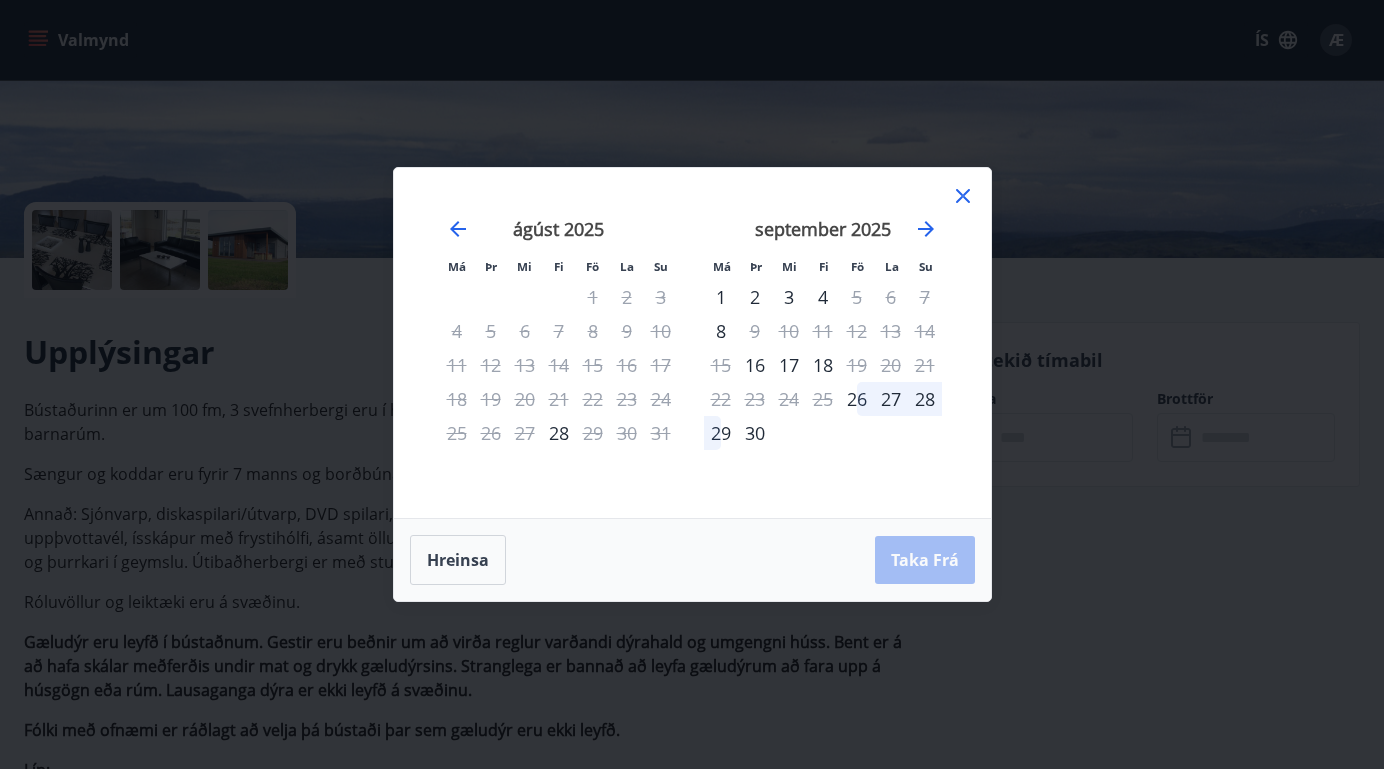 click 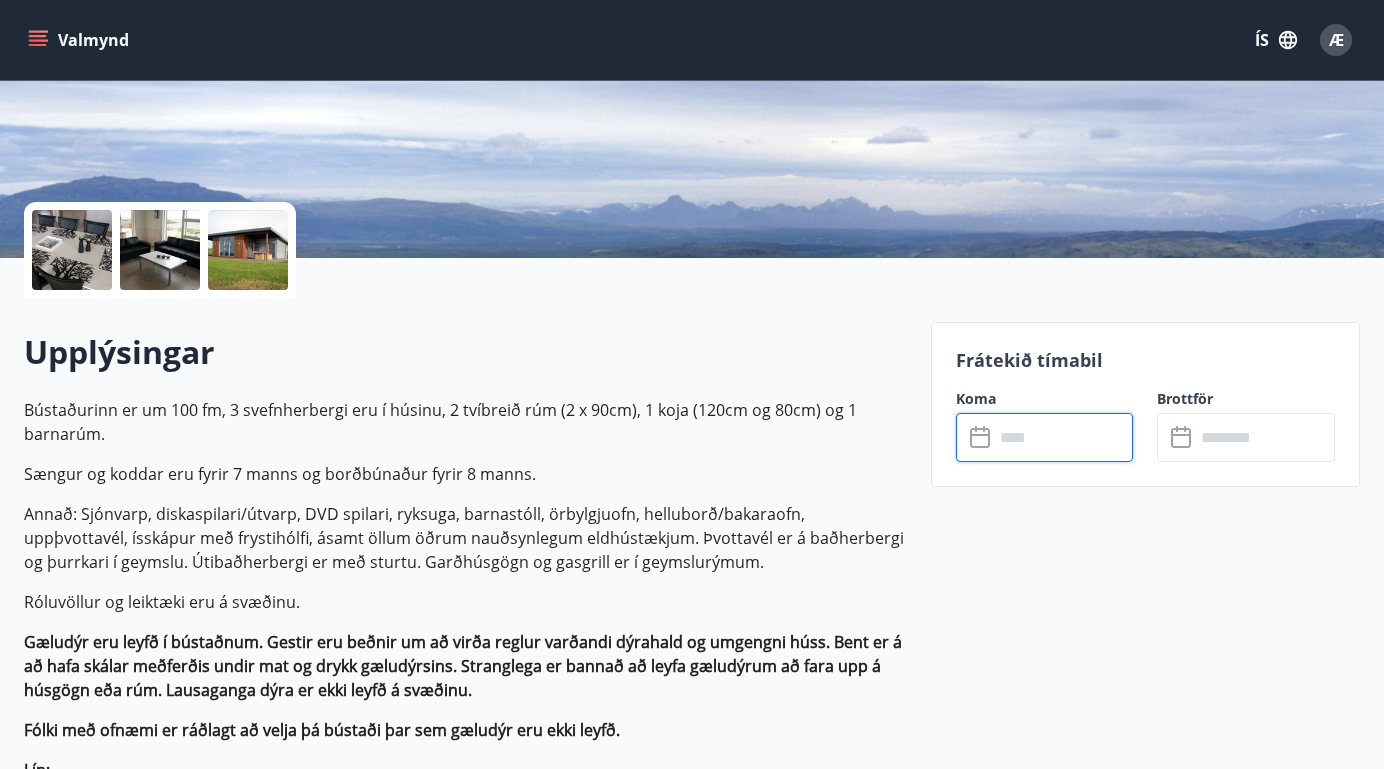 click at bounding box center [1265, 437] 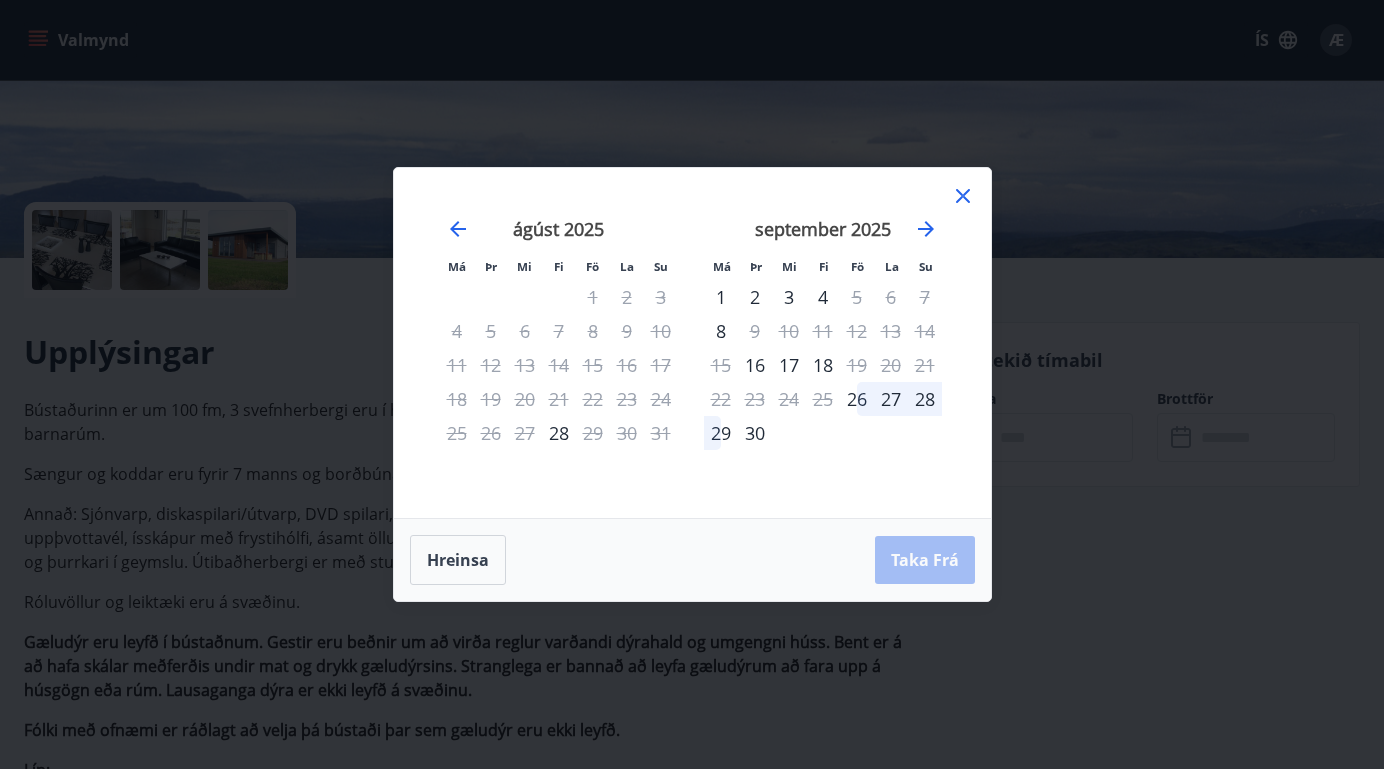 click on "Má Þr Mi Fi Fö La Su Má Þr Mi Fi Fö La Su júlí 2025 1 2 3 4 5 6 7 8 9 10 11 12 13 14 15 16 17 18 19 20 21 22 23 24 25 26 27 28 29 30 31 ágúst 2025 1 2 3 4 5 6 7 8 9 10 11 12 13 14 15 16 17 18 19 20 21 22 23 24 25 26 27 28 29 30 31 september 2025 1 2 3 4 5 6 7 8 9 10 11 12 13 14 15 16 17 18 19 20 21 22 23 24 25 26 27 28 29 30 október 2025 1 2 3 4 5 6 7 8 9 10 11 12 13 14 15 16 17 18 19 20 21 22 23 24 25 26 27 28 29 30 31" at bounding box center [692, 343] 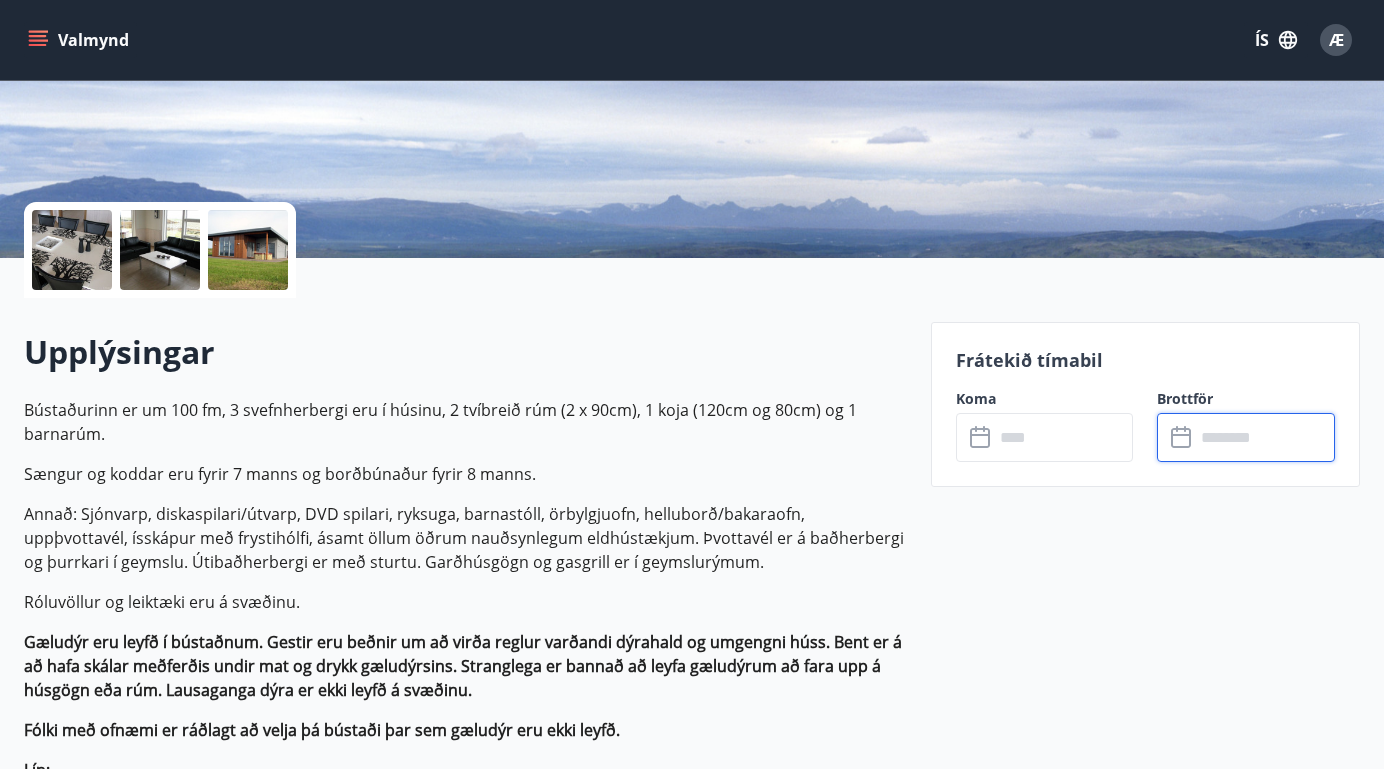 scroll, scrollTop: 0, scrollLeft: 0, axis: both 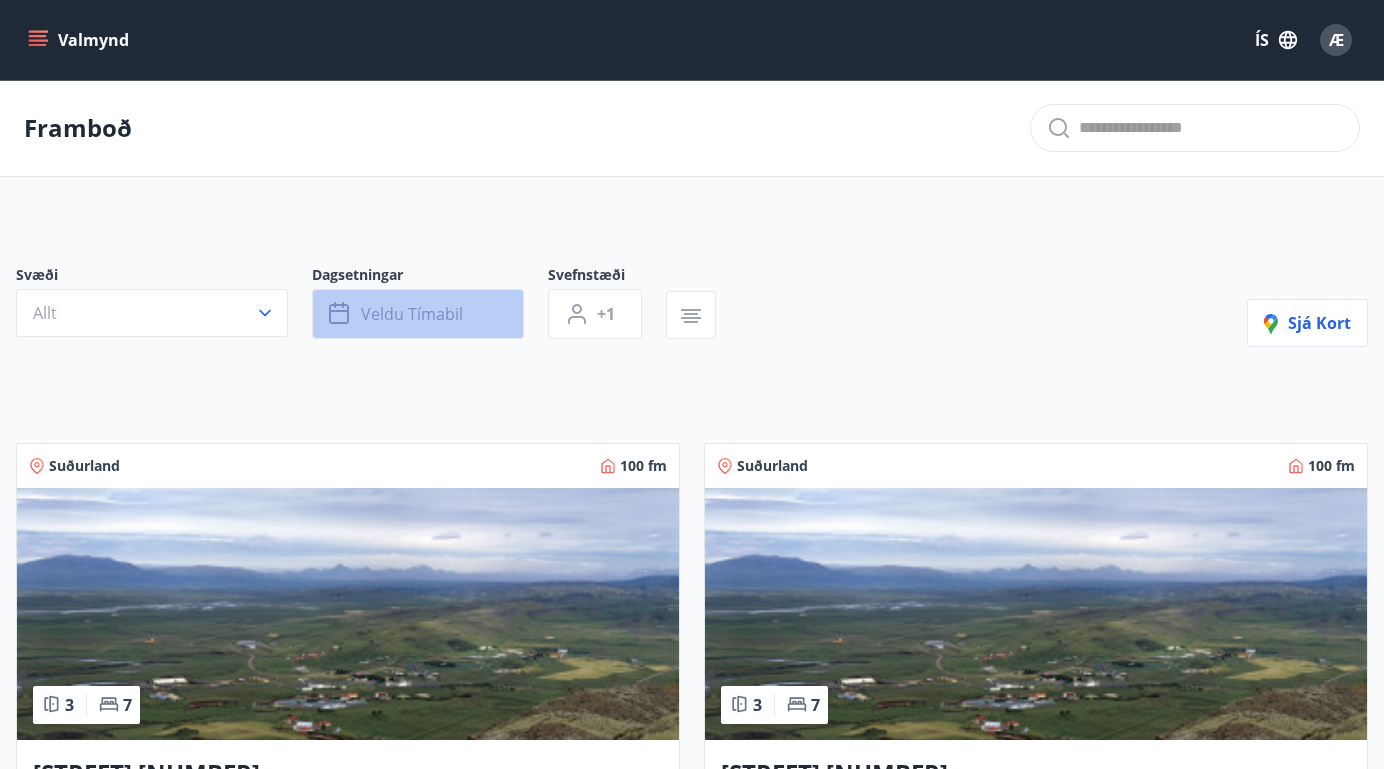 click on "Veldu tímabil" at bounding box center (412, 314) 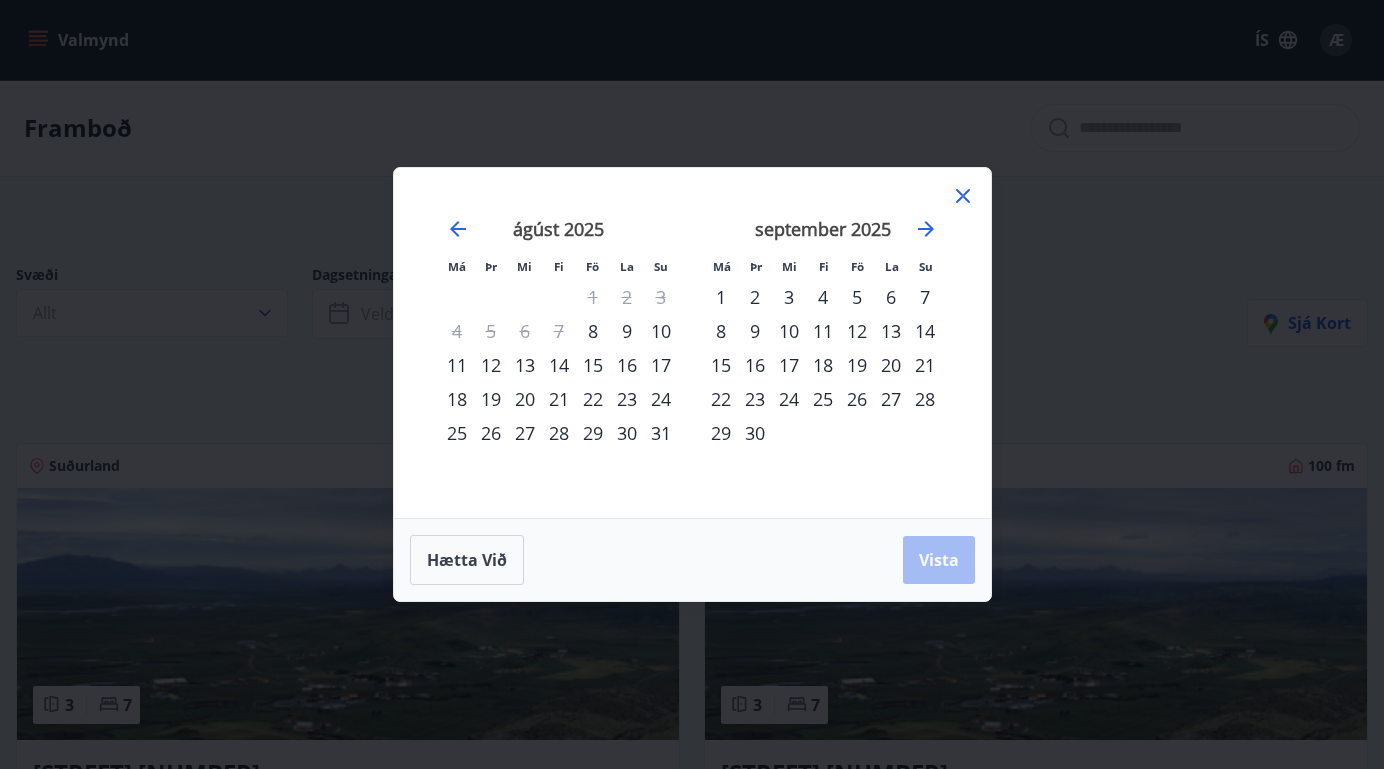 click on "1" at bounding box center [721, 297] 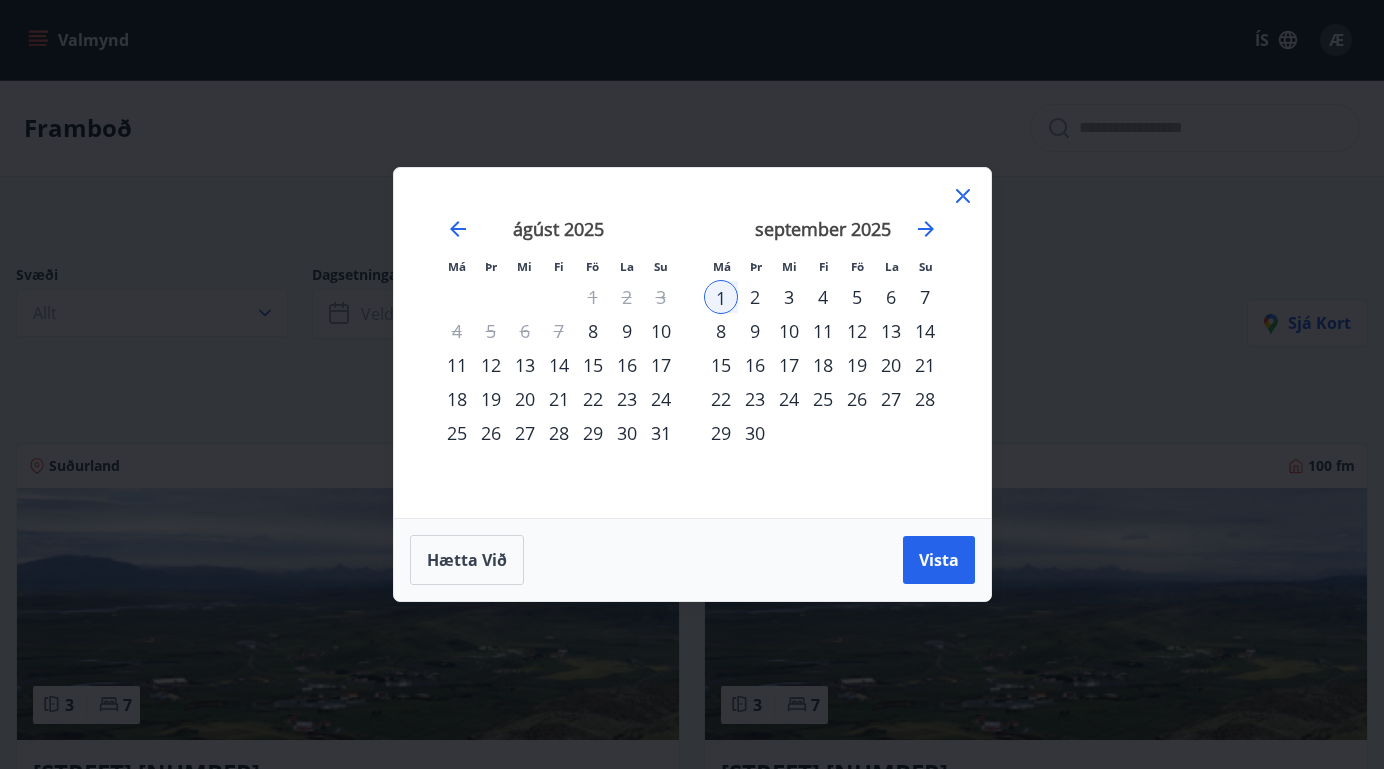 click on "8" at bounding box center [721, 331] 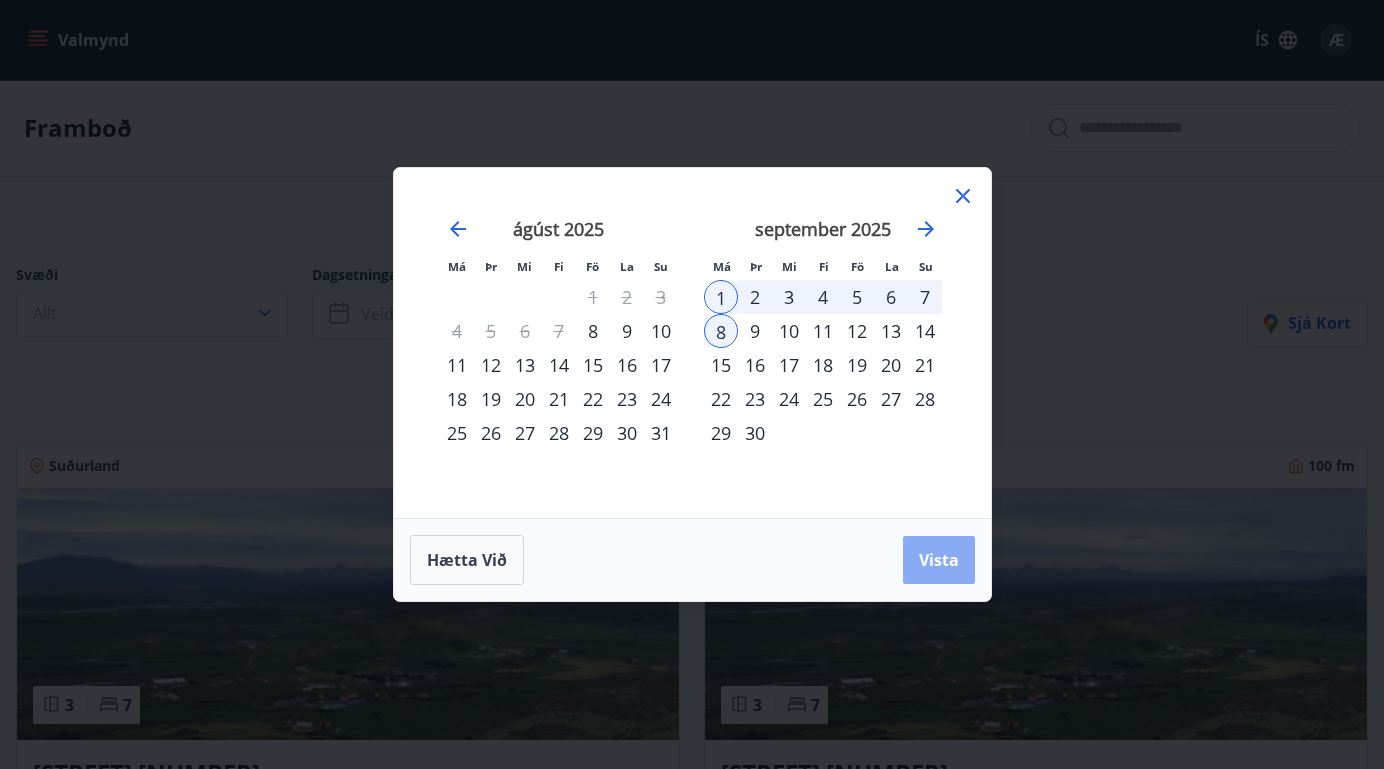 click on "Vista" at bounding box center (939, 560) 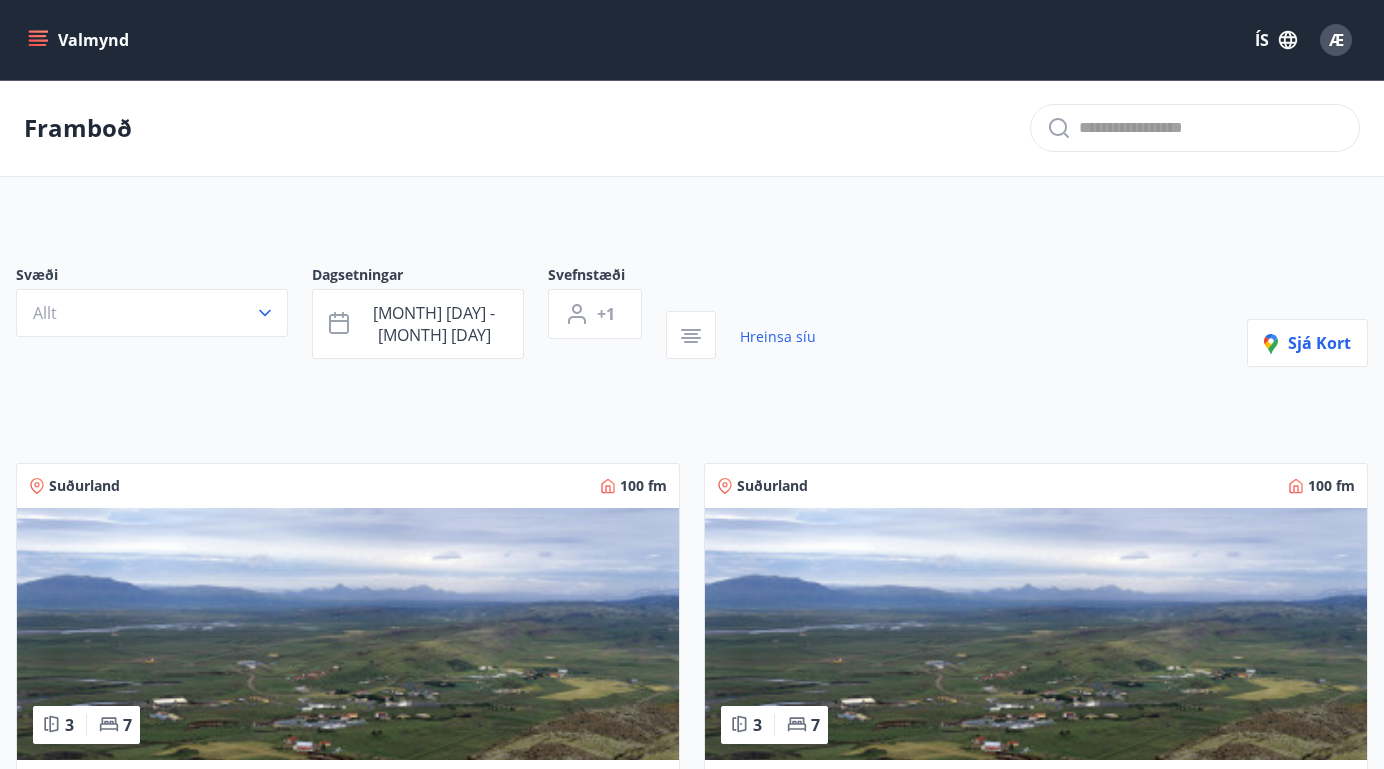 scroll, scrollTop: 279, scrollLeft: 0, axis: vertical 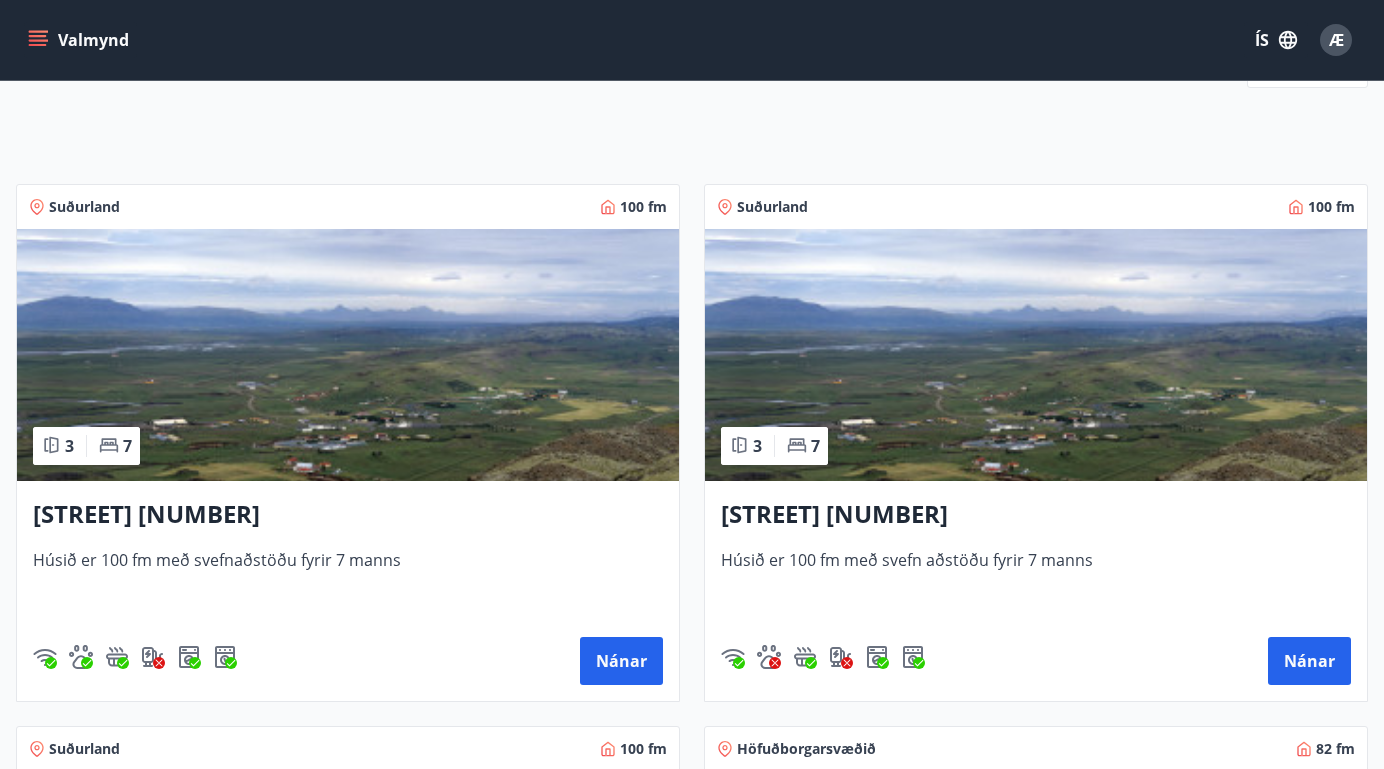click on "[STREET] [NUMBER]" at bounding box center [348, 515] 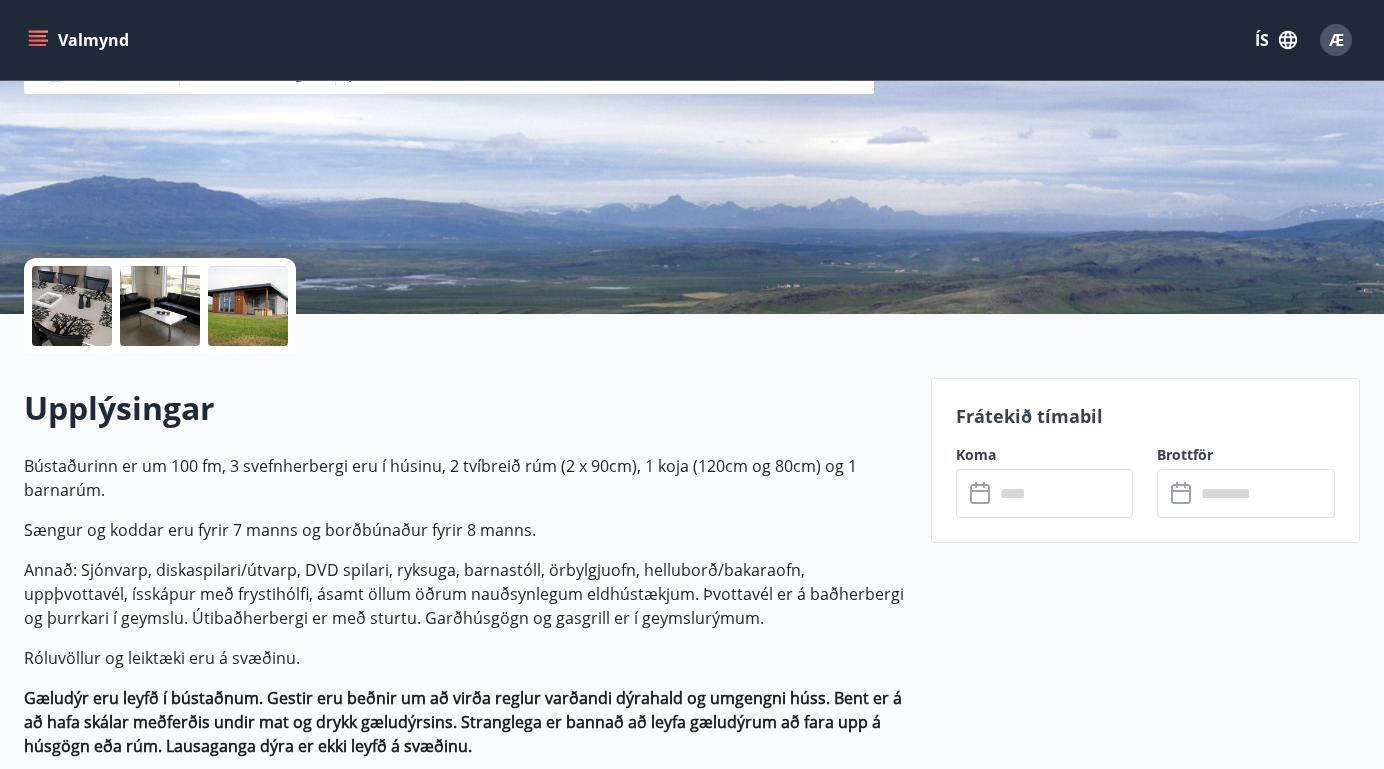 scroll, scrollTop: 435, scrollLeft: 0, axis: vertical 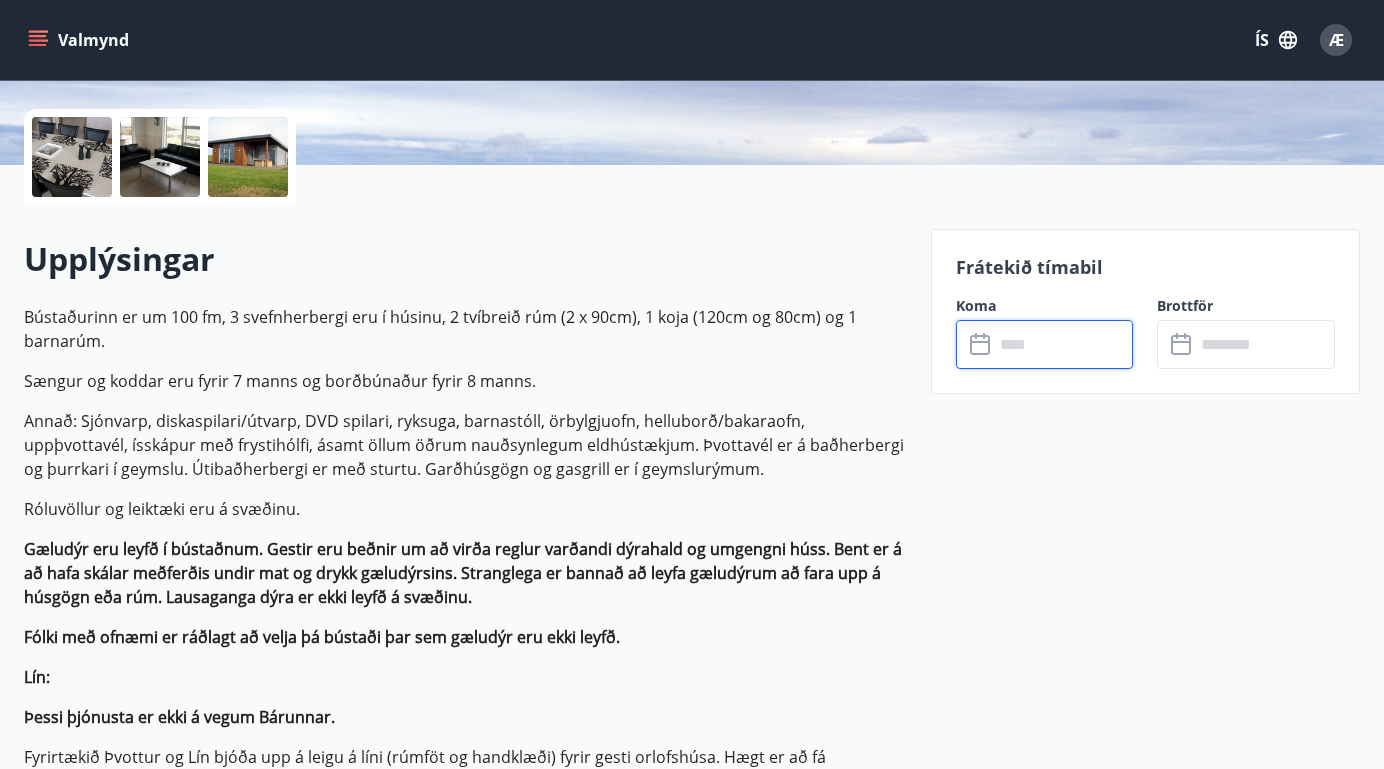 click at bounding box center [1064, 344] 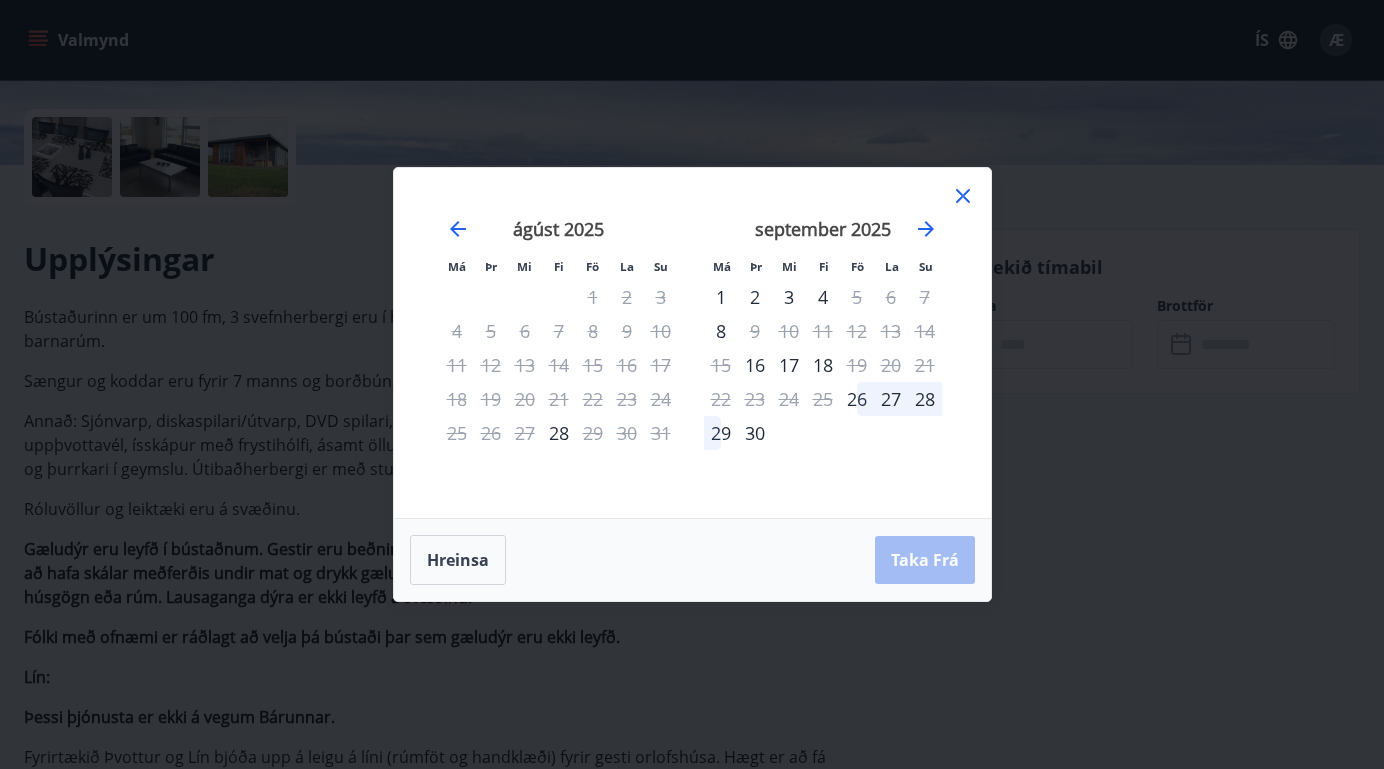 click on "4" at bounding box center [823, 297] 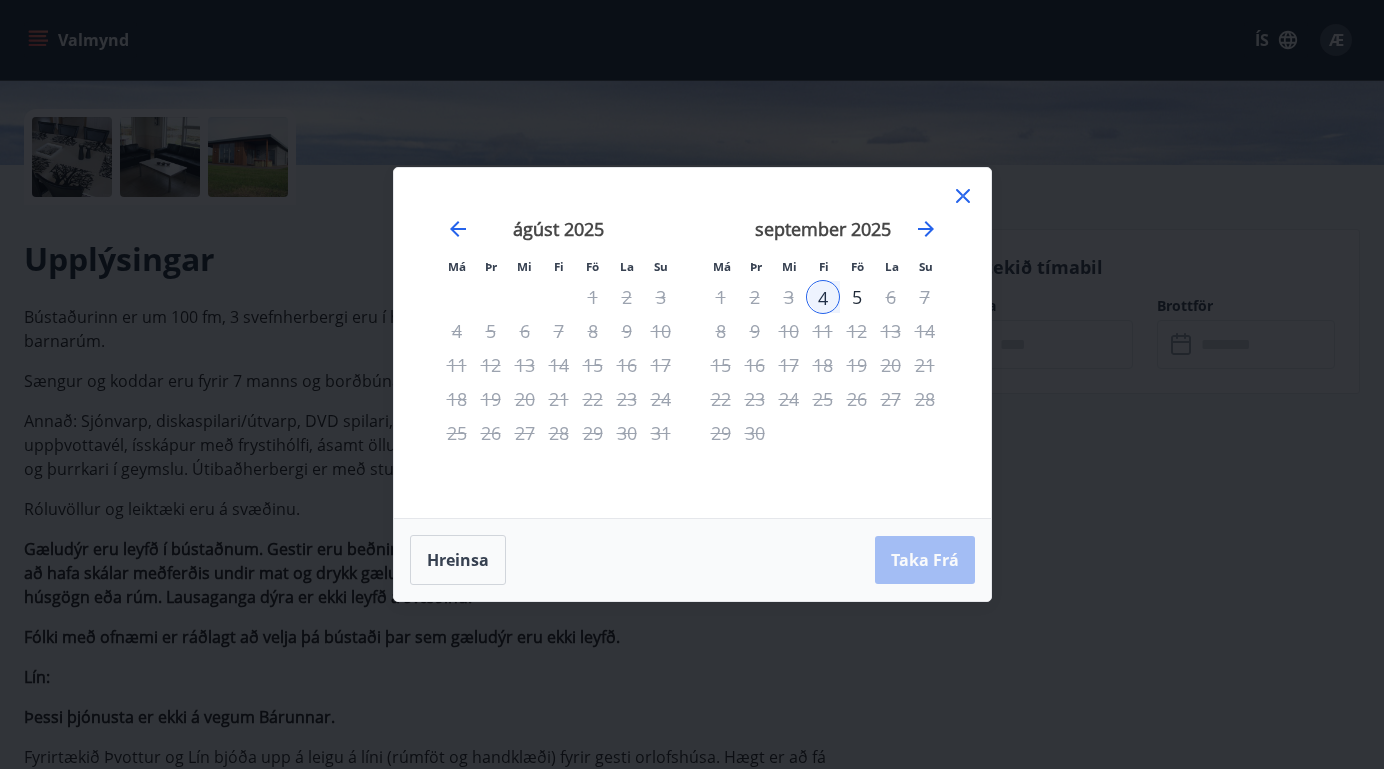 click on "6" at bounding box center (891, 297) 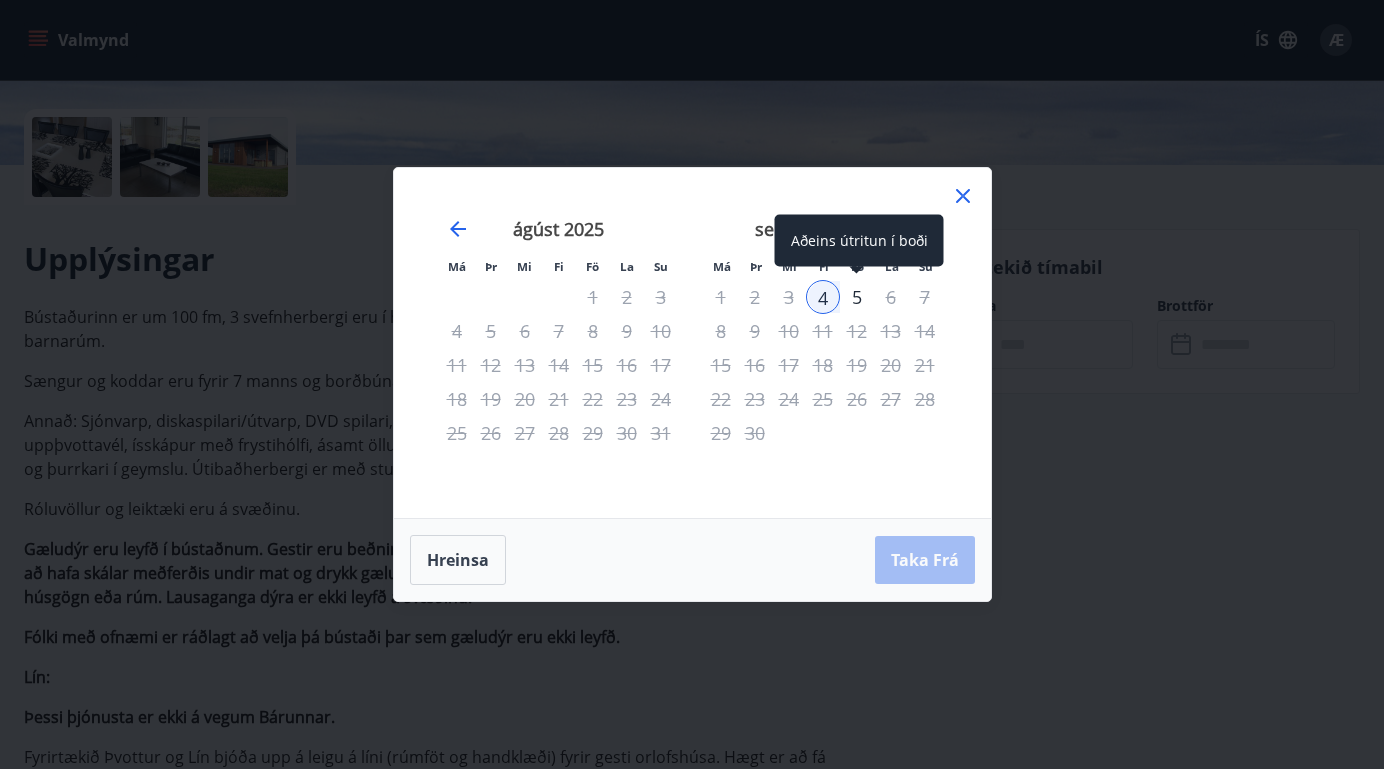 click on "5" at bounding box center (857, 297) 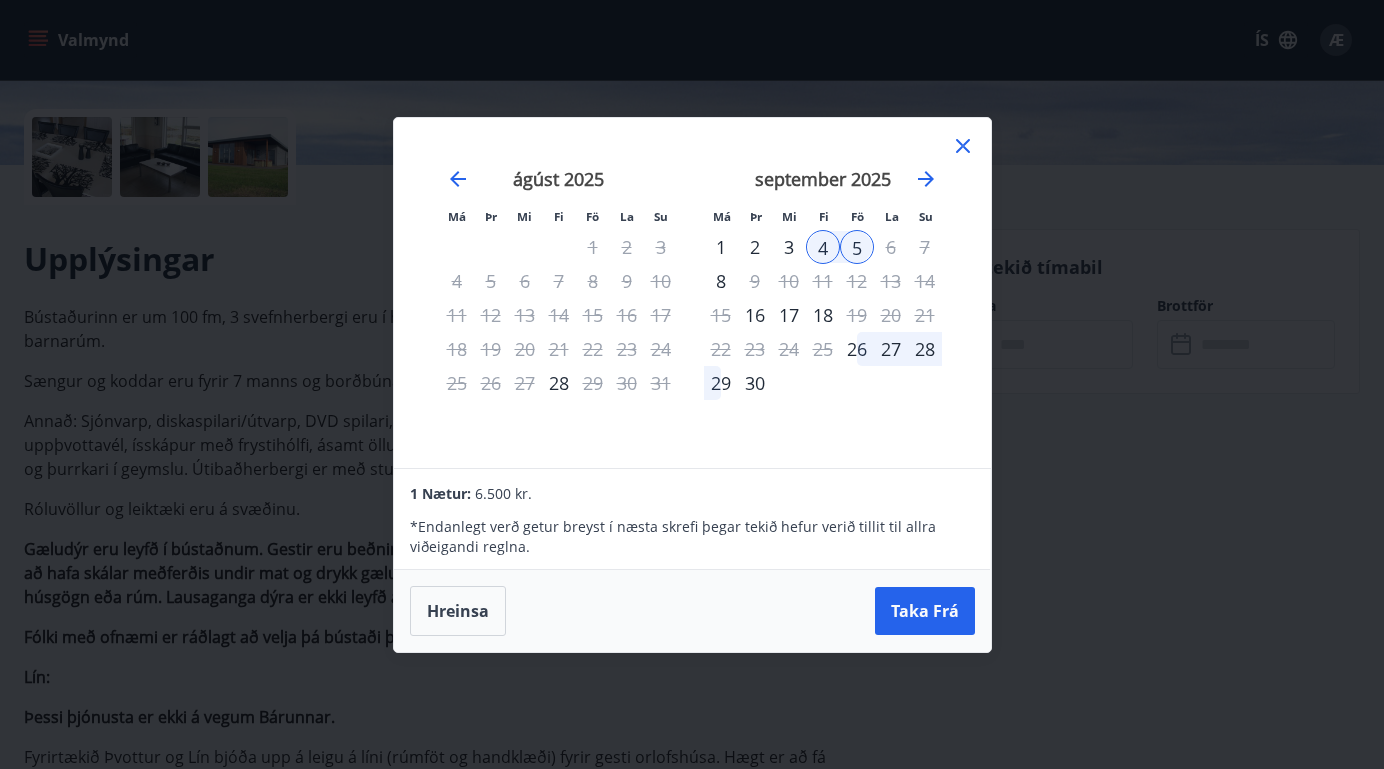 click 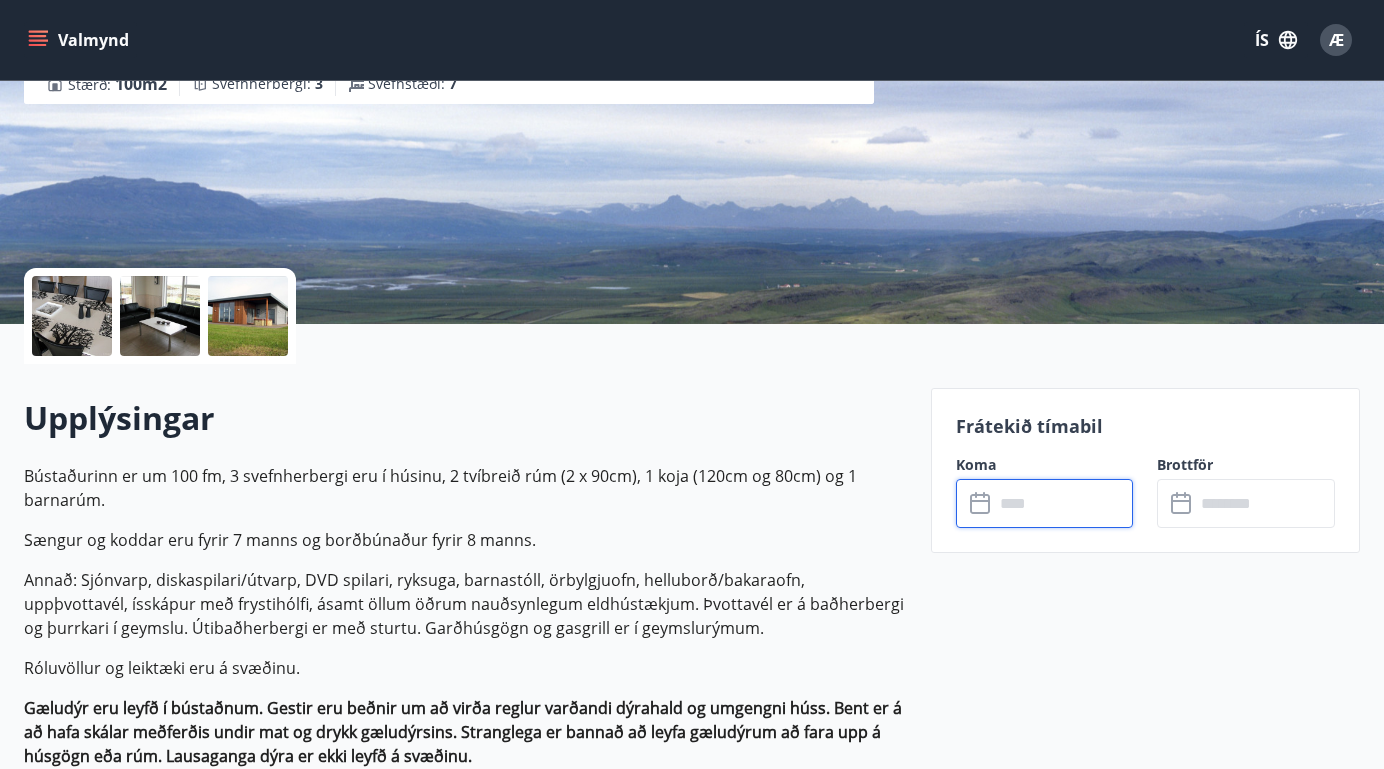 scroll, scrollTop: 213, scrollLeft: 0, axis: vertical 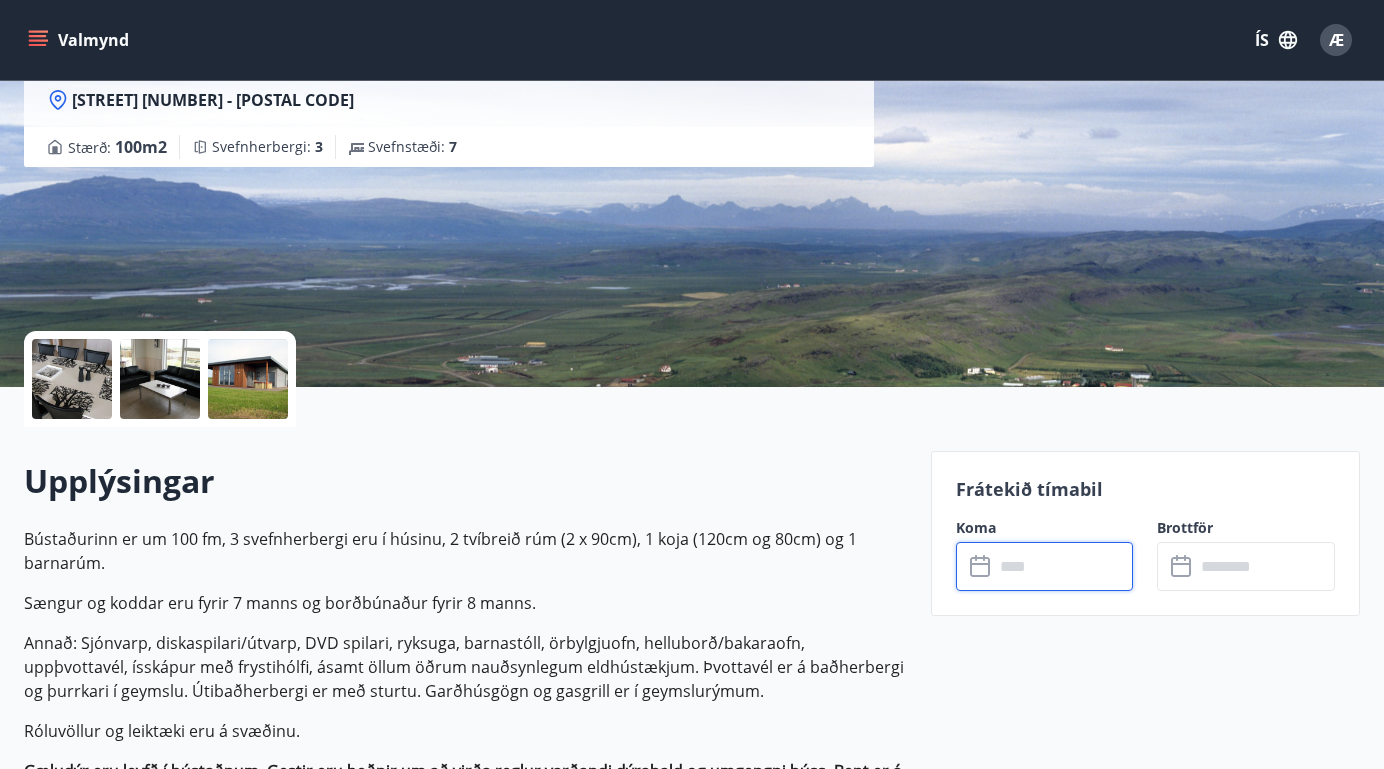 click 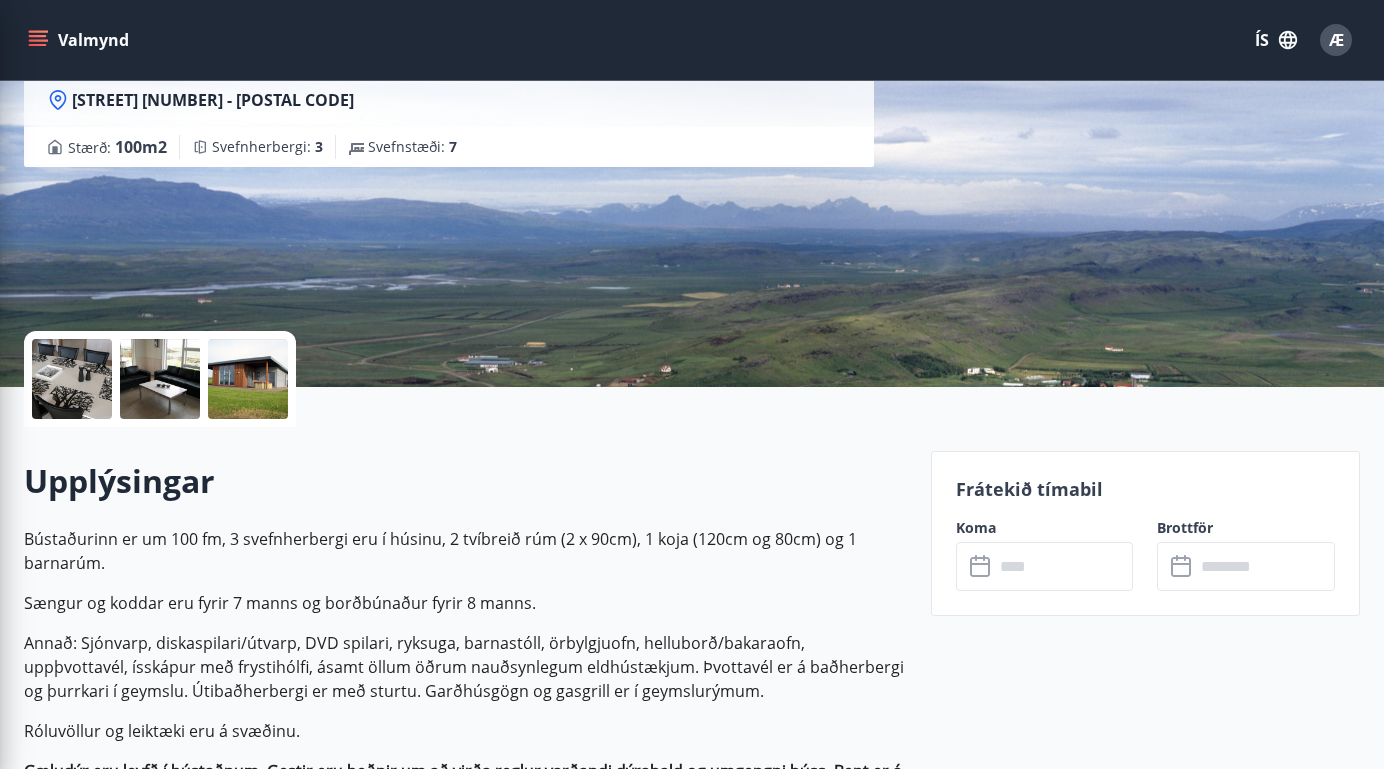 click on "Valmynd ÍS Æ" at bounding box center [692, 40] 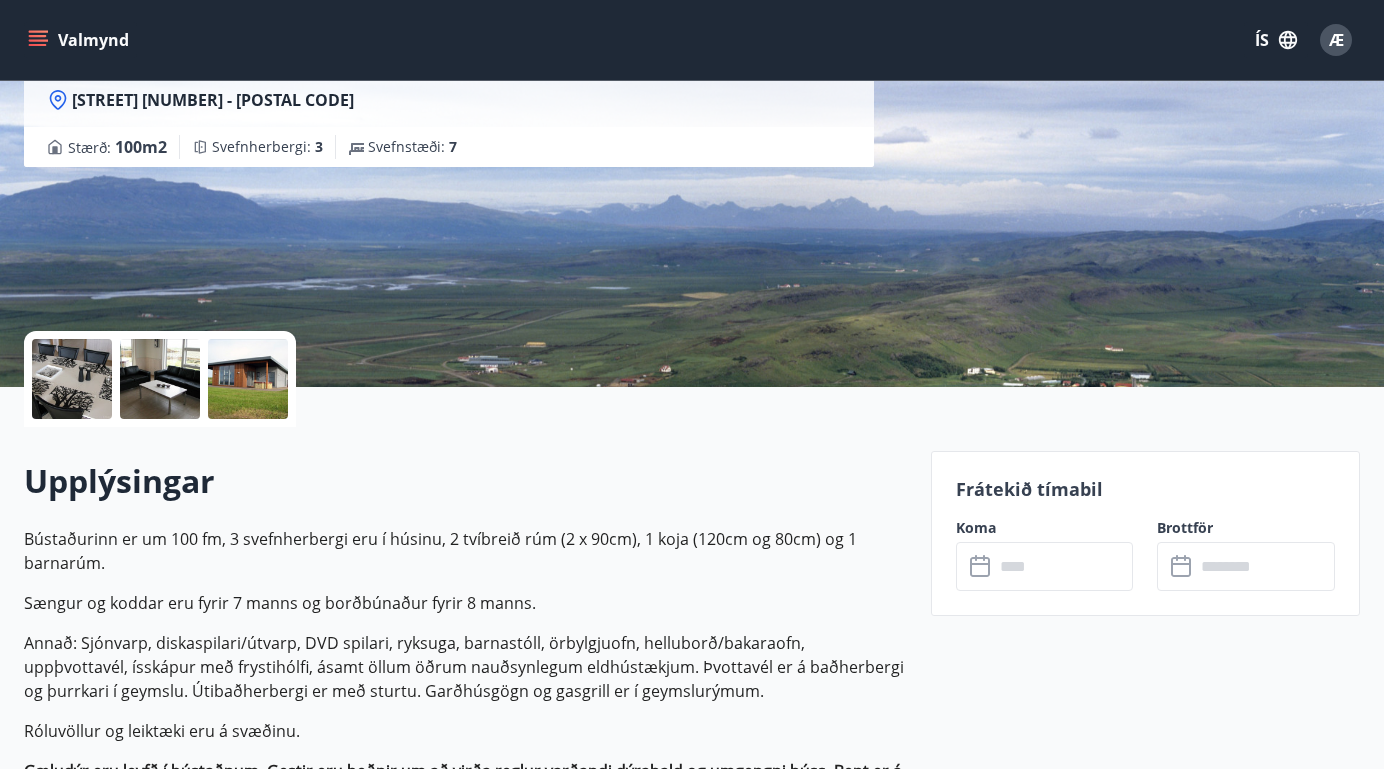 scroll, scrollTop: 3, scrollLeft: 0, axis: vertical 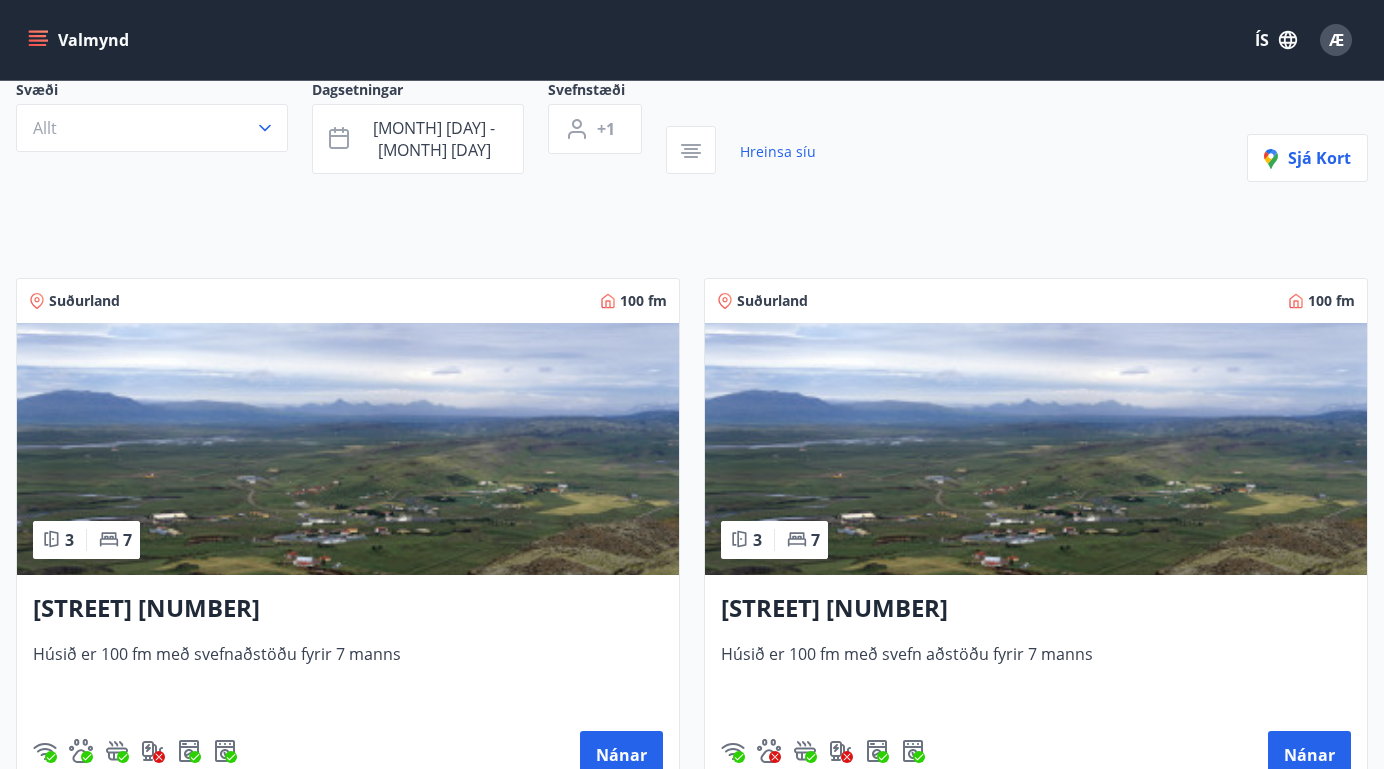 click at bounding box center [1036, 449] 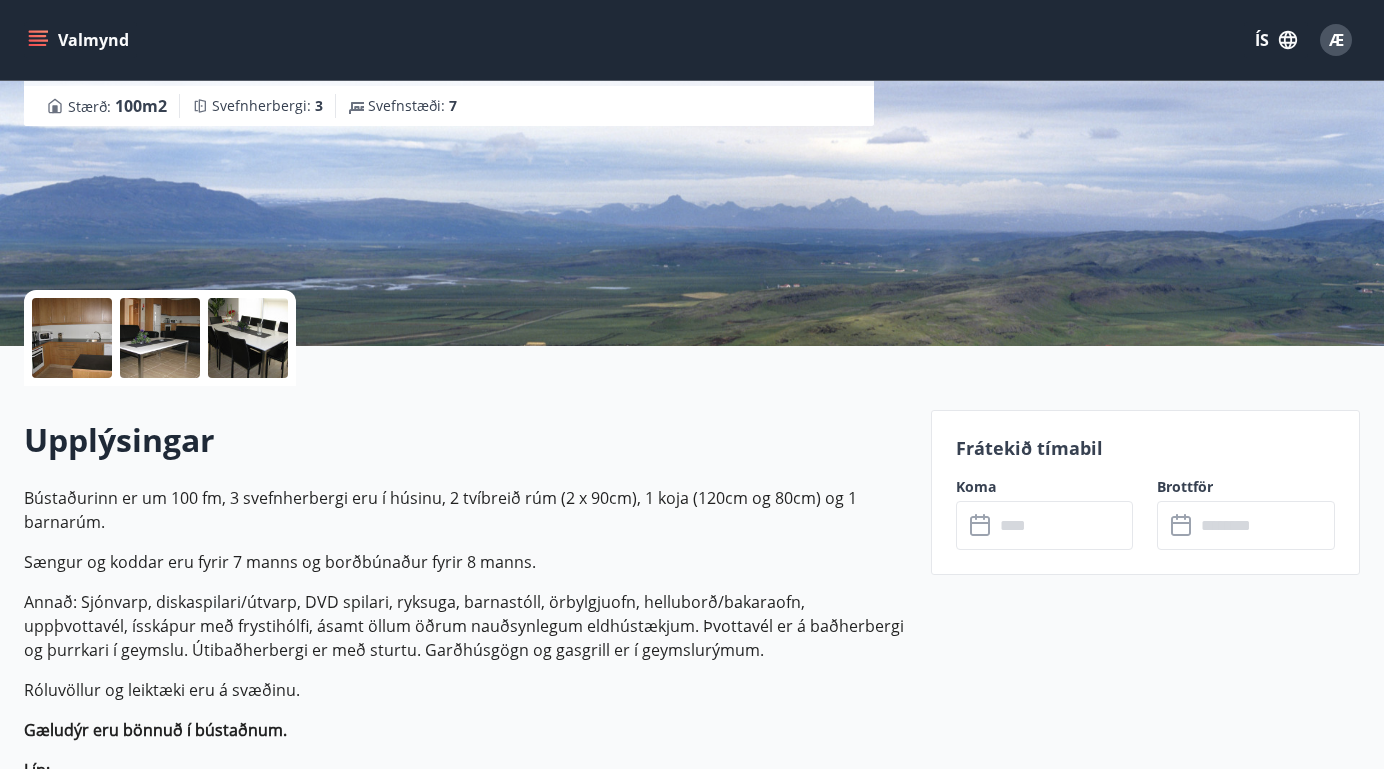 scroll, scrollTop: 256, scrollLeft: 0, axis: vertical 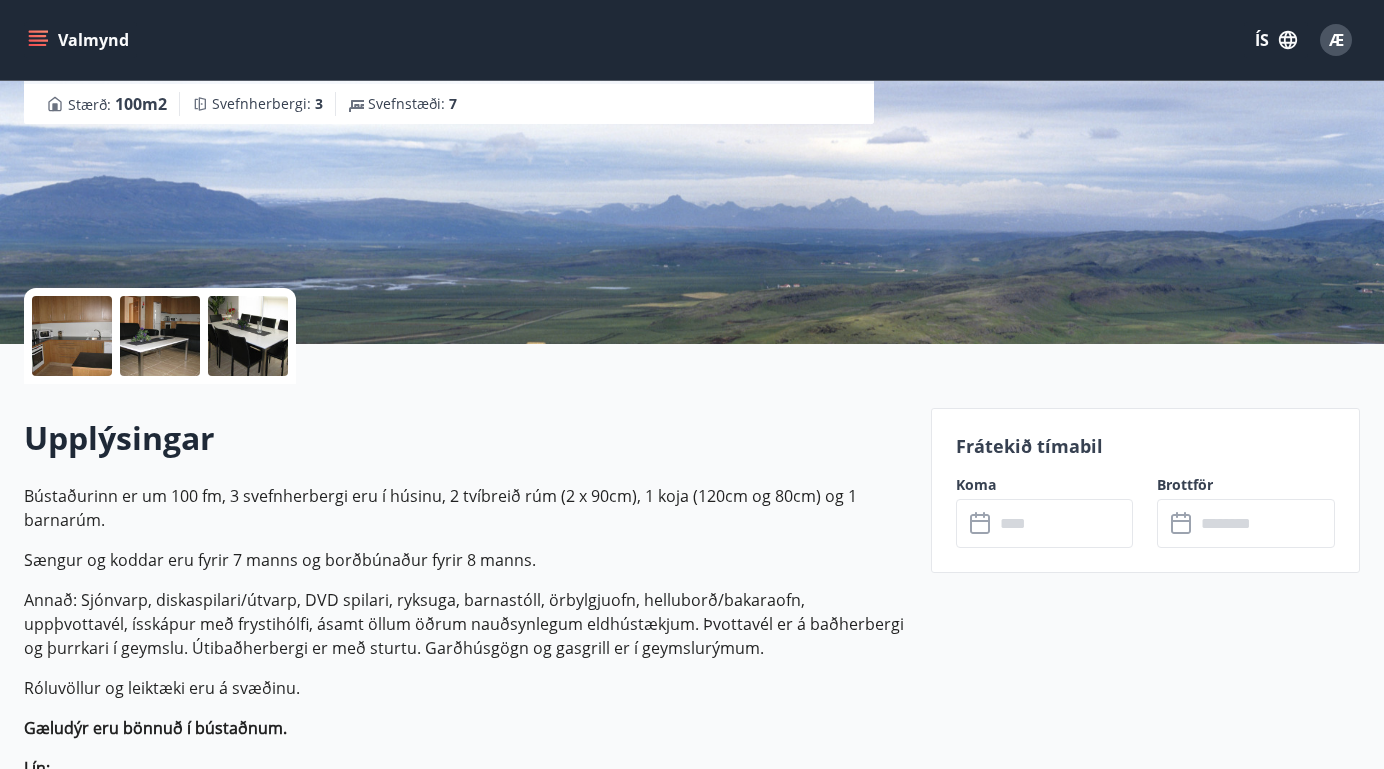 click at bounding box center (1064, 523) 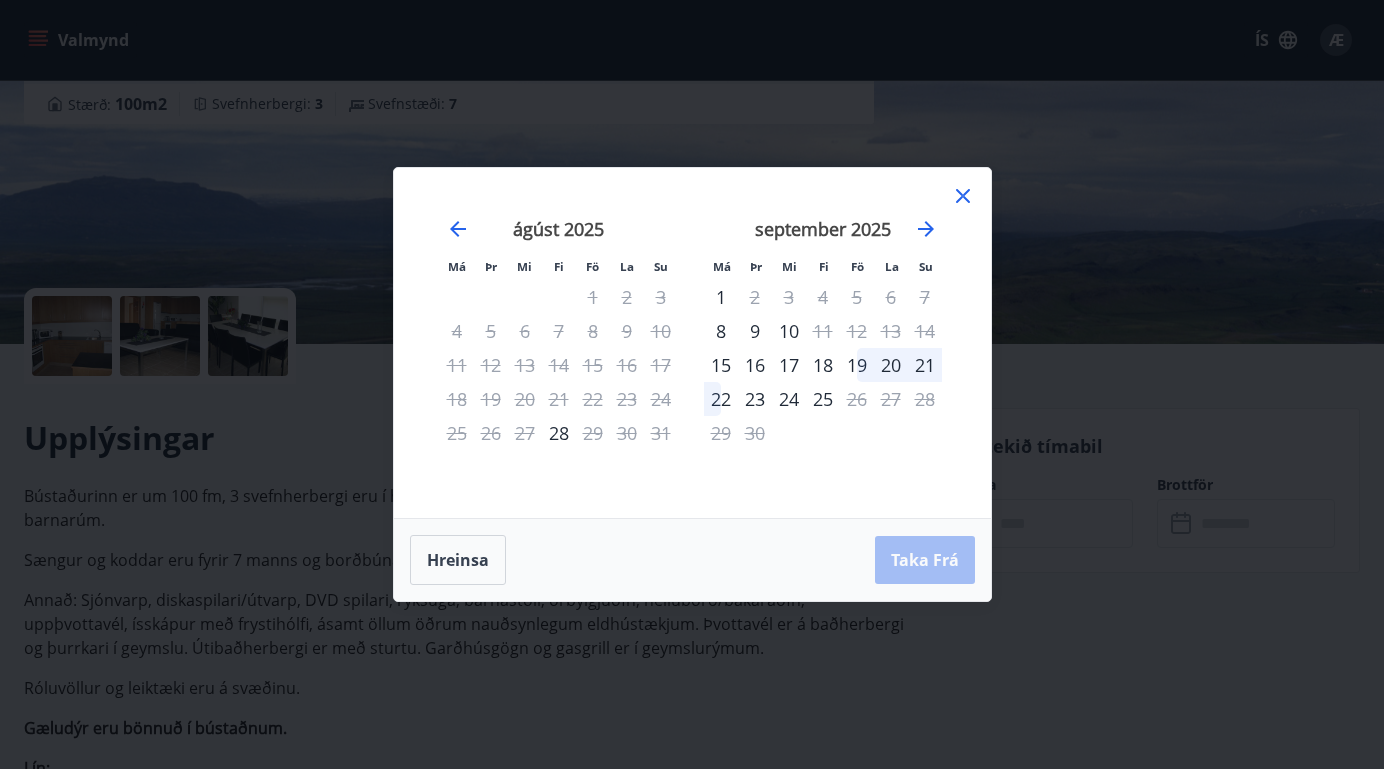 click on "5" at bounding box center [857, 297] 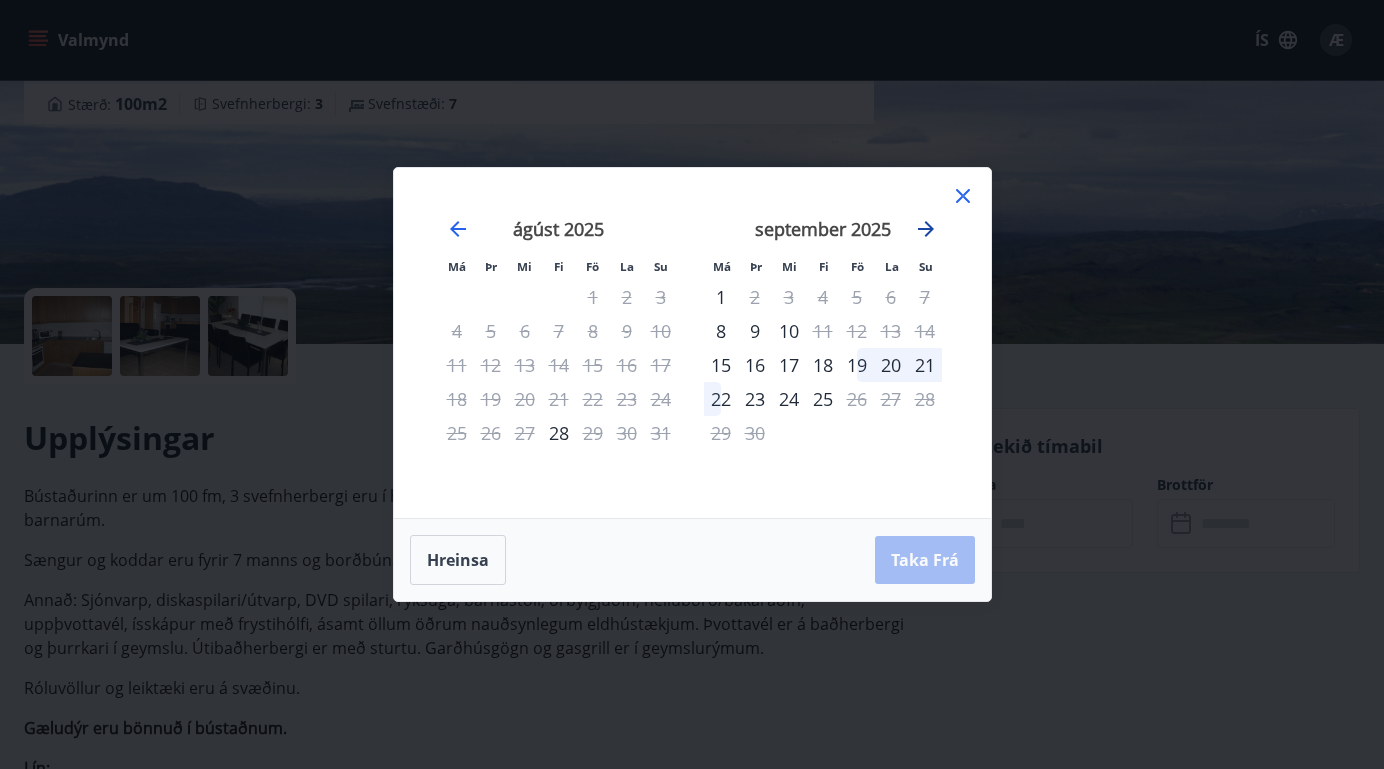 click 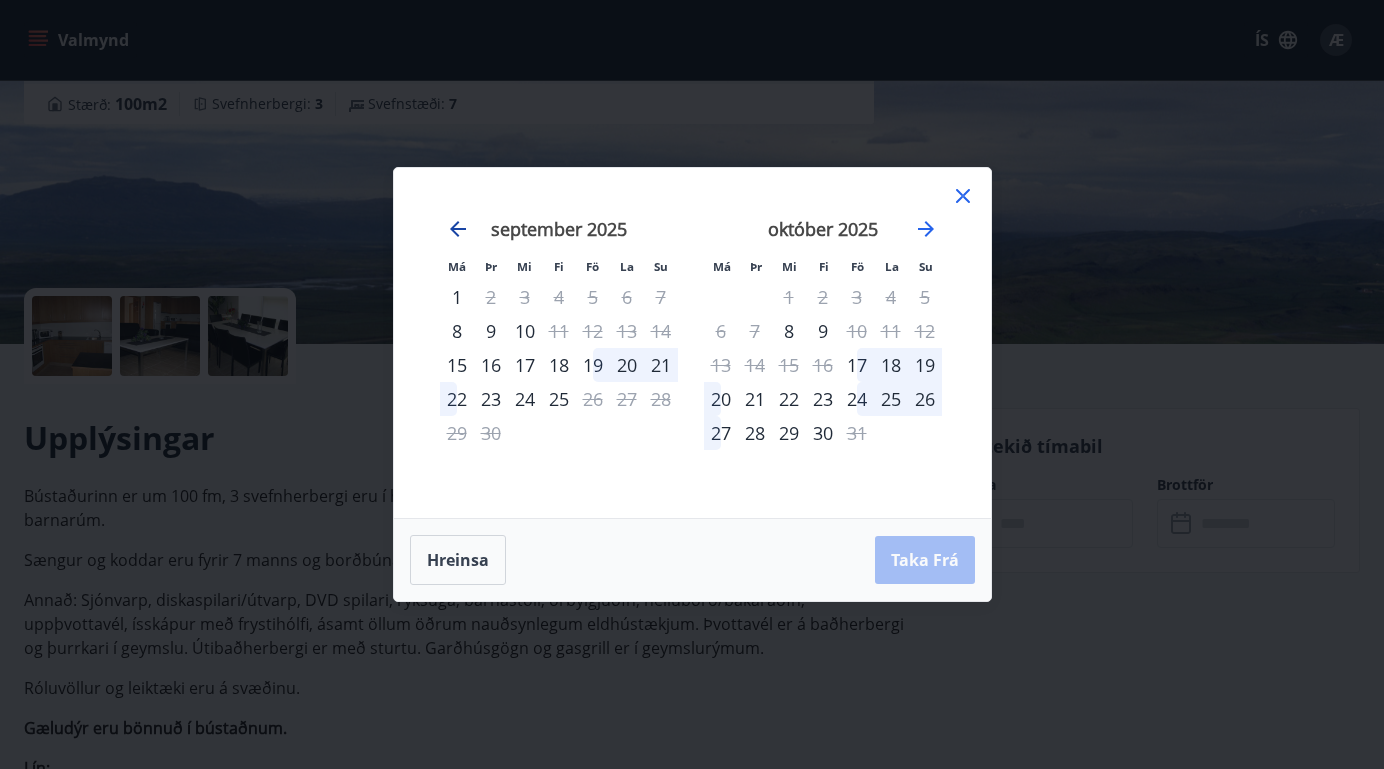 click 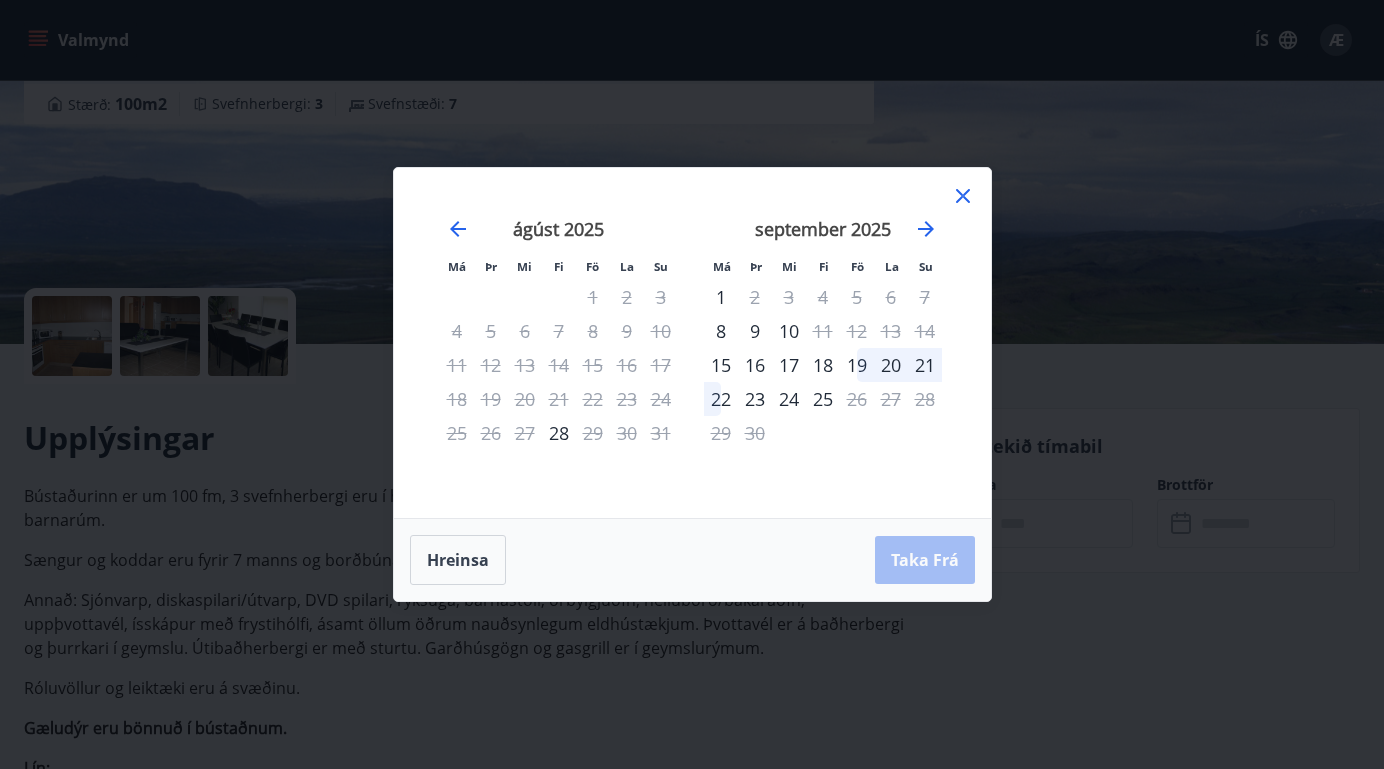 click 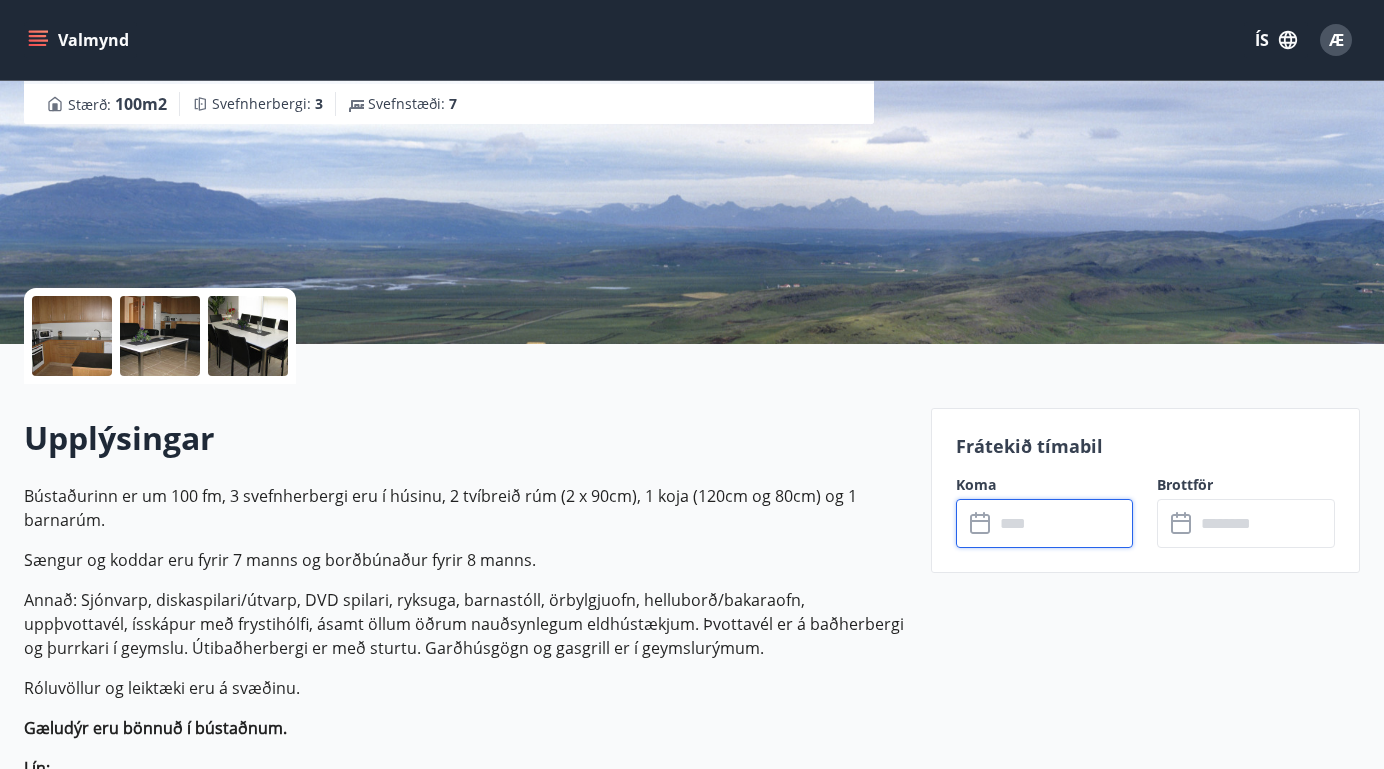 scroll, scrollTop: 0, scrollLeft: 0, axis: both 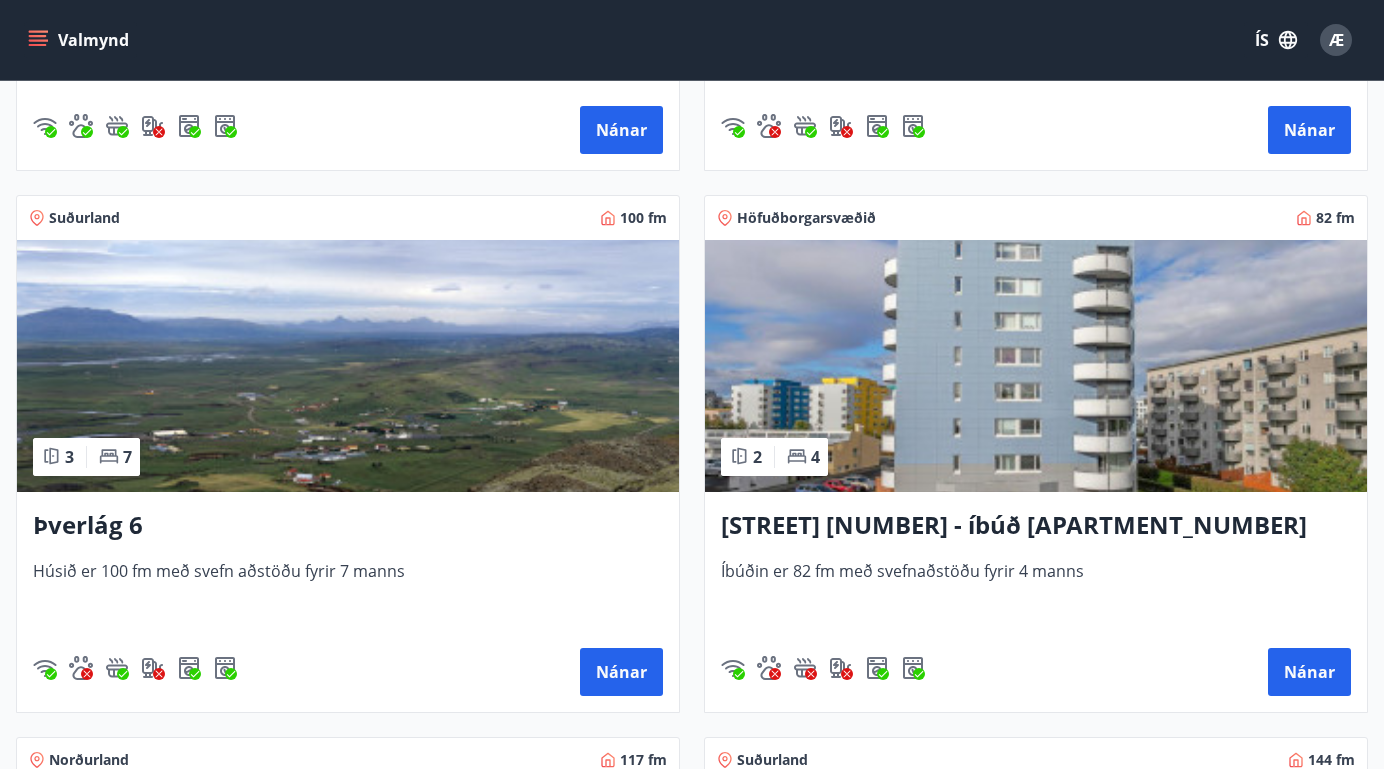 click on "Þverlág 6" at bounding box center [348, 526] 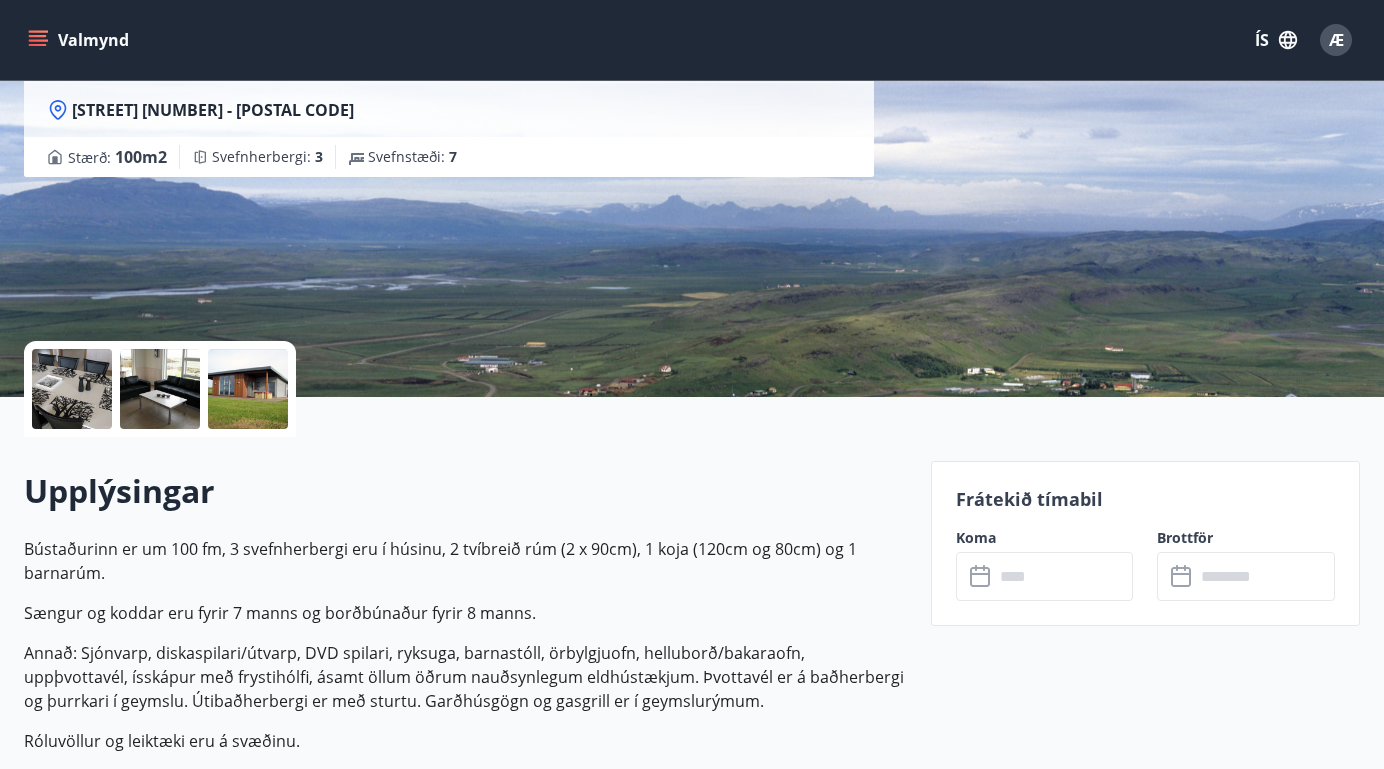 scroll, scrollTop: 266, scrollLeft: 0, axis: vertical 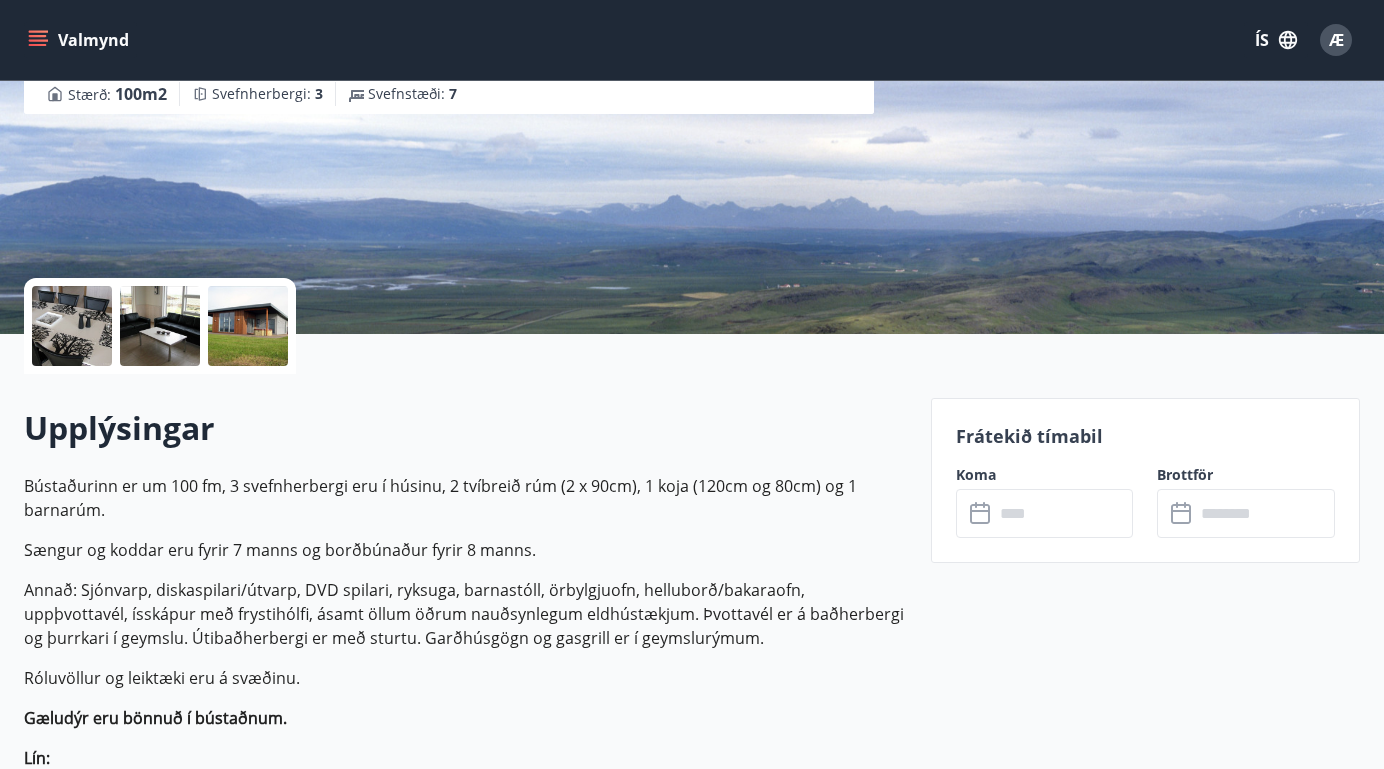 click at bounding box center [1064, 513] 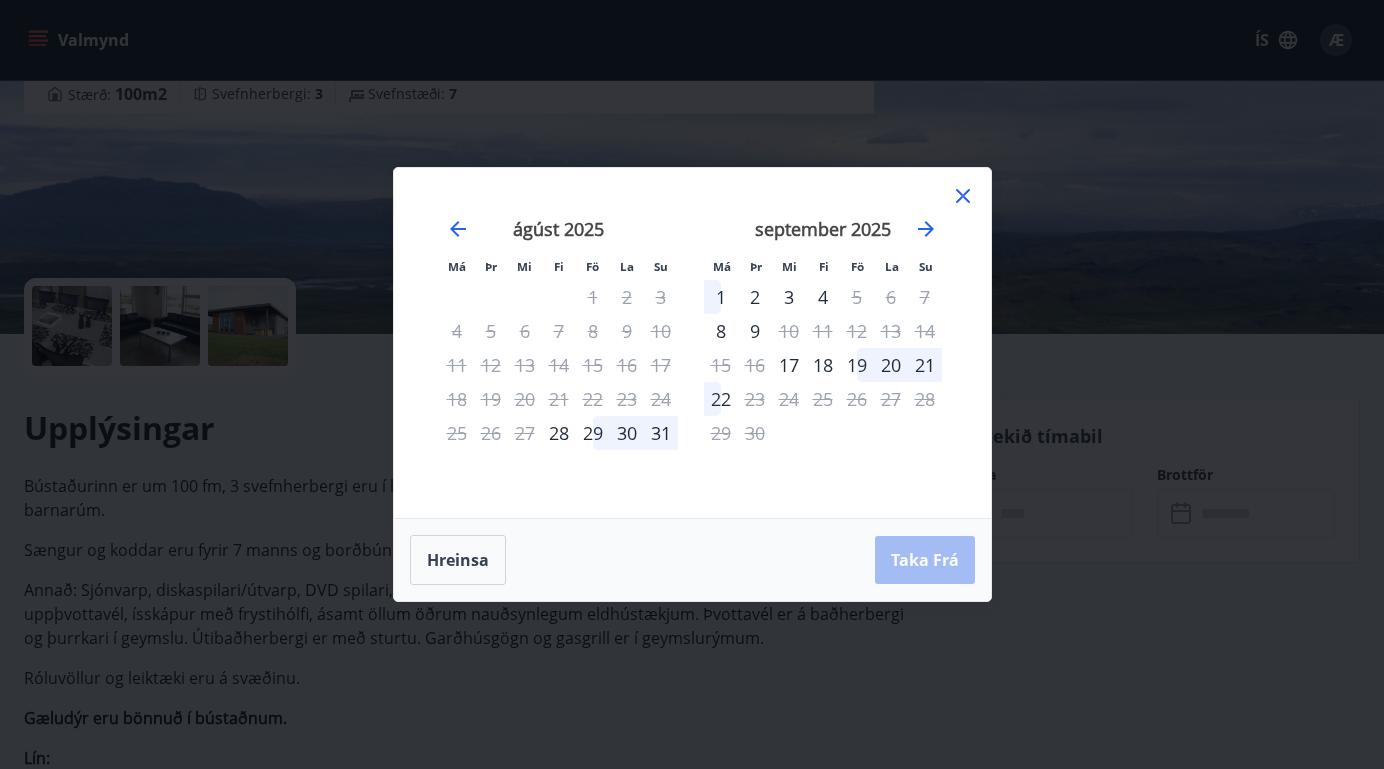 click on "4" at bounding box center (823, 297) 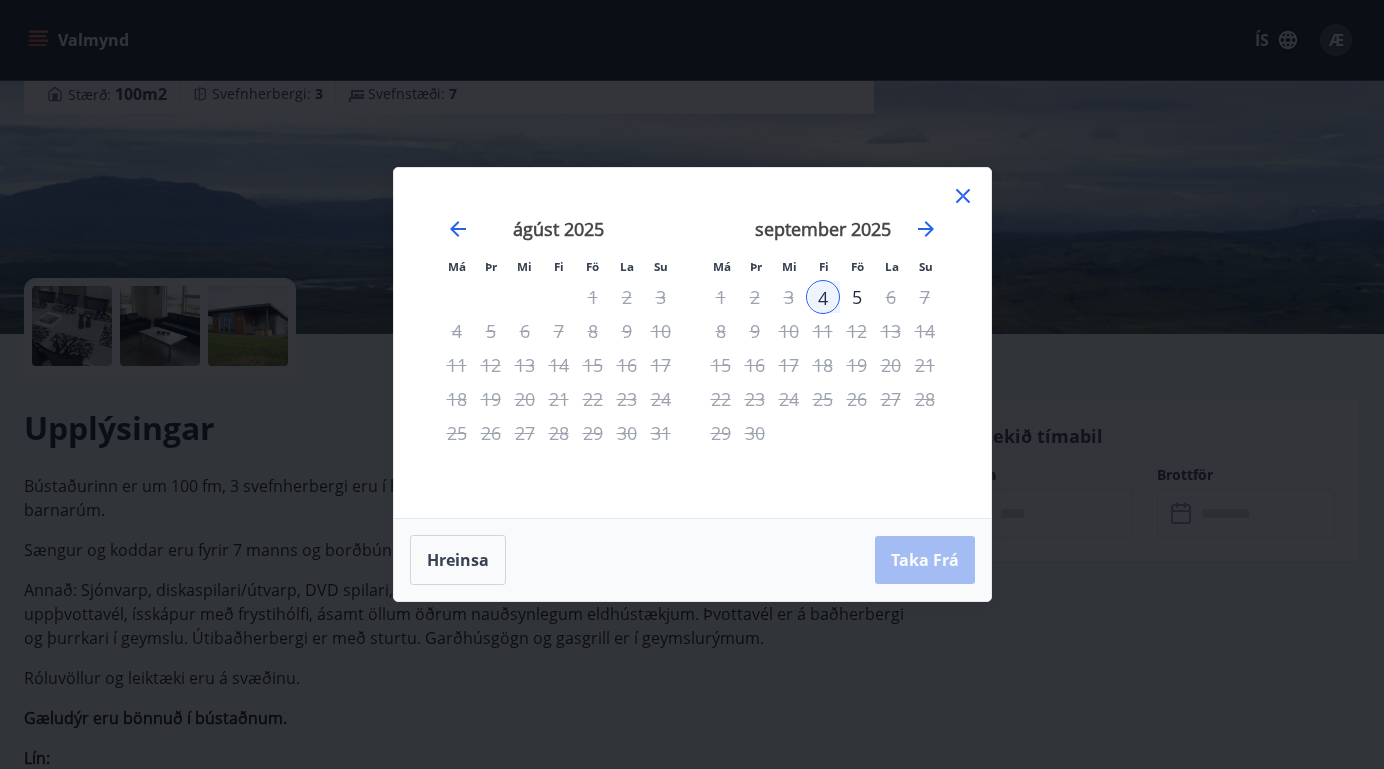 click on "6" at bounding box center [891, 297] 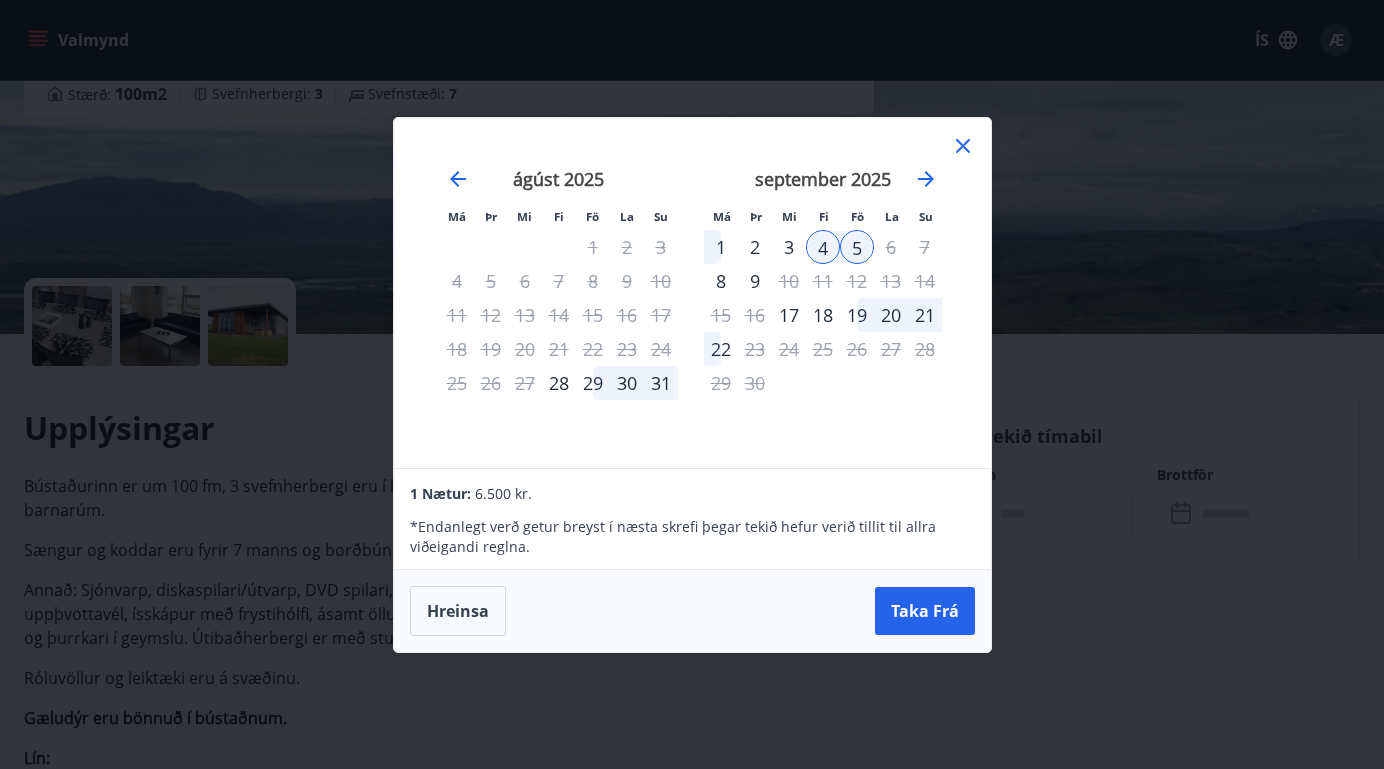 click on "3" at bounding box center [789, 247] 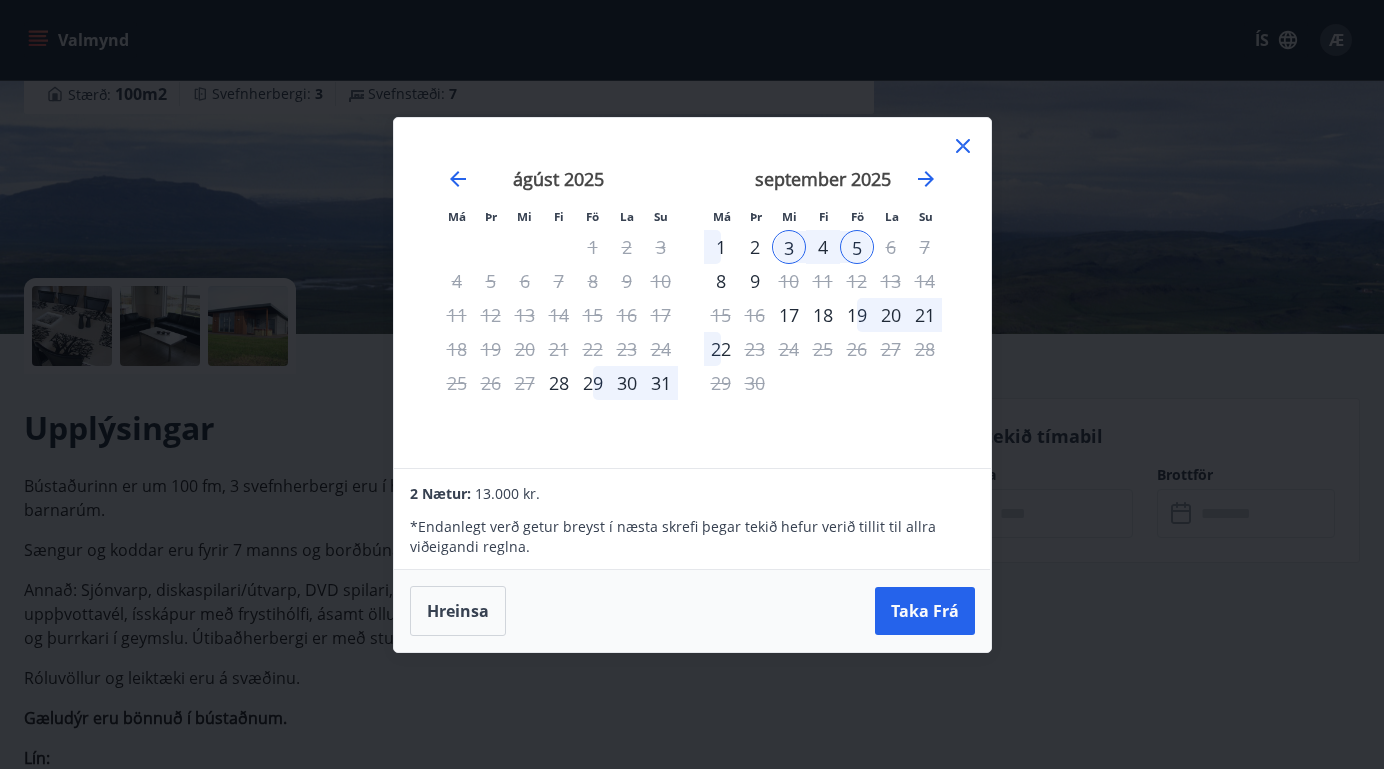 click on "2" at bounding box center (755, 247) 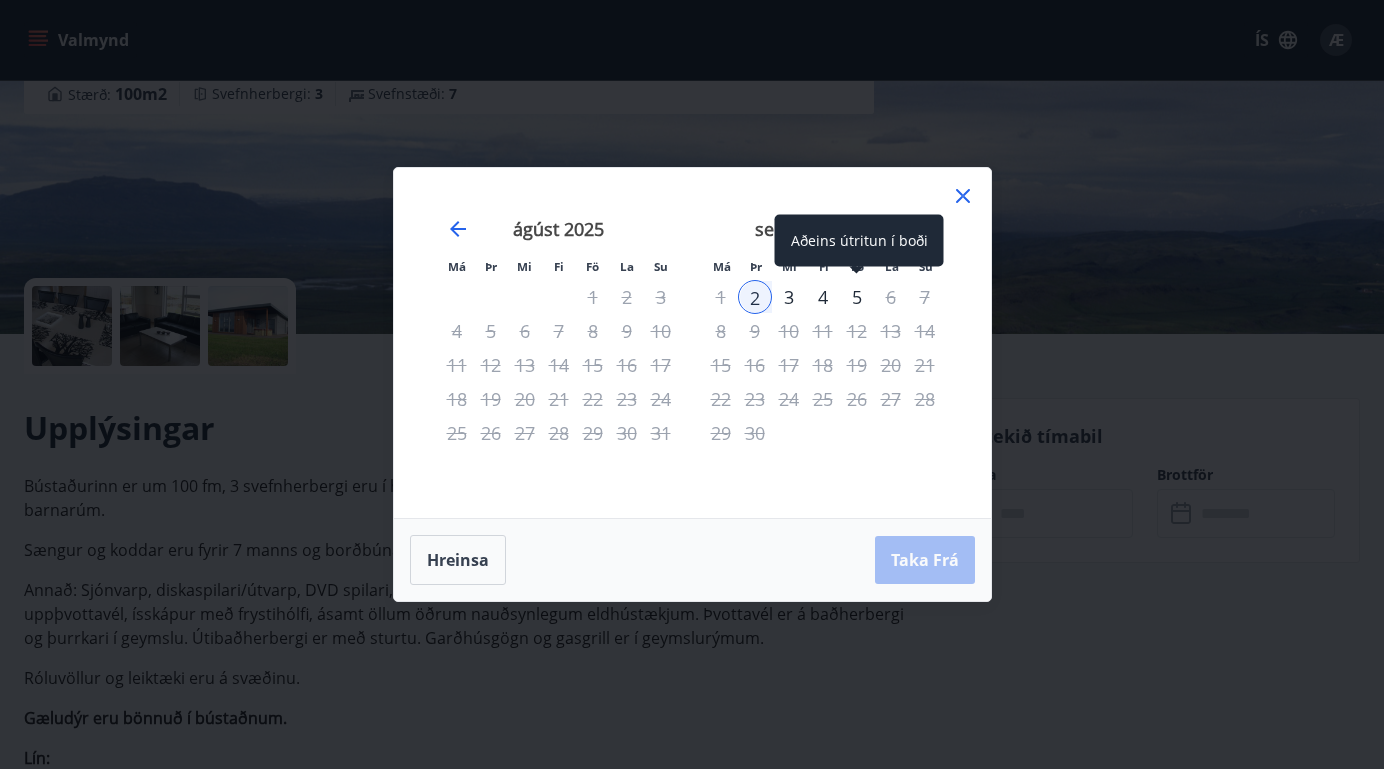 click on "5" at bounding box center (857, 297) 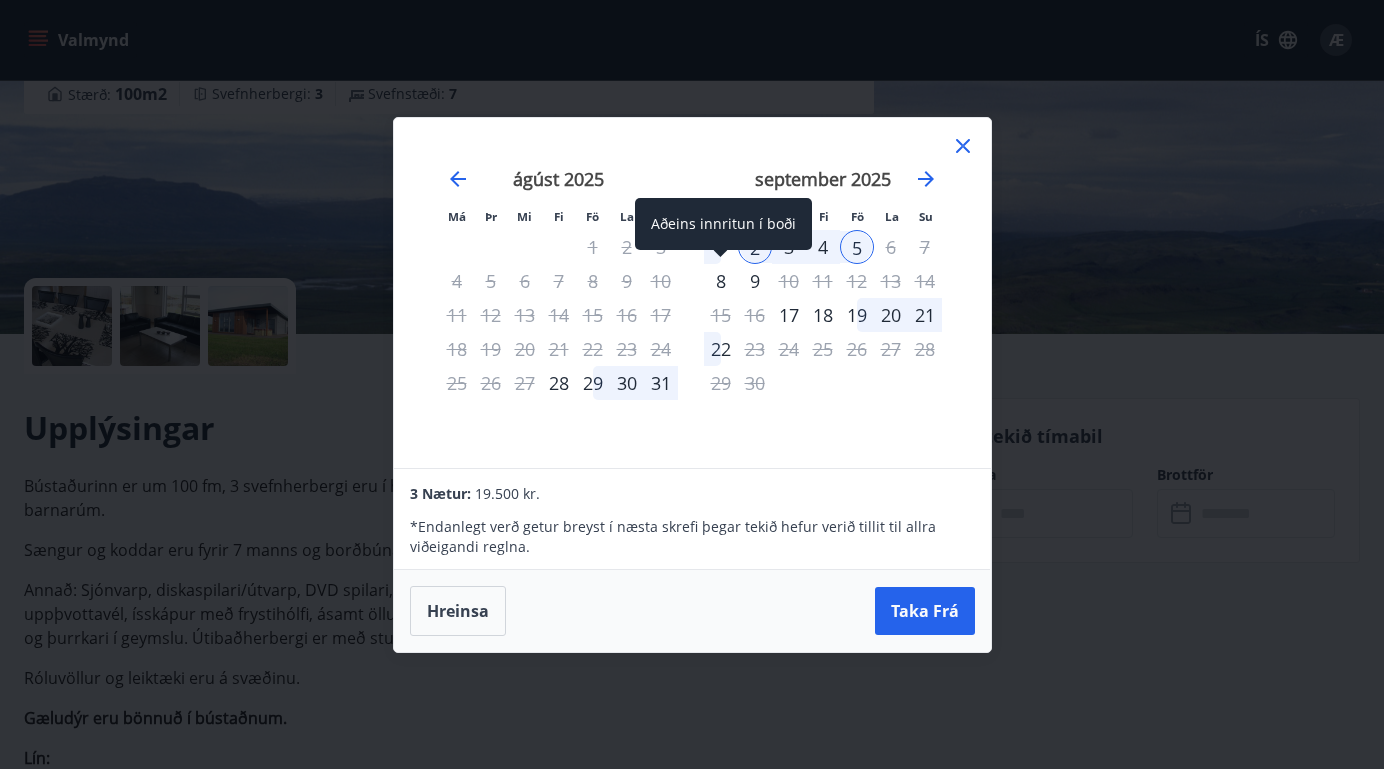 click on "9" at bounding box center (755, 281) 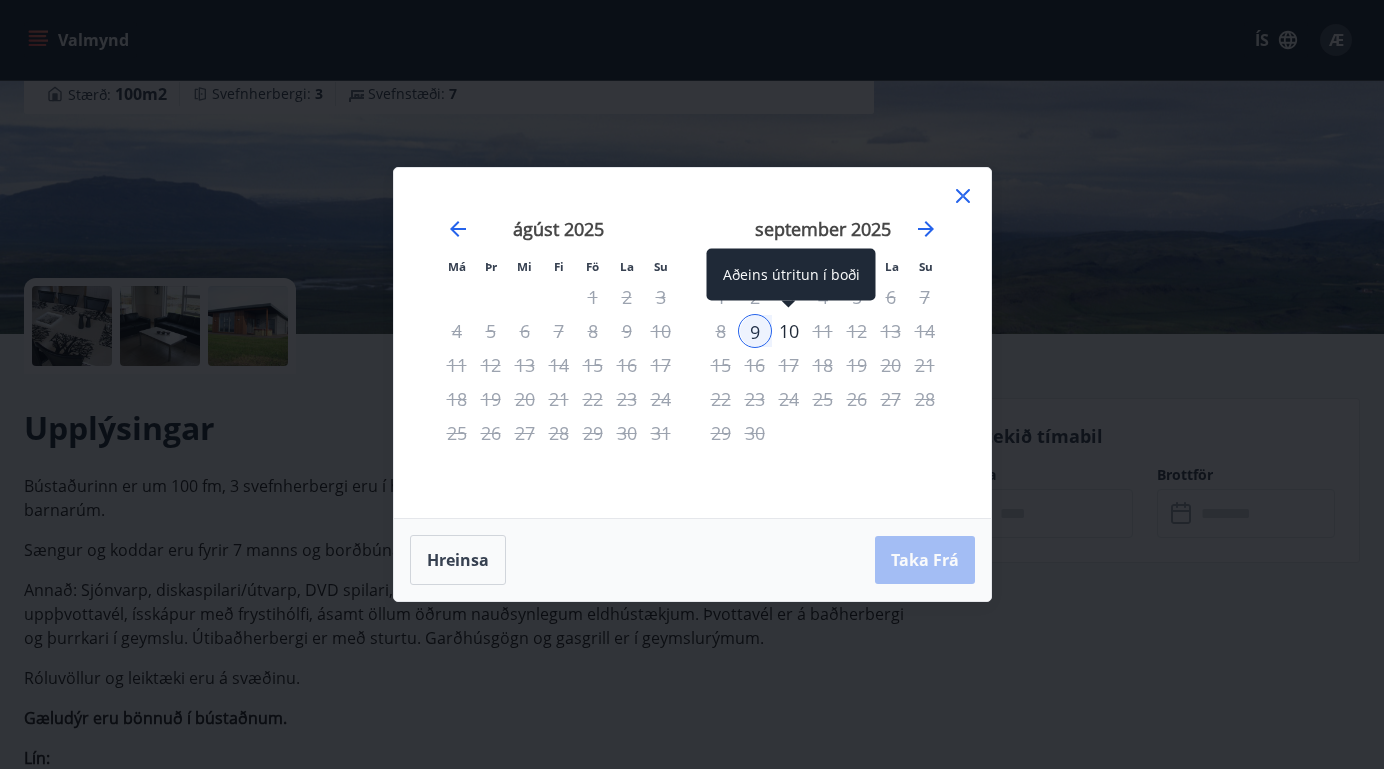 click on "10" at bounding box center [789, 331] 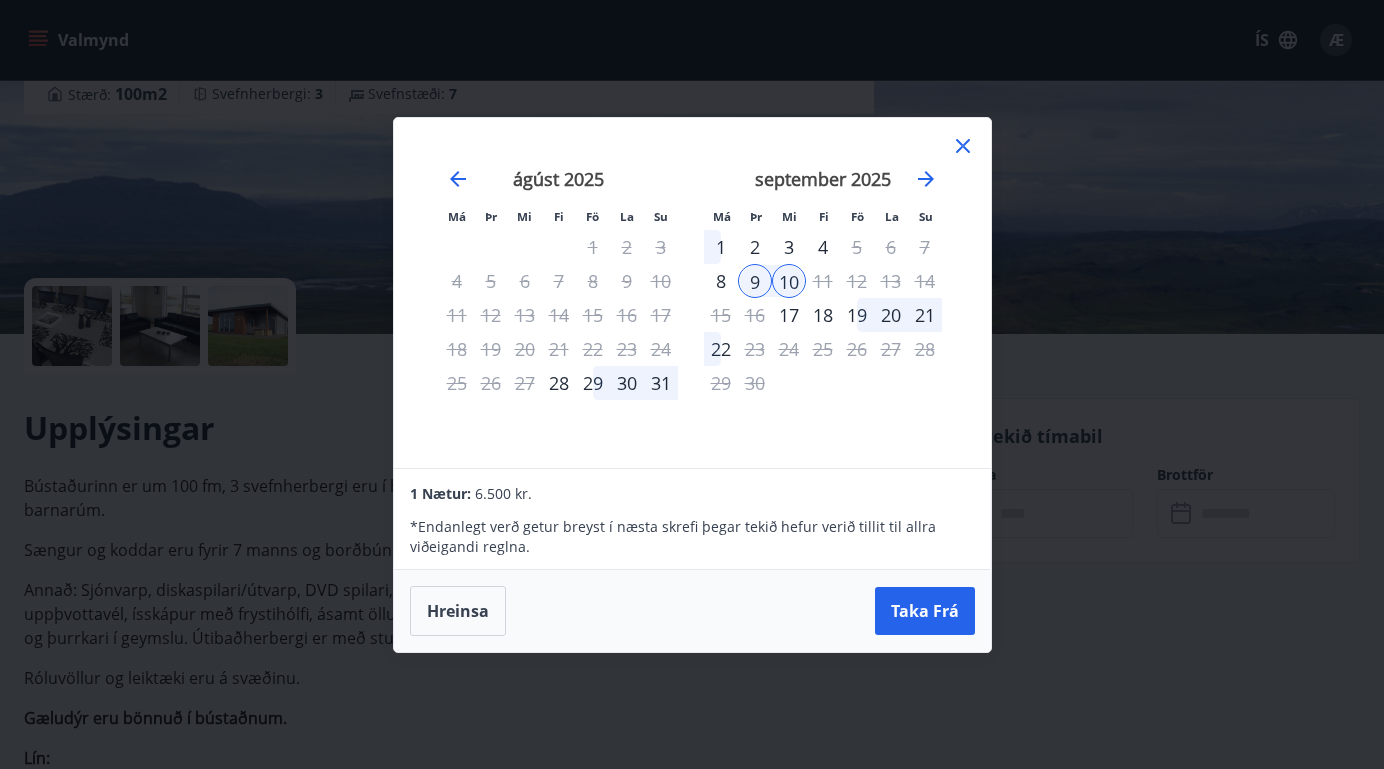 click 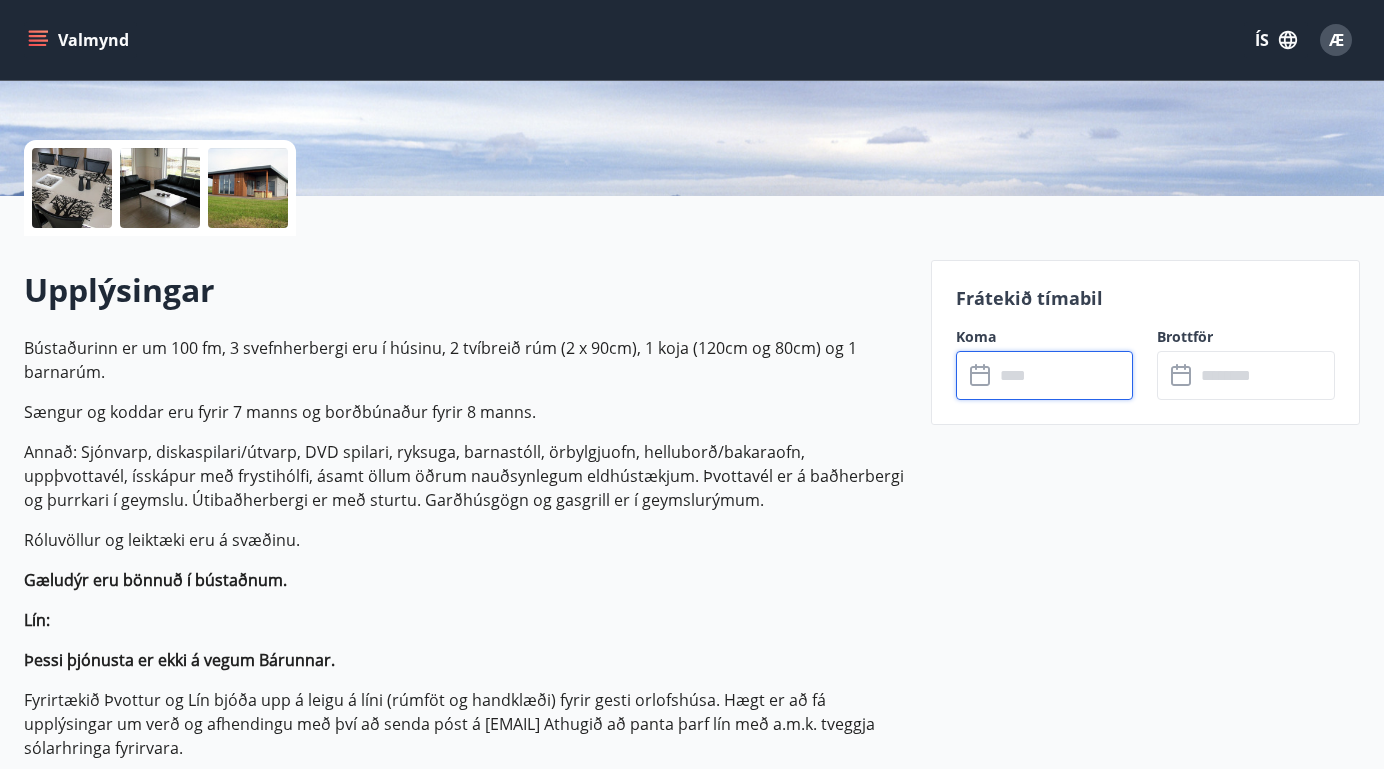 scroll, scrollTop: 417, scrollLeft: 0, axis: vertical 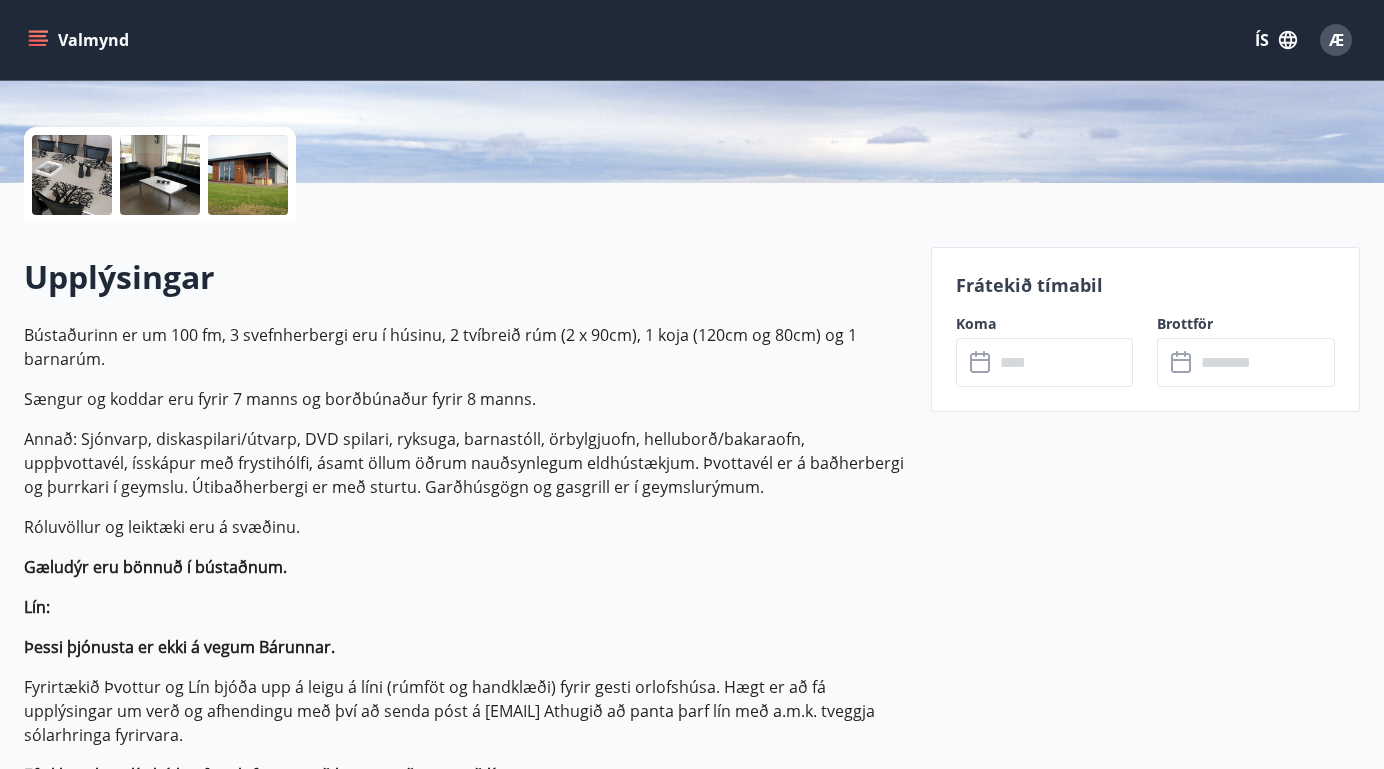 drag, startPoint x: 243, startPoint y: 369, endPoint x: 388, endPoint y: 572, distance: 249.46744 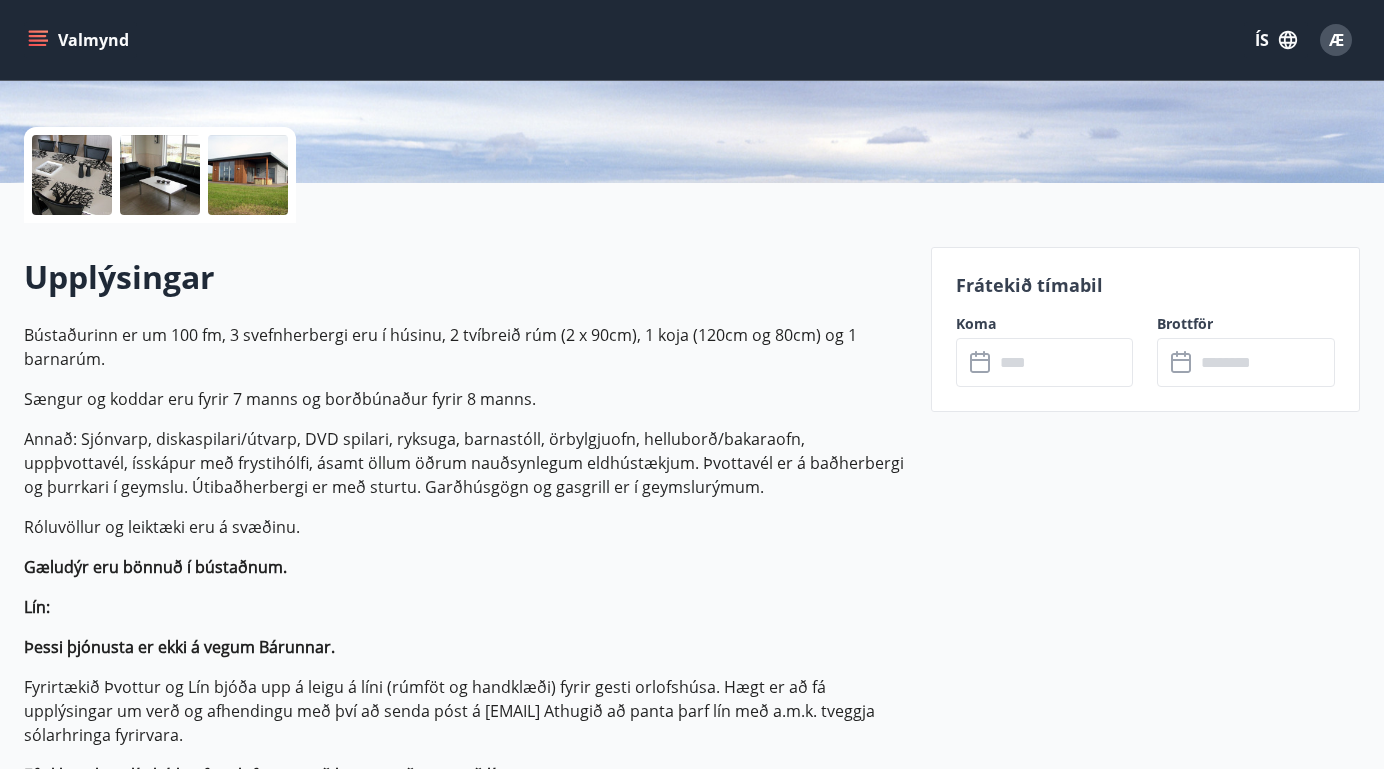 click on "Bústaðurinn er um 100 fm, 3 svefnherbergi eru í húsinu, 2 tvíbreið rúm (2 x 90cm), 1 koja (120cm og 80cm) og 1 barnarúm.
Sængur og koddar eru fyrir 7 manns og borðbúnaður fyrir 8 manns.
Annað: Sjónvarp, diskaspilari/útvarp, DVD spilari, ryksuga, barnastóll, örbylgjuofn, helluborð/bakaraofn, uppþvottavél, ísskápur með frystihólfi, ásamt öllum öðrum nauðsynlegum eldhústækjum. Þvottavél er á baðherbergi og þurrkari í geymslu. Útibaðherbergi er með sturtu. Garðhúsgögn og gasgrill er í geymslurýmum.
Róluvöllur og leiktæki eru á svæðinu.
Gæludýr eru bönnuð í bústaðnum.
Lín:
Þessi þjónusta er ekki á vegum Bárunnar.
Fyrirtækið Þvottur og Lín bjóða upp á leigu á líni (rúmföt og handklæði) fyrir gesti orlofshúsa. Hægt er að fá upplýsingar um verð og afhendingu með því að senda póst á [EMAIL] Athugið að panta þarf lín með a.m.k. tveggja sólarhringa fyrirvara.
Þrif:" at bounding box center (465, 1155) 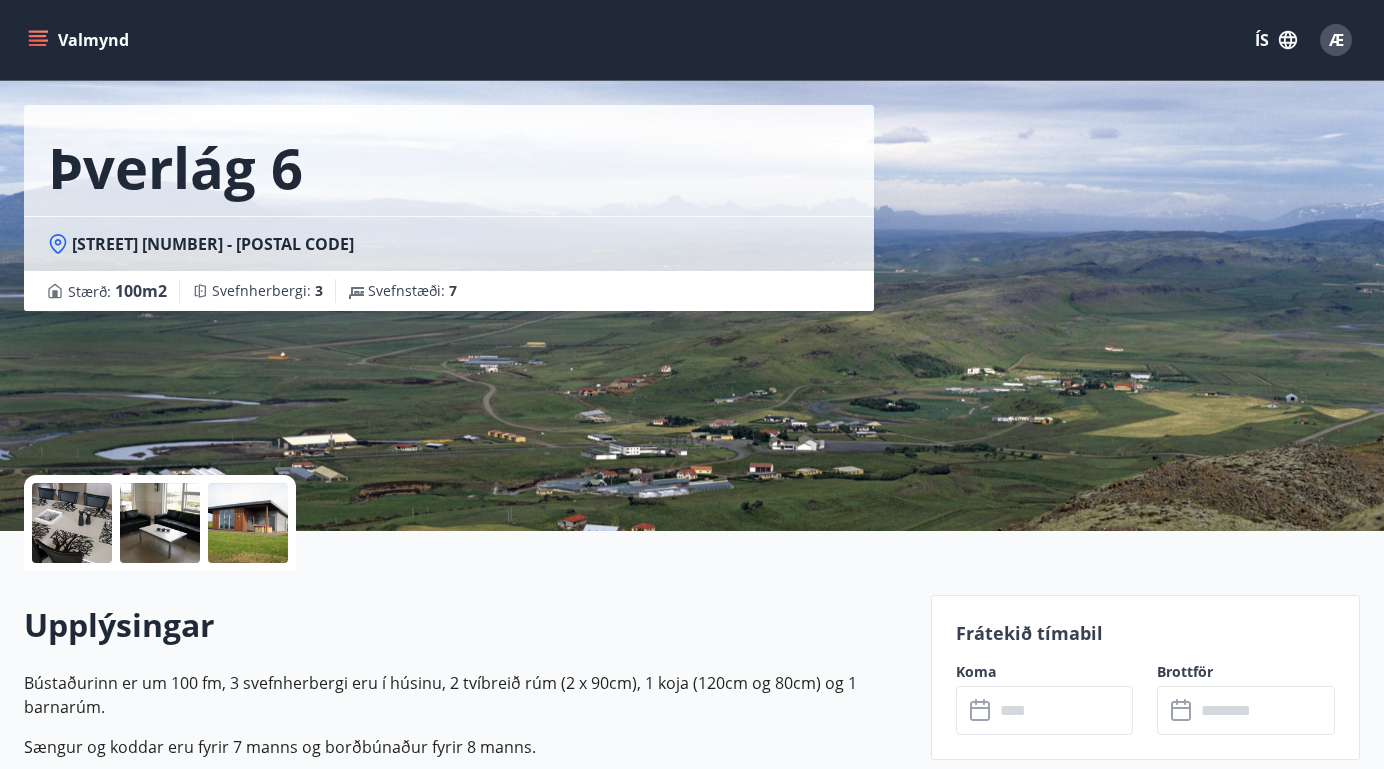 scroll, scrollTop: 0, scrollLeft: 0, axis: both 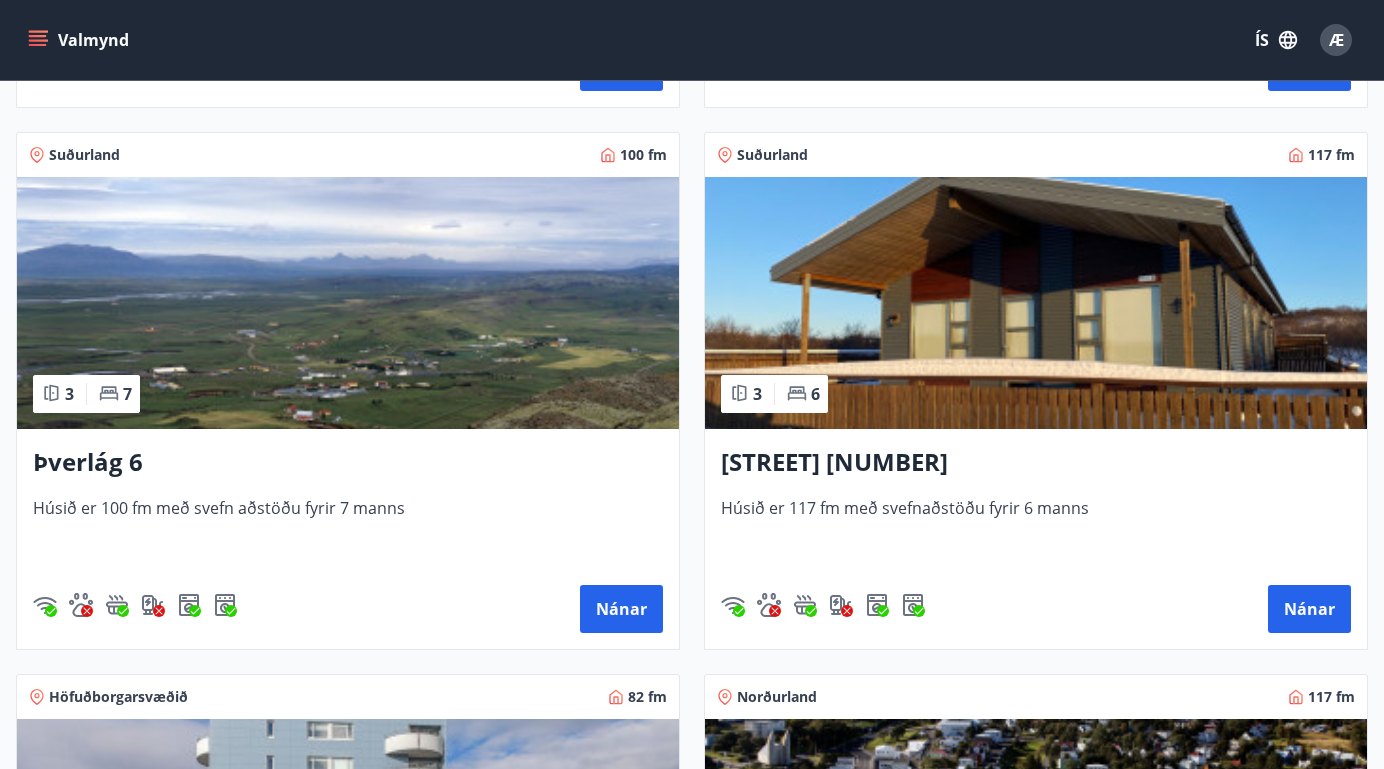 click on "Húsið er 117 fm með svefnaðstöðu fyrir 6 manns" at bounding box center [1036, 530] 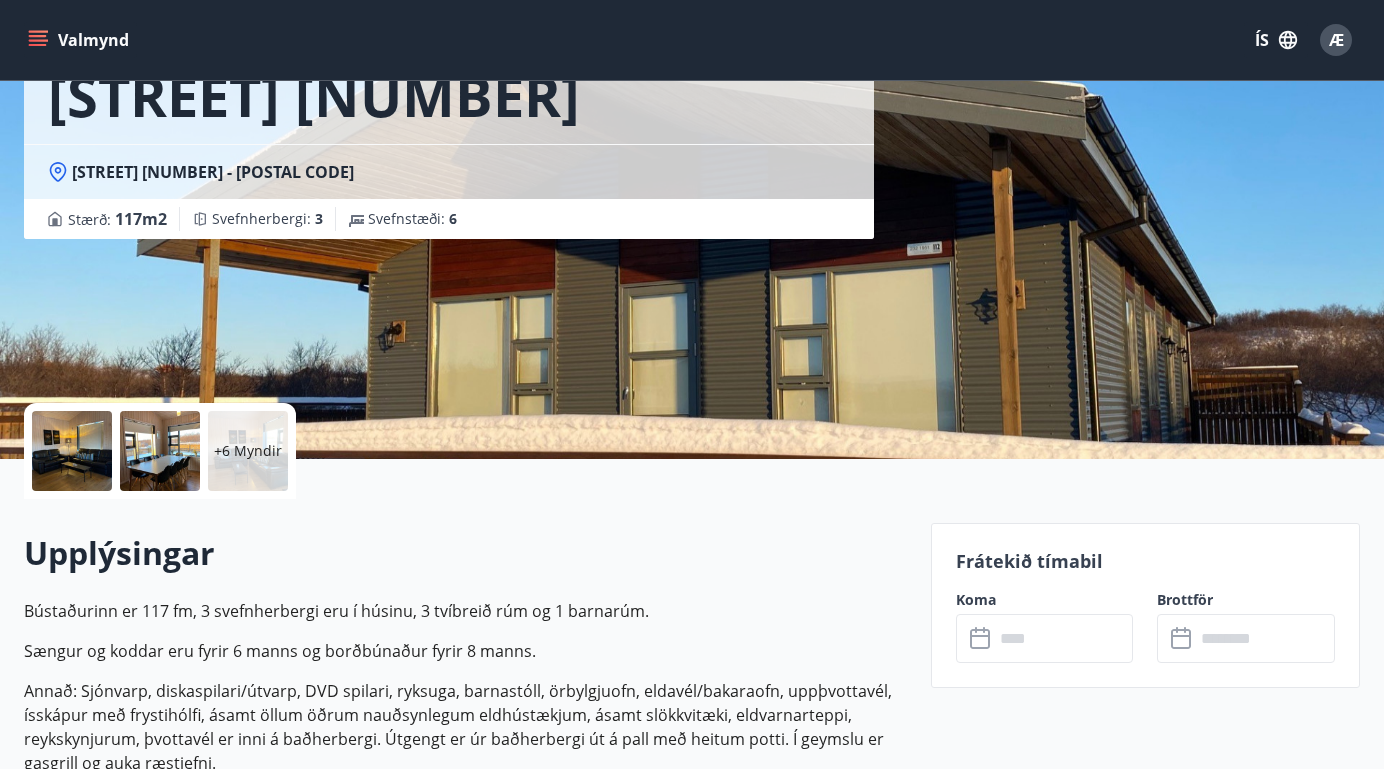 scroll, scrollTop: 170, scrollLeft: 0, axis: vertical 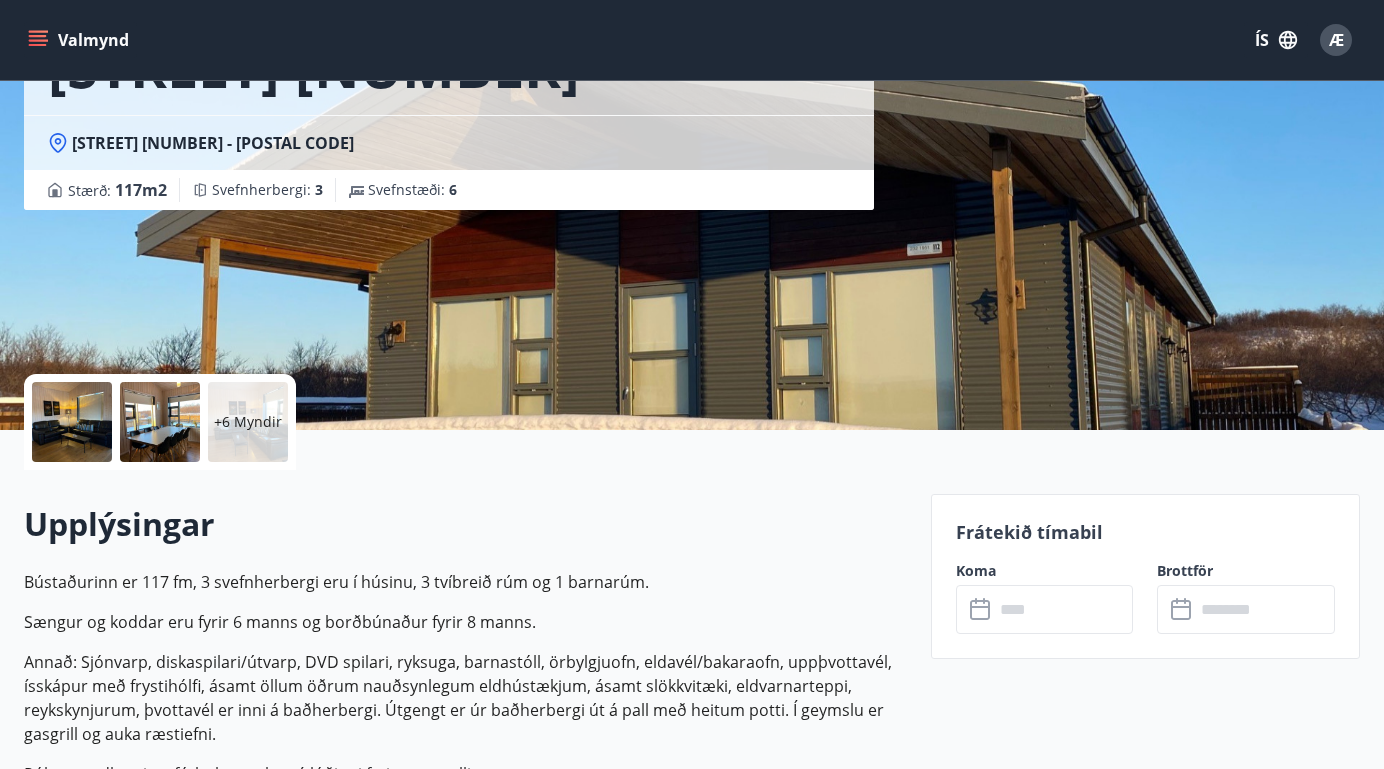 click at bounding box center (1064, 609) 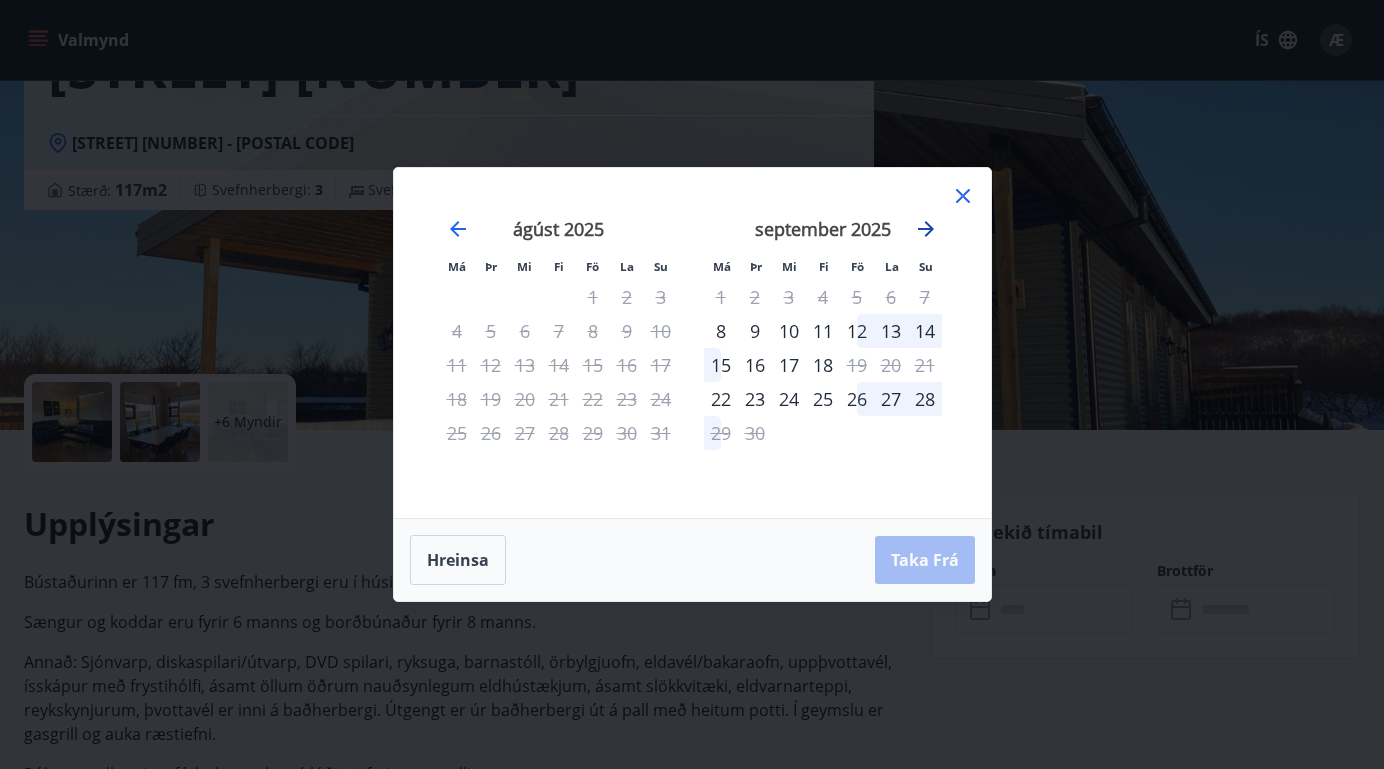 click 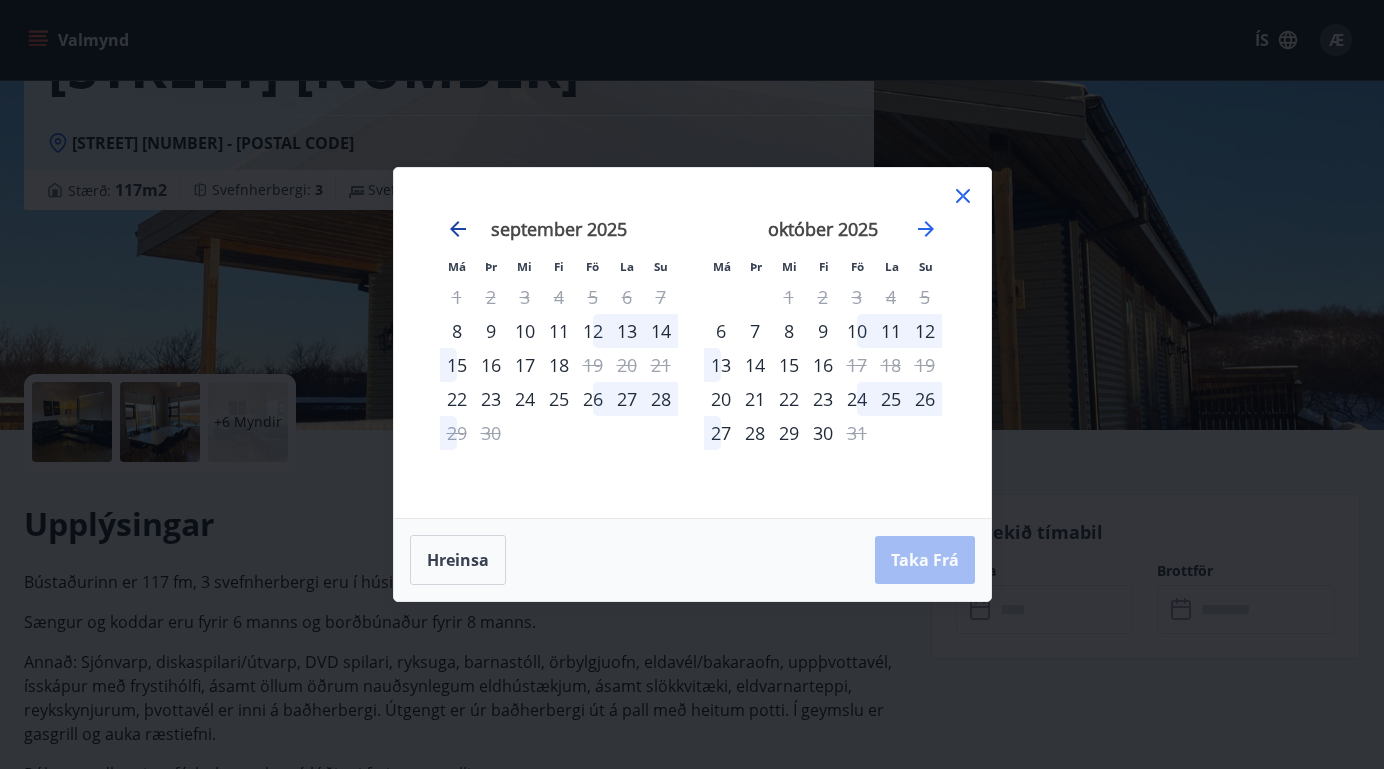 click 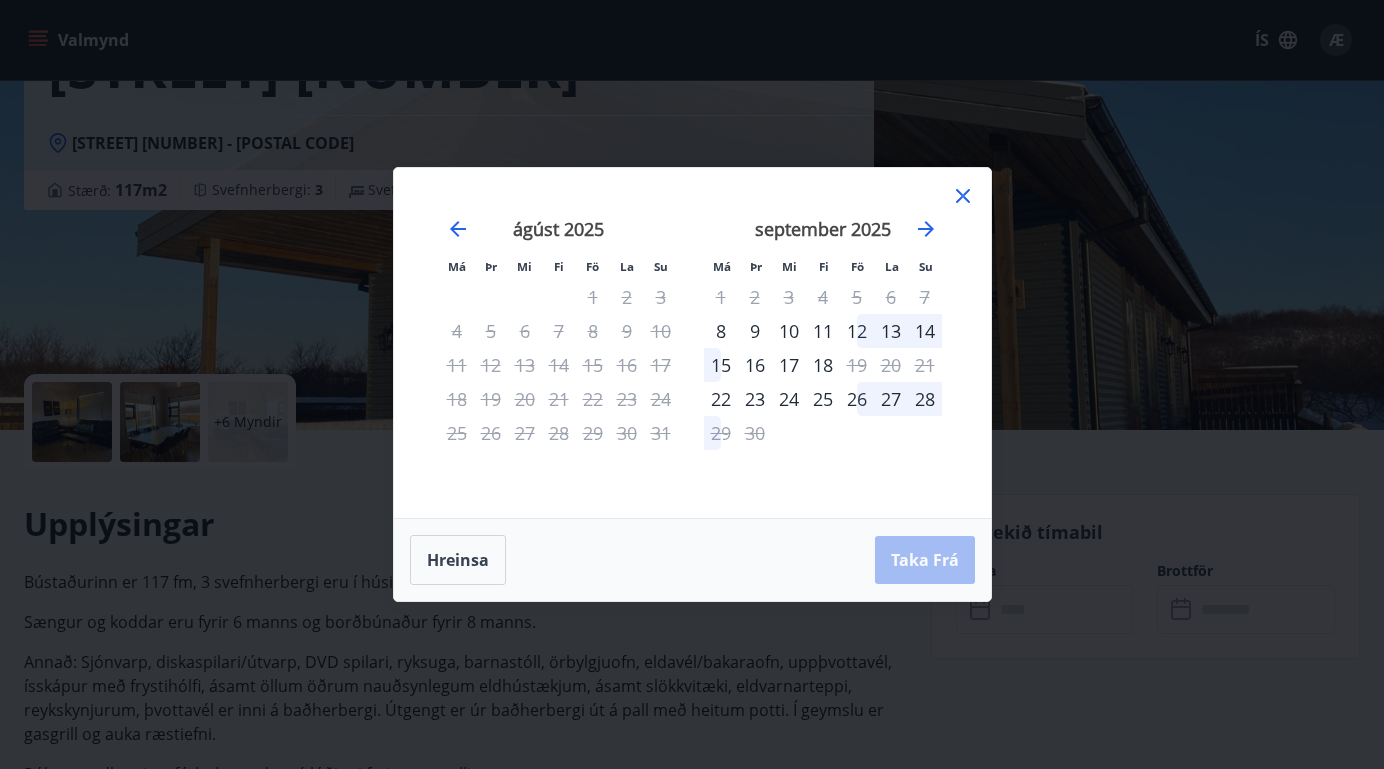 click on "Má Þr Mi Fi Fö La Su Má Þr Mi Fi Fö La Su júlí 2025 1 2 3 4 5 6 7 8 9 10 11 12 13 14 15 16 17 18 19 20 21 22 23 24 25 26 27 28 29 30 31 ágúst 2025 1 2 3 4 5 6 7 8 9 10 11 12 13 14 15 16 17 18 19 20 21 22 23 24 25 26 27 28 29 30 31 september 2025 1 2 3 4 5 6 7 8 9 10 11 12 13 14 15 16 17 18 19 20 21 22 23 24 25 26 27 28 29 30 október 2025 1 2 3 4 5 6 7 8 9 10 11 12 13 14 15 16 17 18 19 20 21 22 23 24 25 26 27 28 29 30 31" at bounding box center (692, 343) 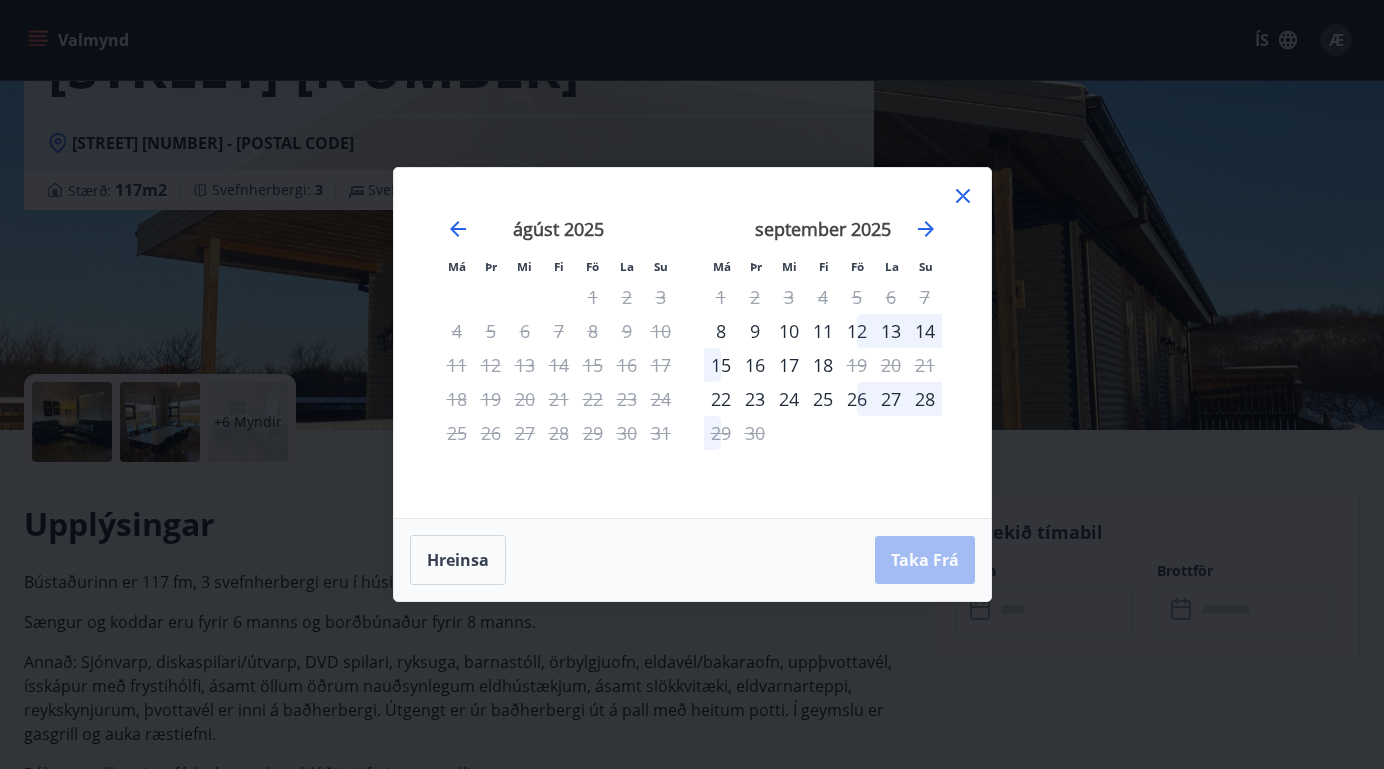 click 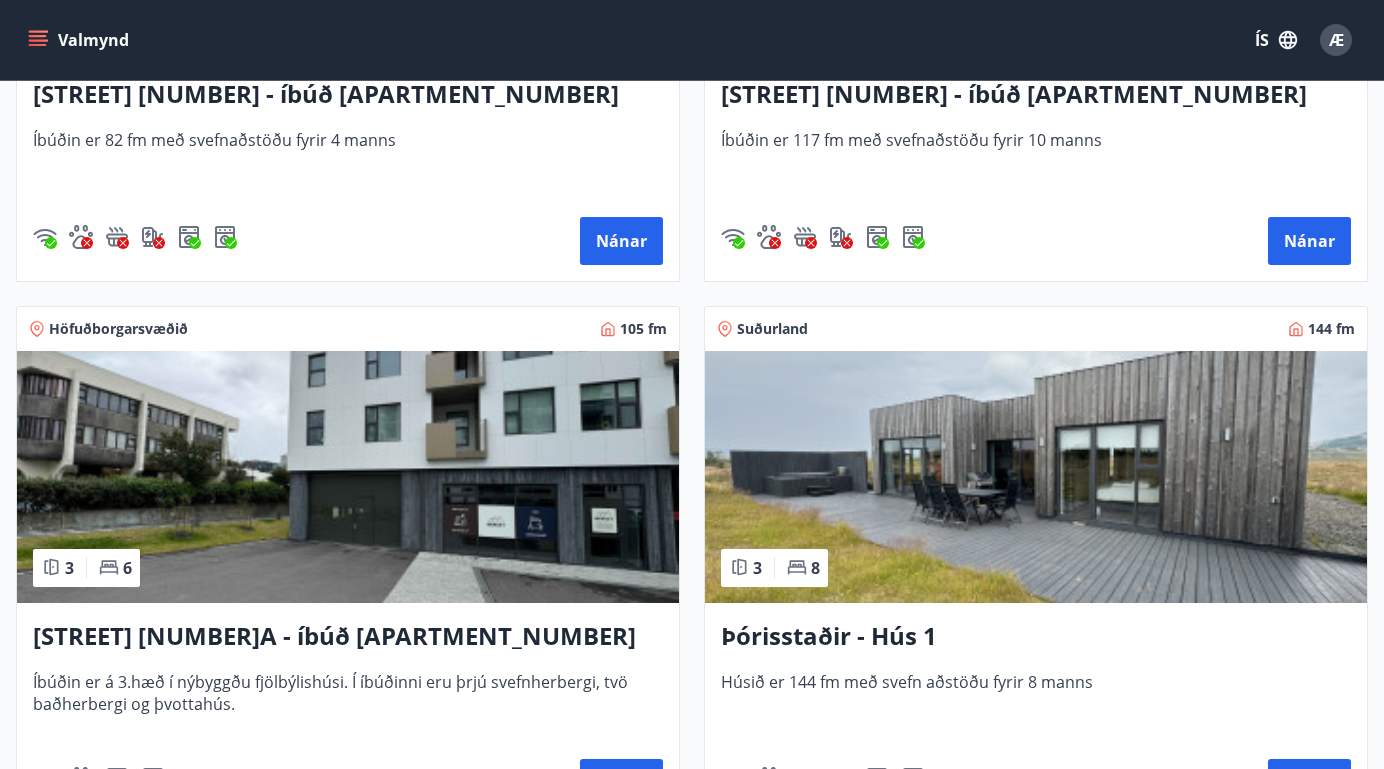 scroll, scrollTop: 0, scrollLeft: 0, axis: both 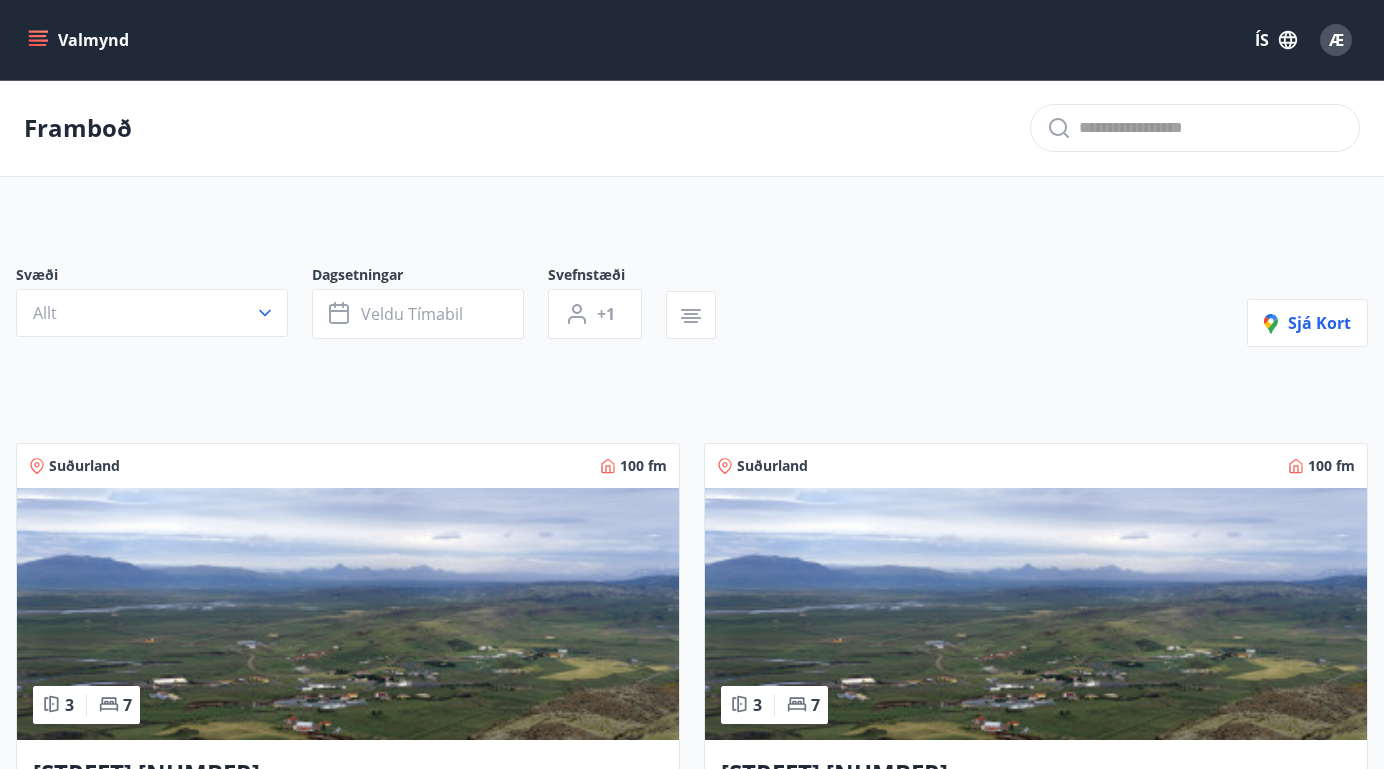 click on "Allt" at bounding box center [152, 313] 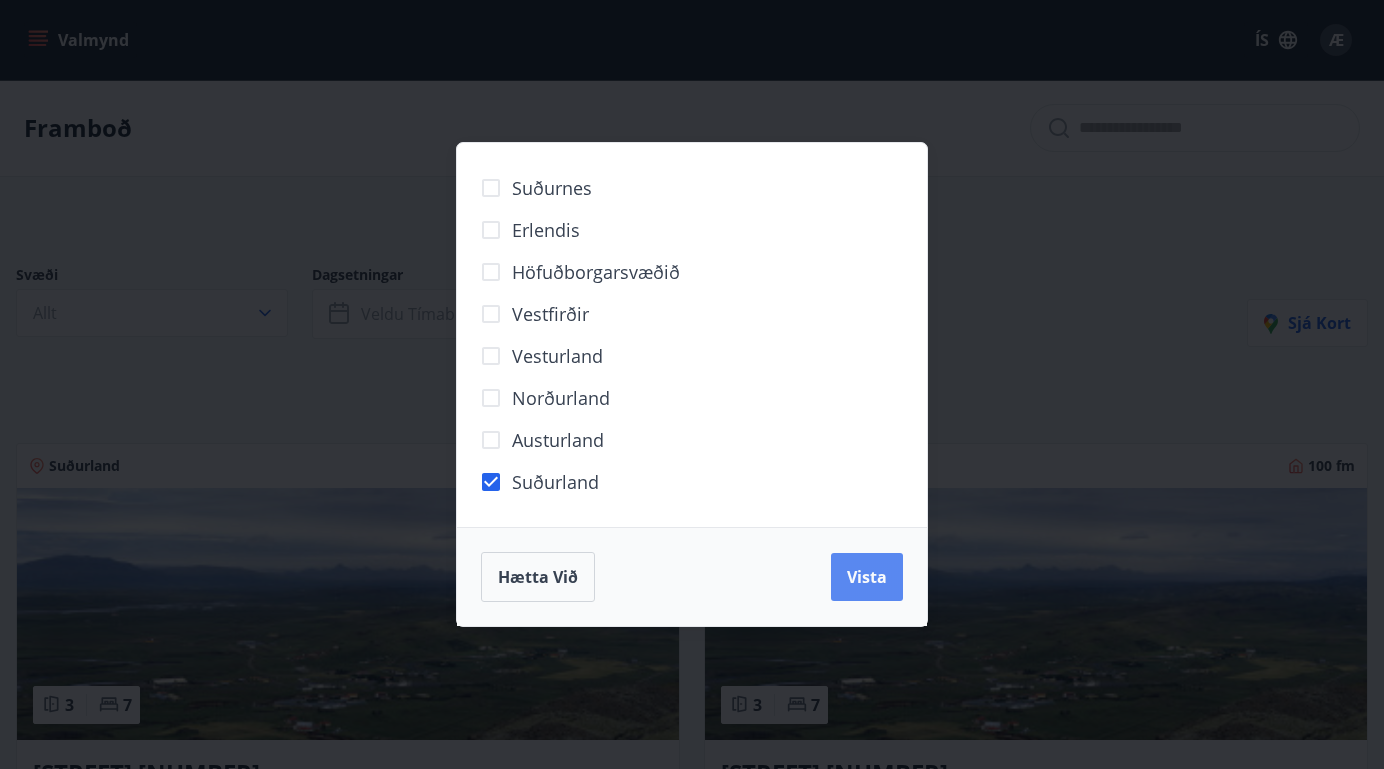 click on "Vista" at bounding box center (867, 577) 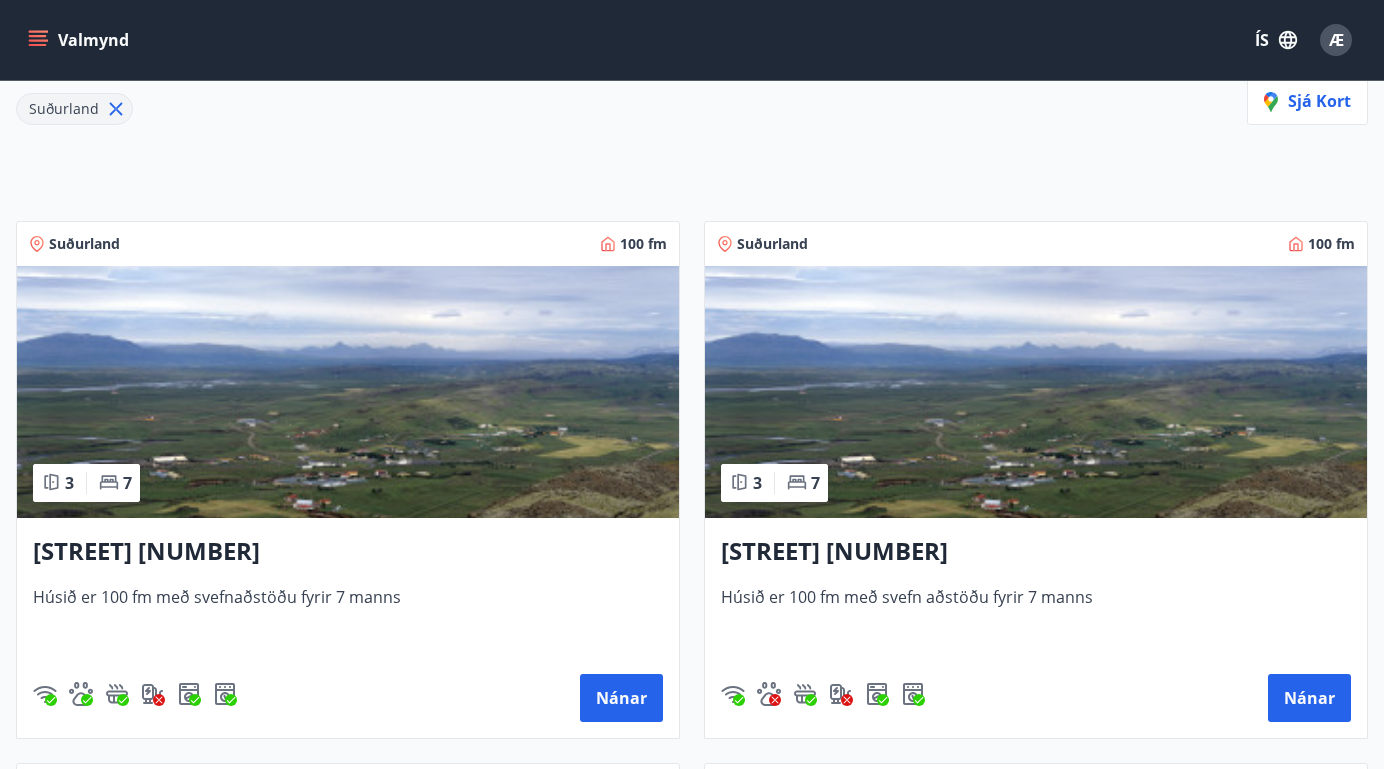 scroll, scrollTop: 293, scrollLeft: 0, axis: vertical 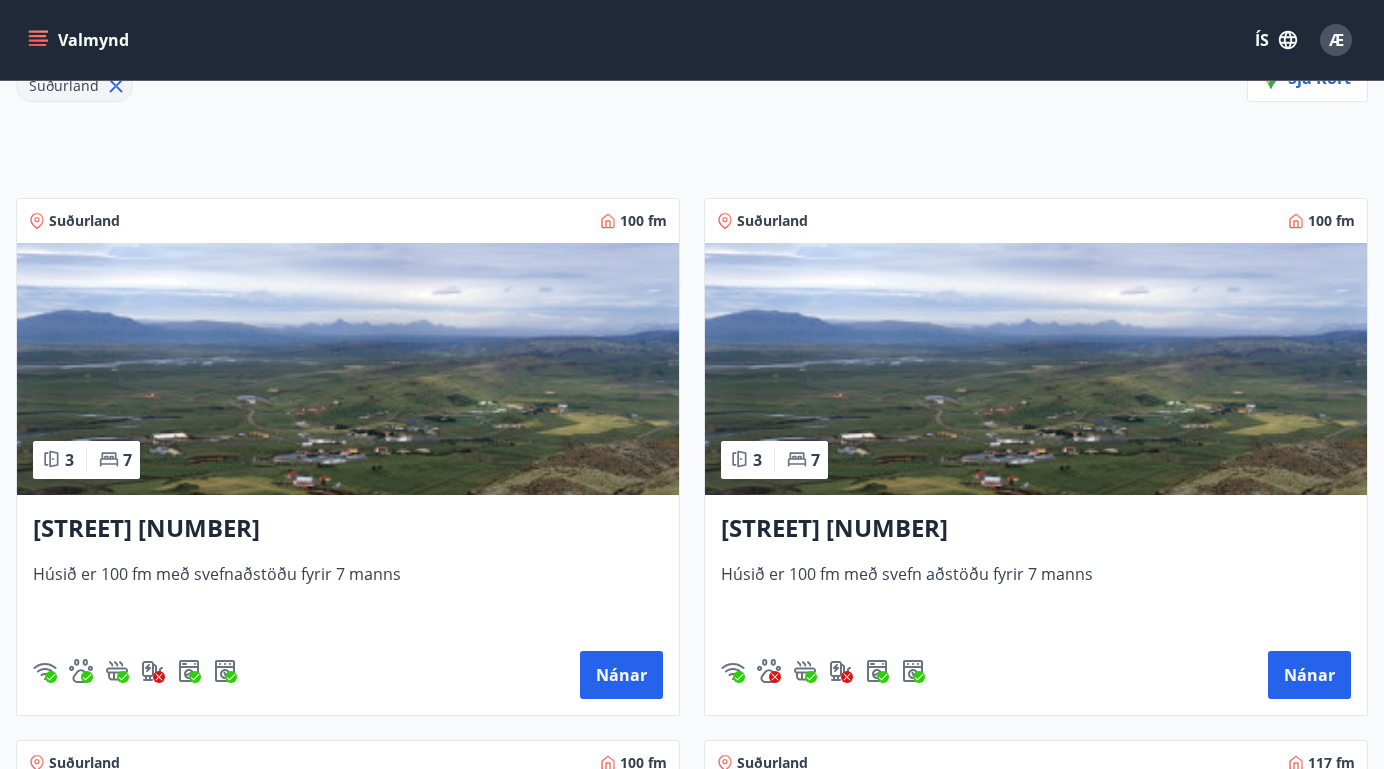 click on "Húsið er 100 fm með svefnaðstöðu fyrir 7 manns" at bounding box center (348, 596) 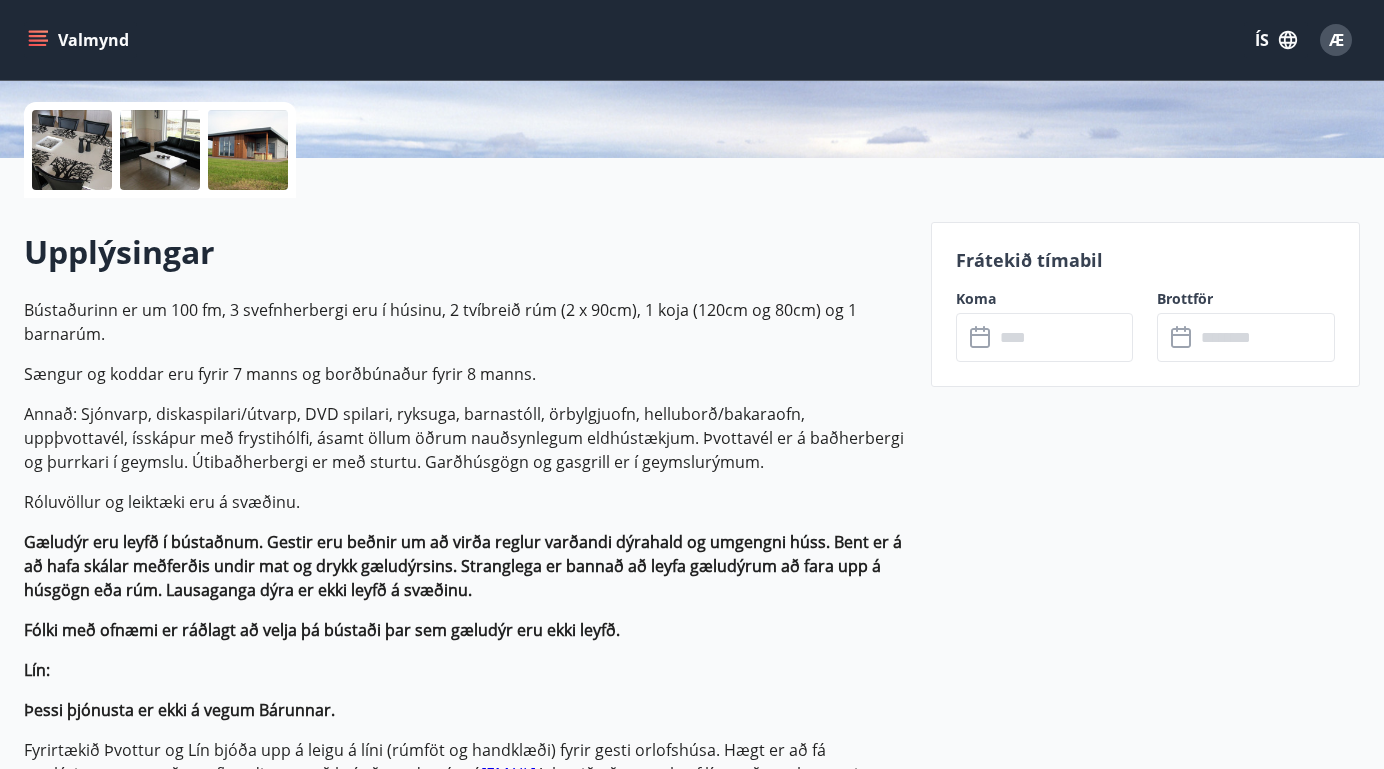 scroll, scrollTop: 440, scrollLeft: 0, axis: vertical 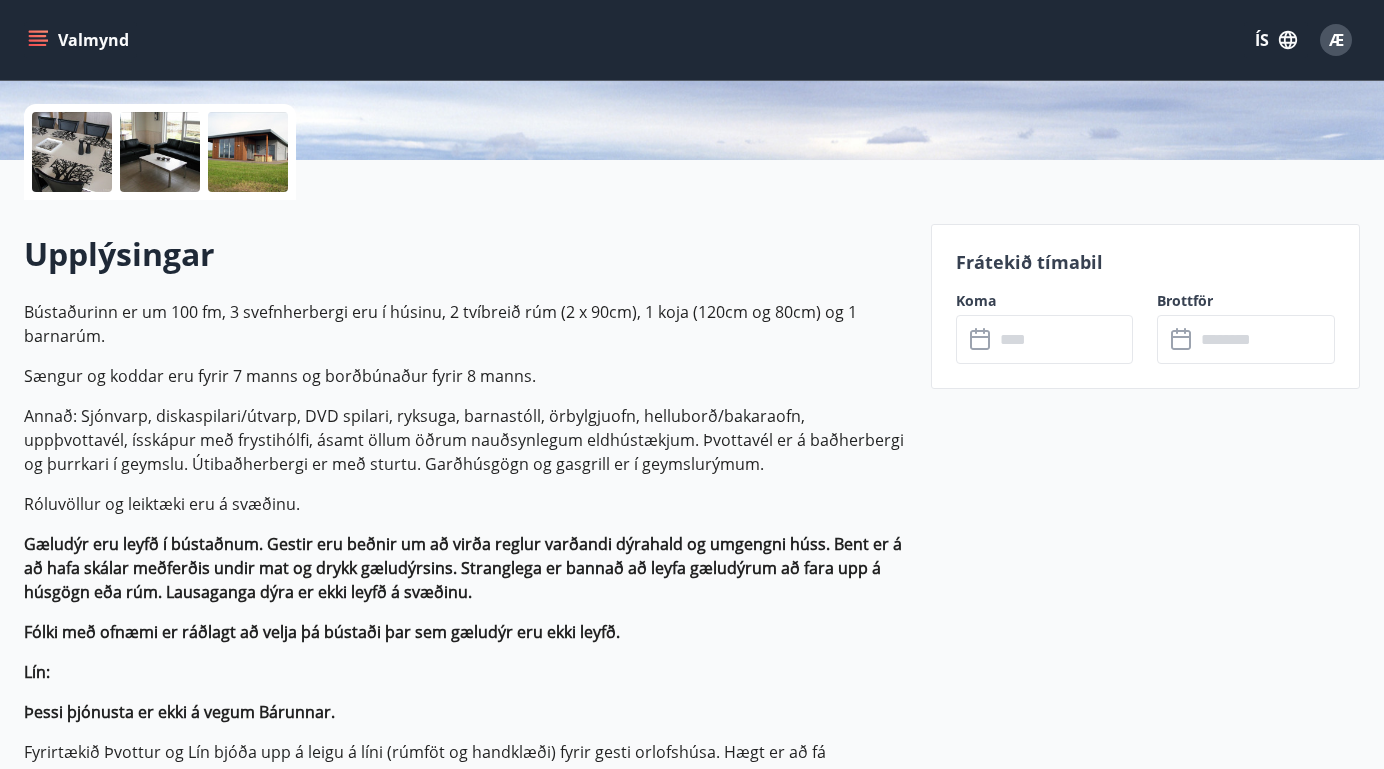 click at bounding box center [1064, 339] 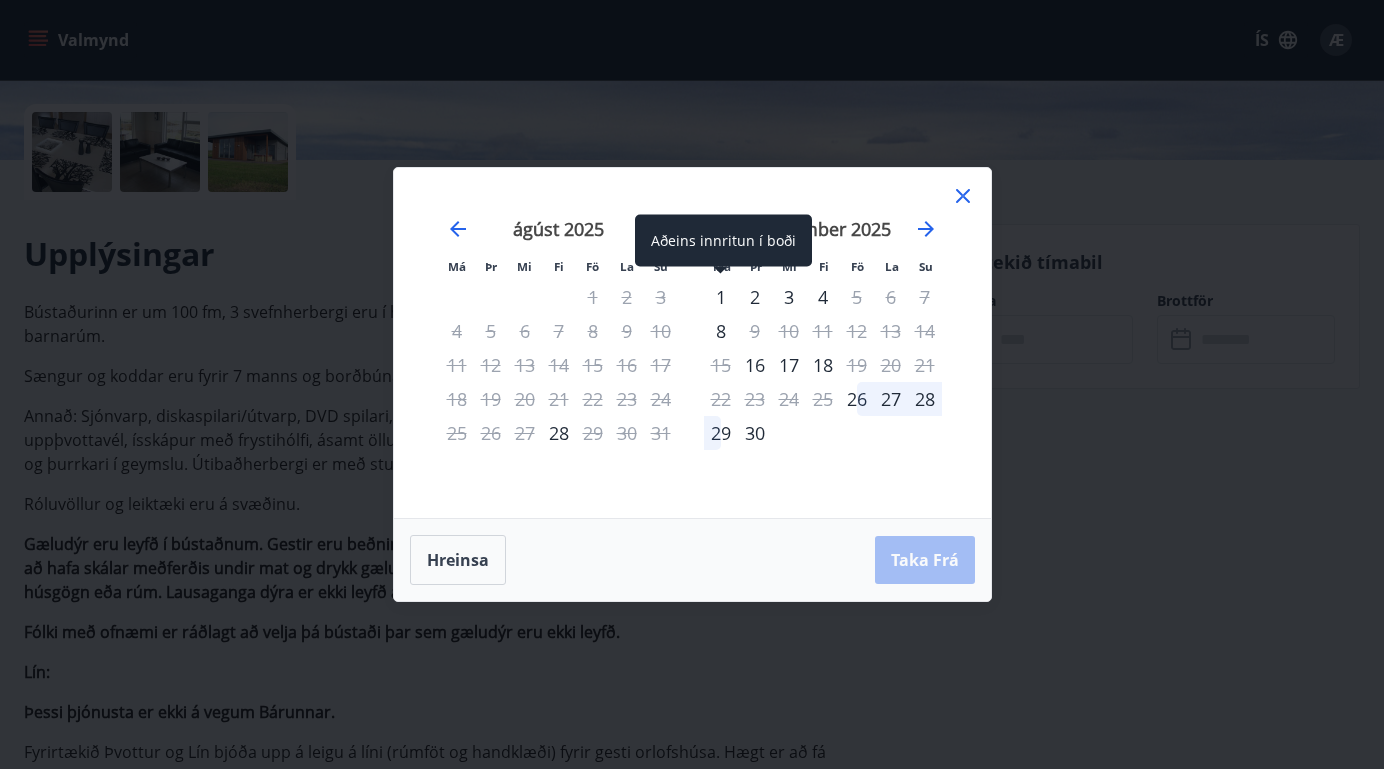 click on "1" at bounding box center (721, 297) 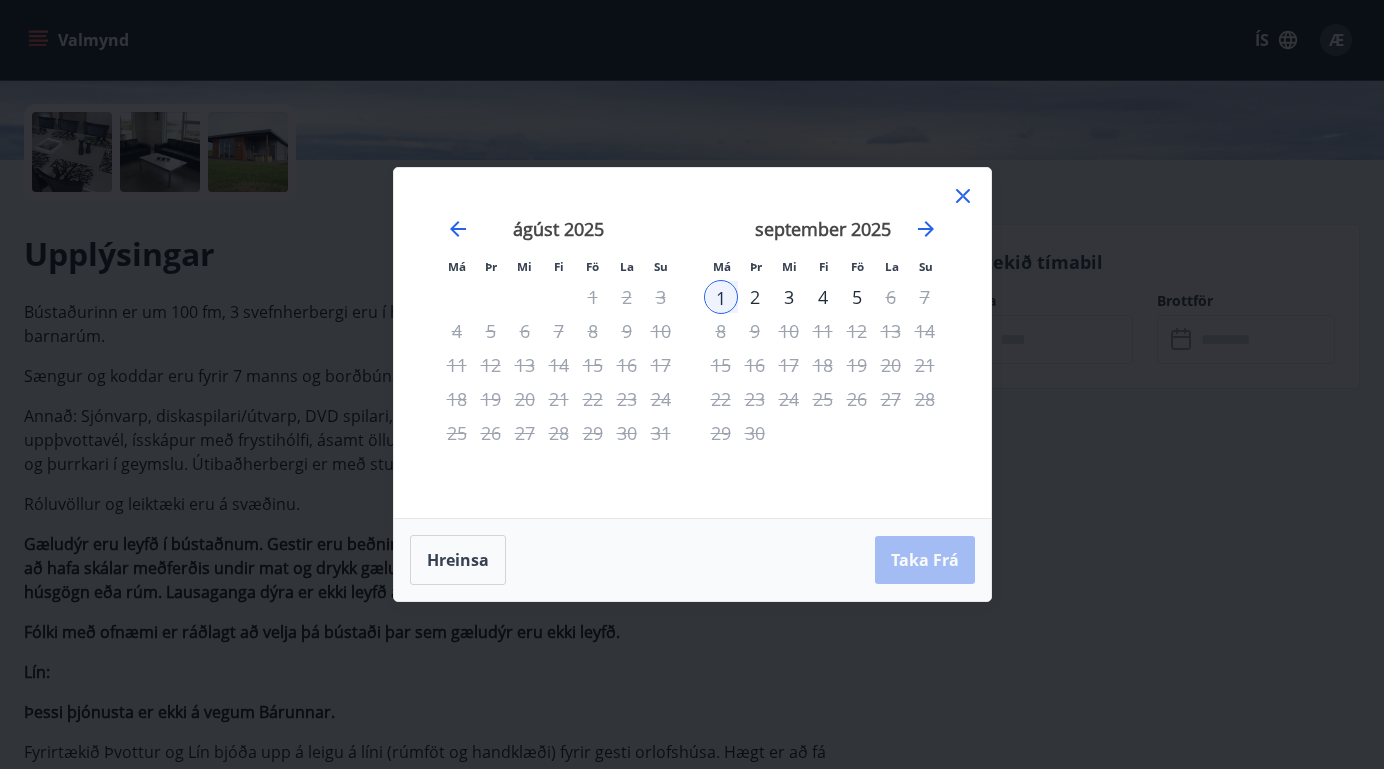 click on "4" at bounding box center [823, 297] 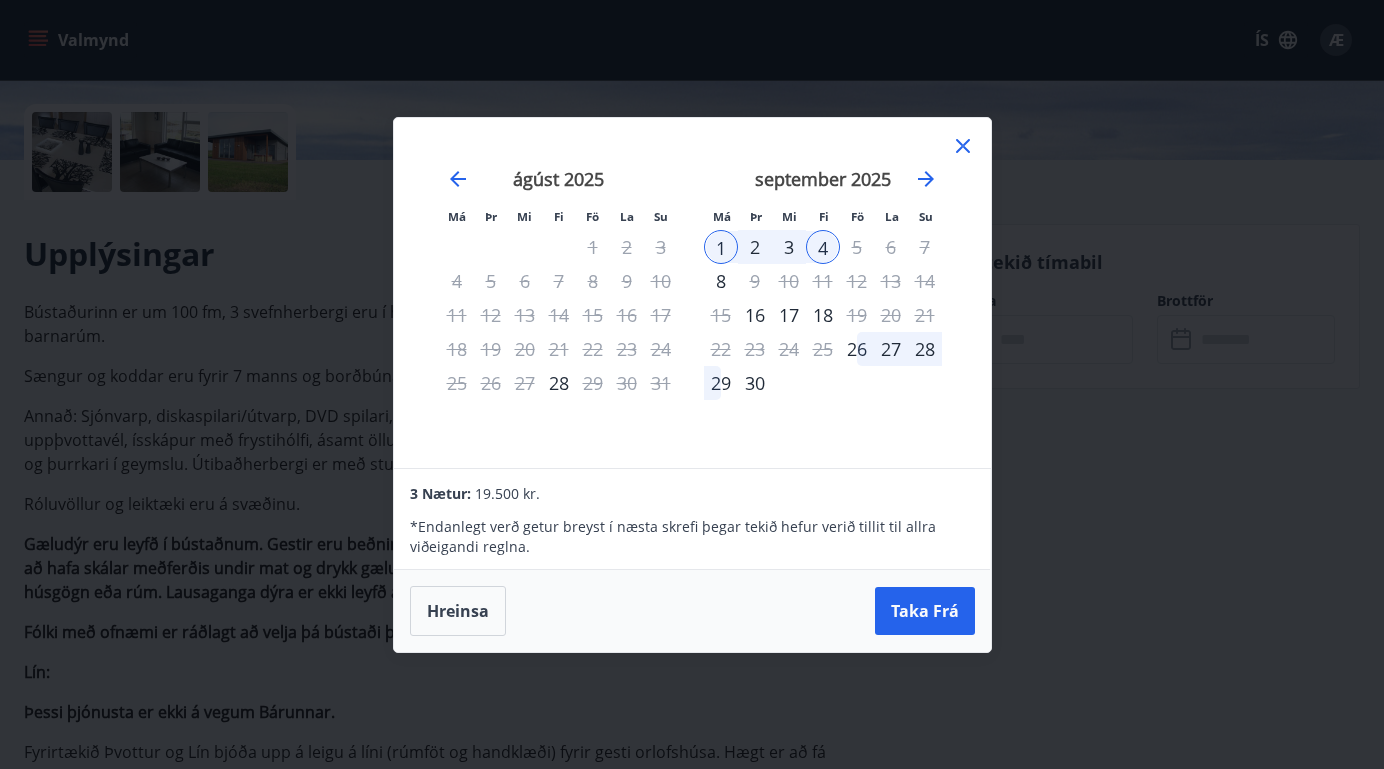 click on "5" at bounding box center (857, 247) 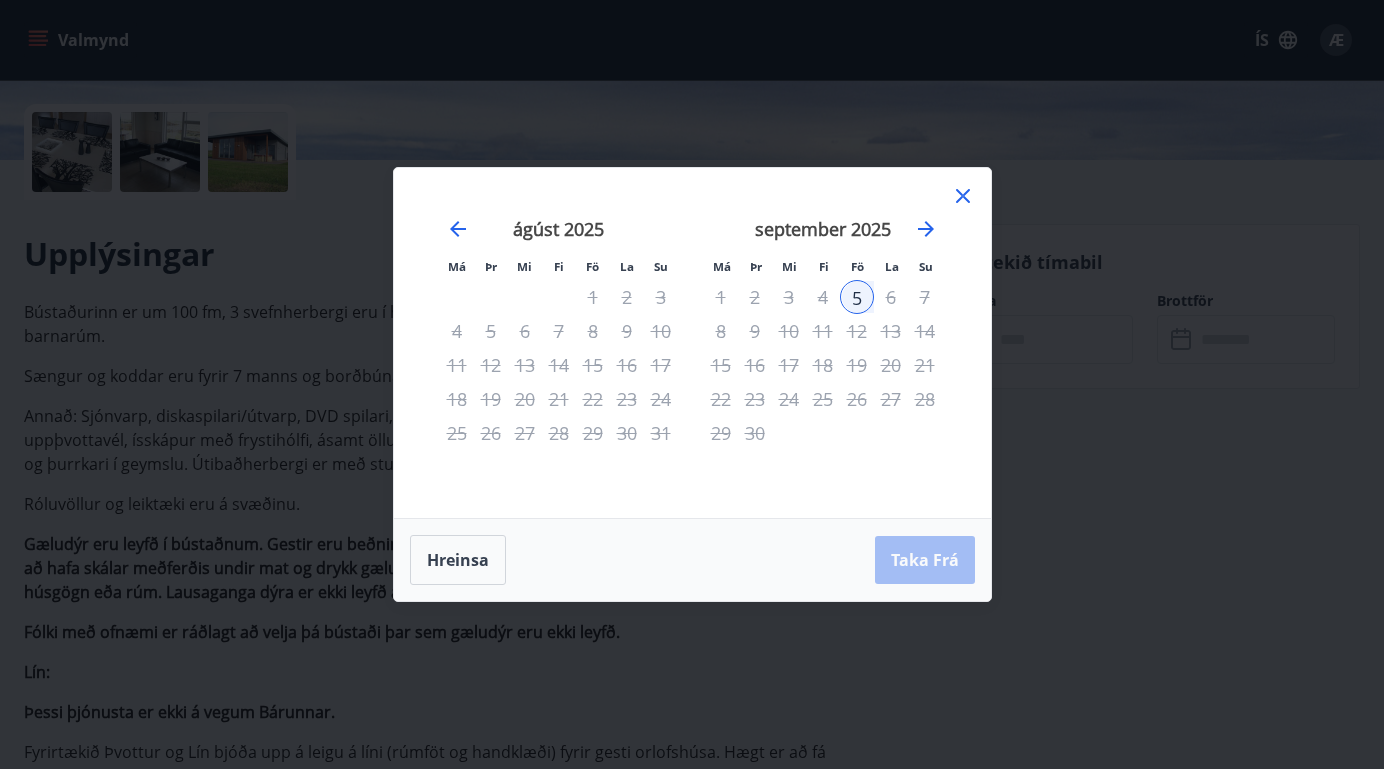 click on "1" at bounding box center [721, 297] 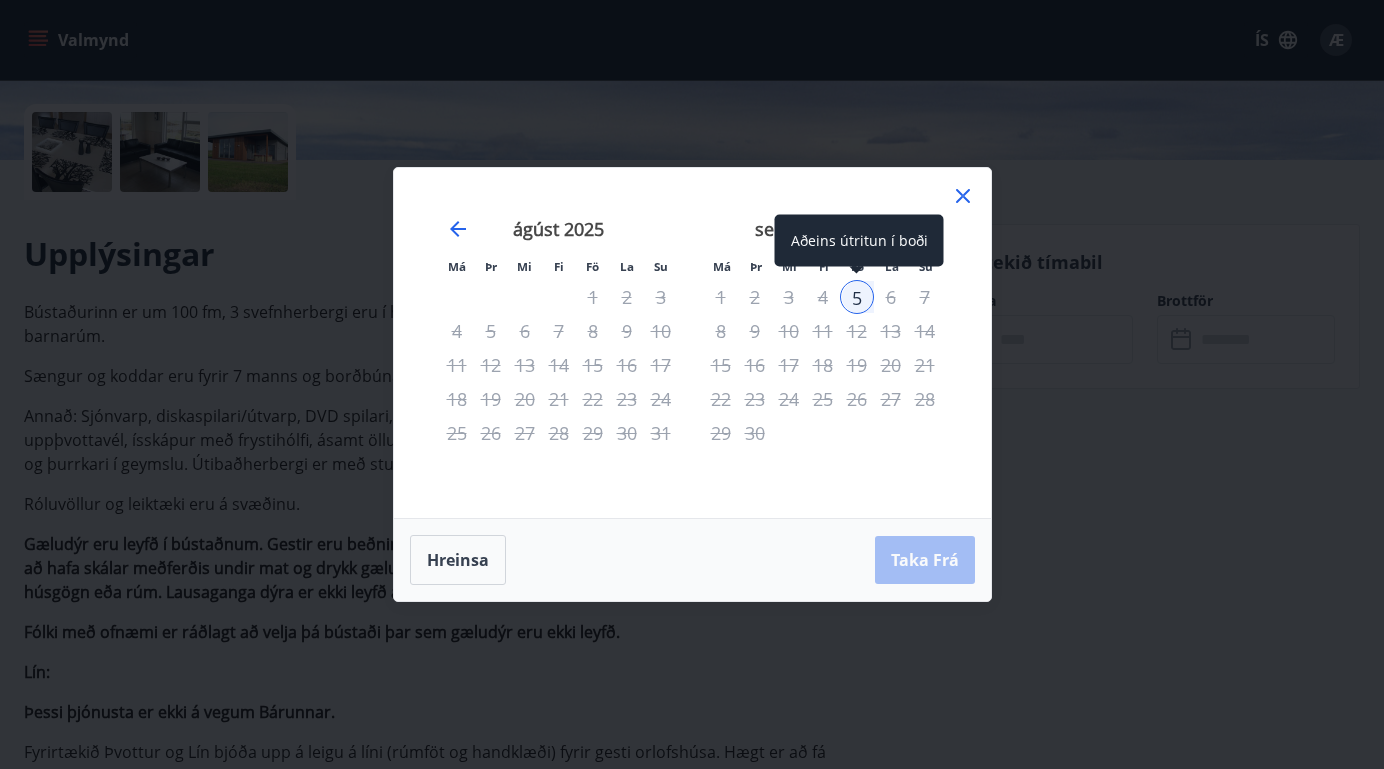 click on "6" at bounding box center (891, 297) 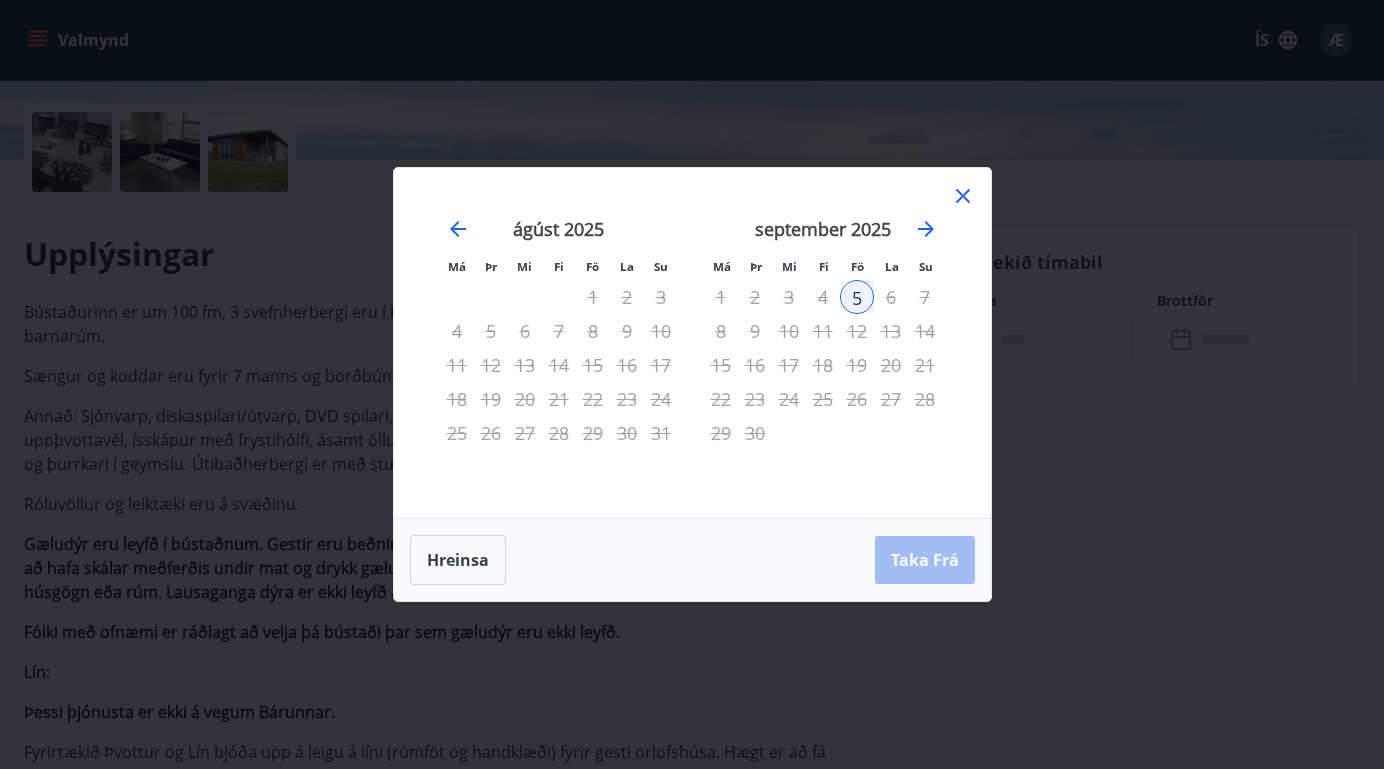 click 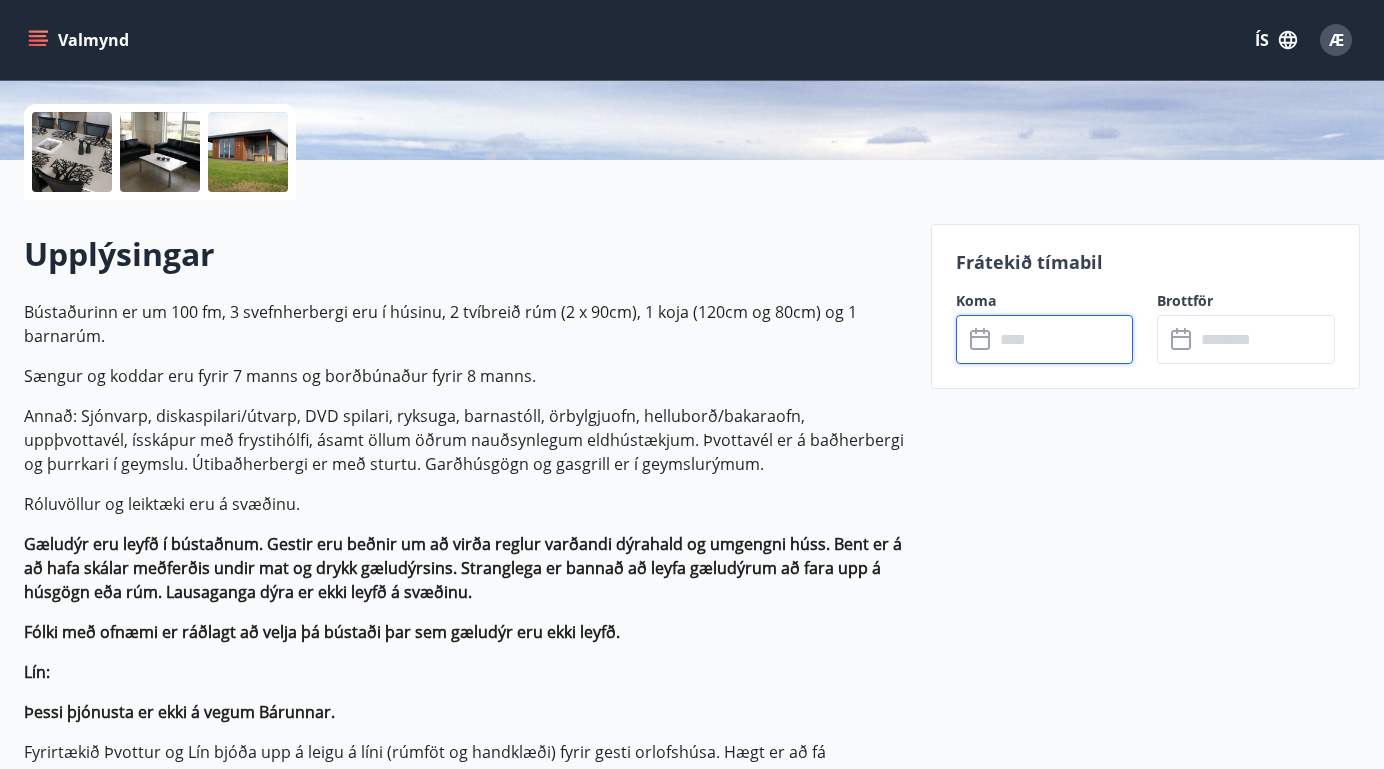 click at bounding box center (1064, 339) 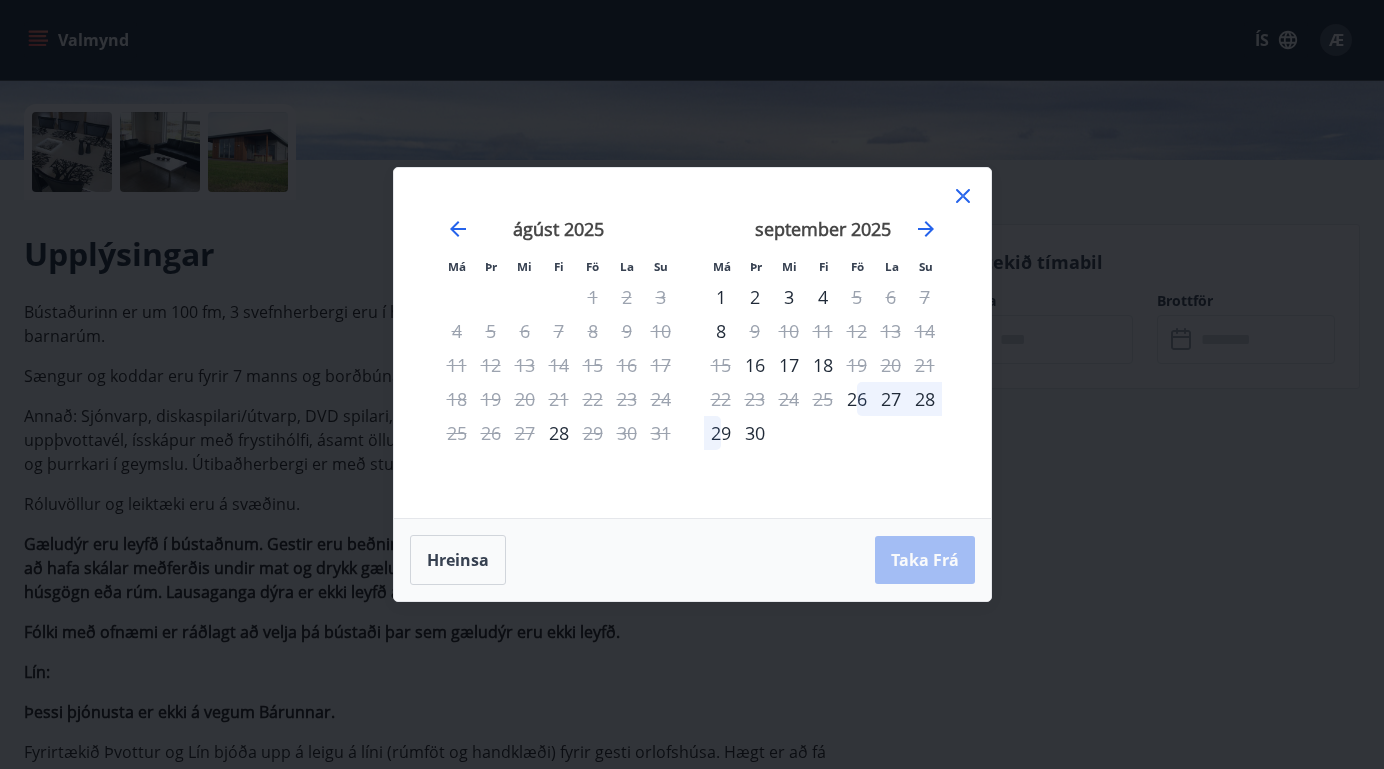 click on "1" at bounding box center (721, 297) 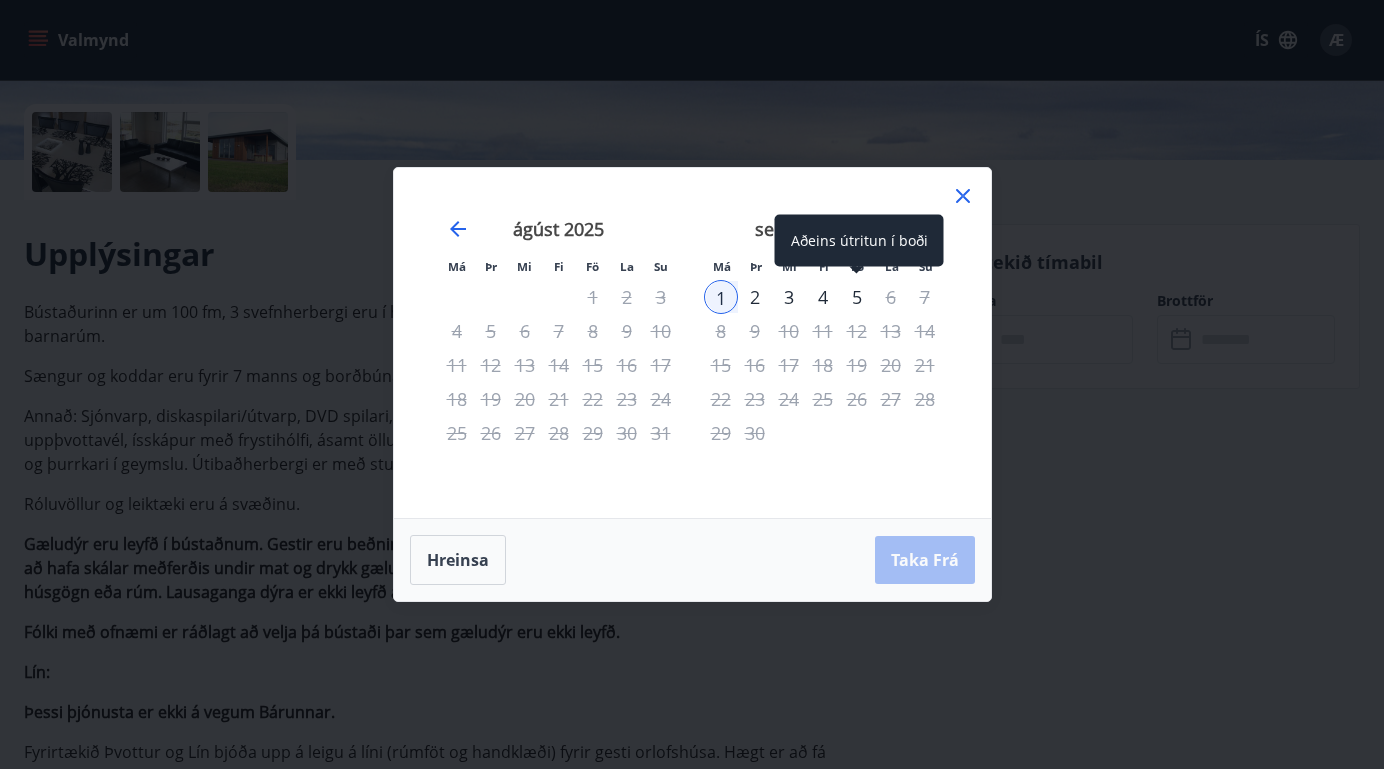 click on "5" at bounding box center (857, 297) 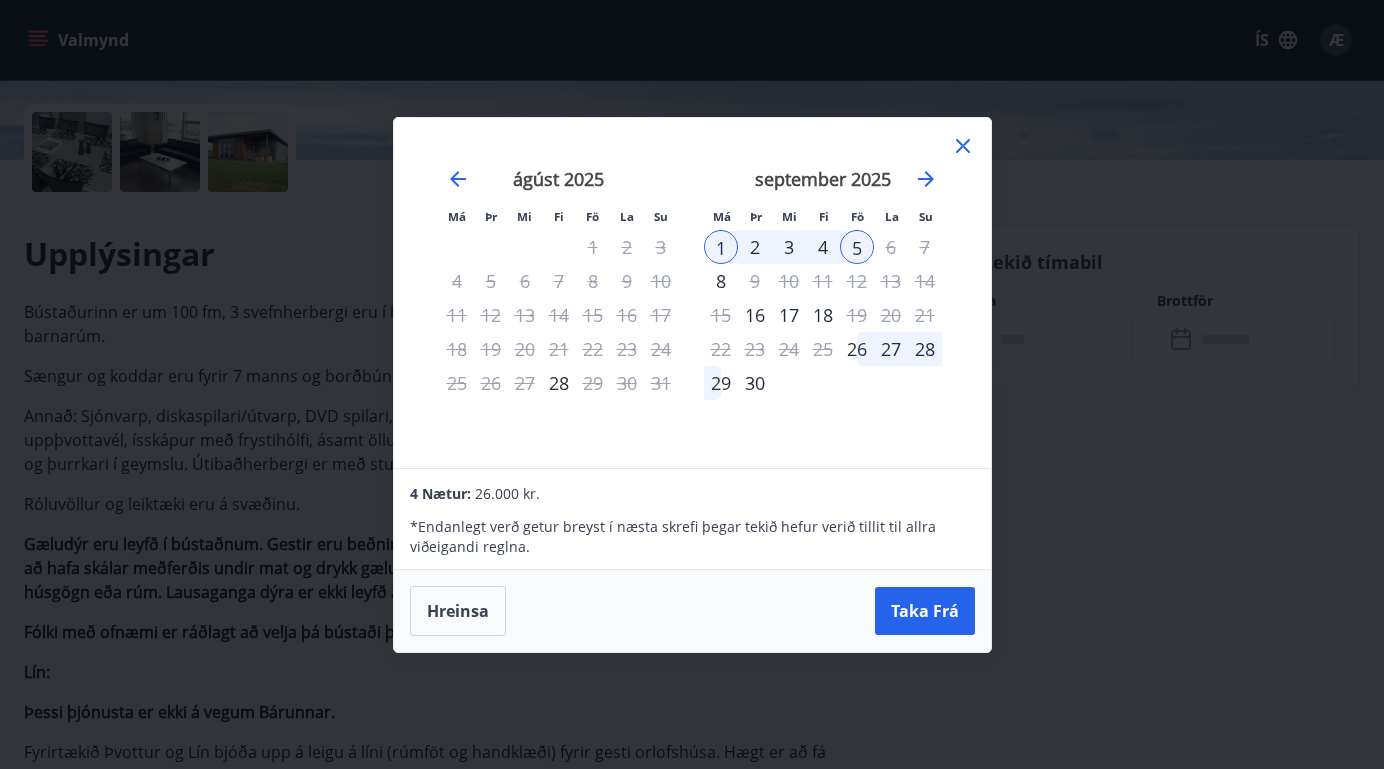 drag, startPoint x: 885, startPoint y: 137, endPoint x: 1051, endPoint y: 235, distance: 192.76929 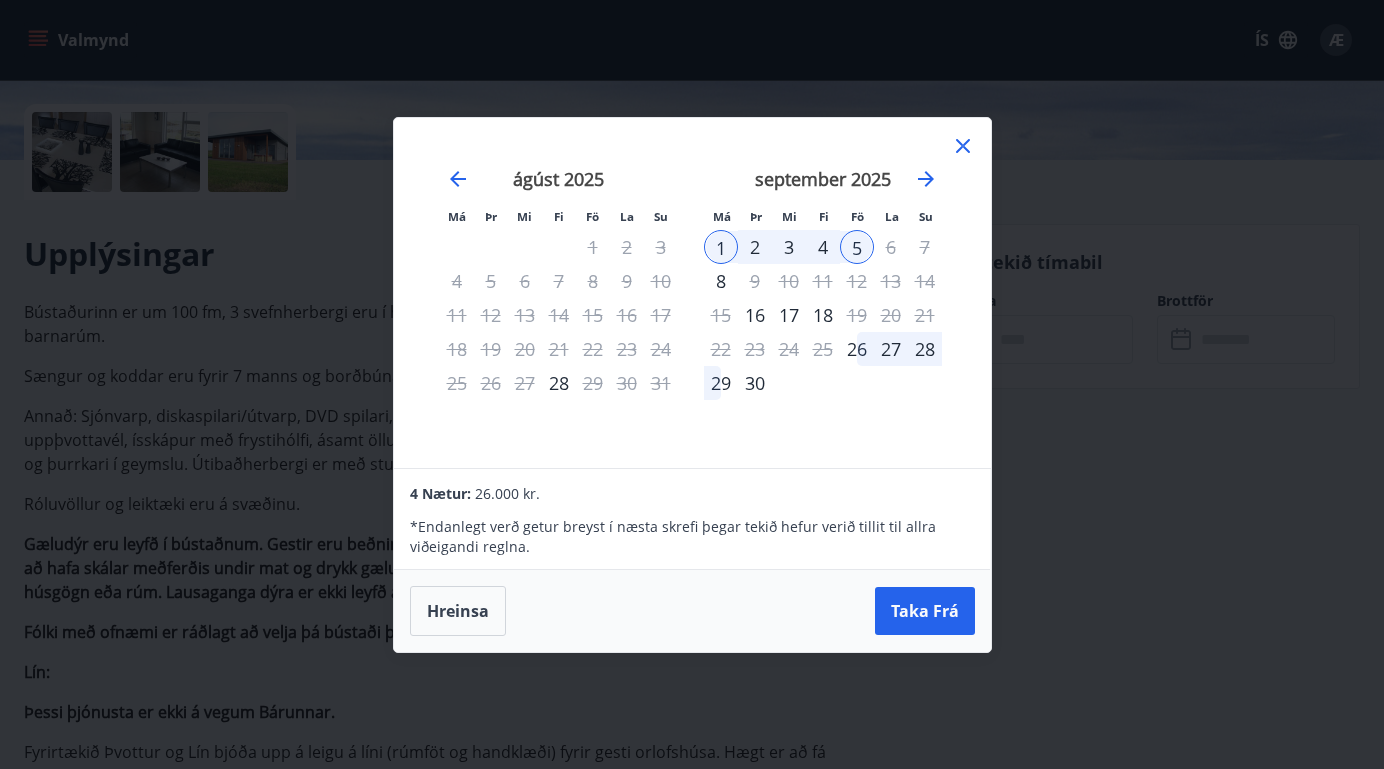 click on "Má Þr Mi Fi Fö La Su Má Þr Mi Fi Fö La Su júlí 2025 1 2 3 4 5 6 7 8 9 10 11 12 13 14 15 16 17 18 19 20 21 22 23 24 25 26 27 28 29 30 31 ágúst 2025 1 2 3 4 5 6 7 8 9 10 11 12 13 14 15 16 17 18 19 20 21 22 23 24 25 26 27 28 29 30 31 september 2025 1 2 3 4 5 6 7 8 9 10 11 12 13 14 15 16 17 18 19 20 21 22 23 24 25 26 27 28 29 30 október 2025 1 2 3 4 5 6 7 8 9 10 11 12 13 14 15 16 17 18 19 20 21 22 23 24 25 26 27 28 29 30 31 4 Nætur: 26.000 kr. * Endanlegt verð getur breyst í næsta skrefi þegar tekið hefur verið tillit til allra viðeigandi reglna. Hreinsa Taka Frá" at bounding box center (692, 384) 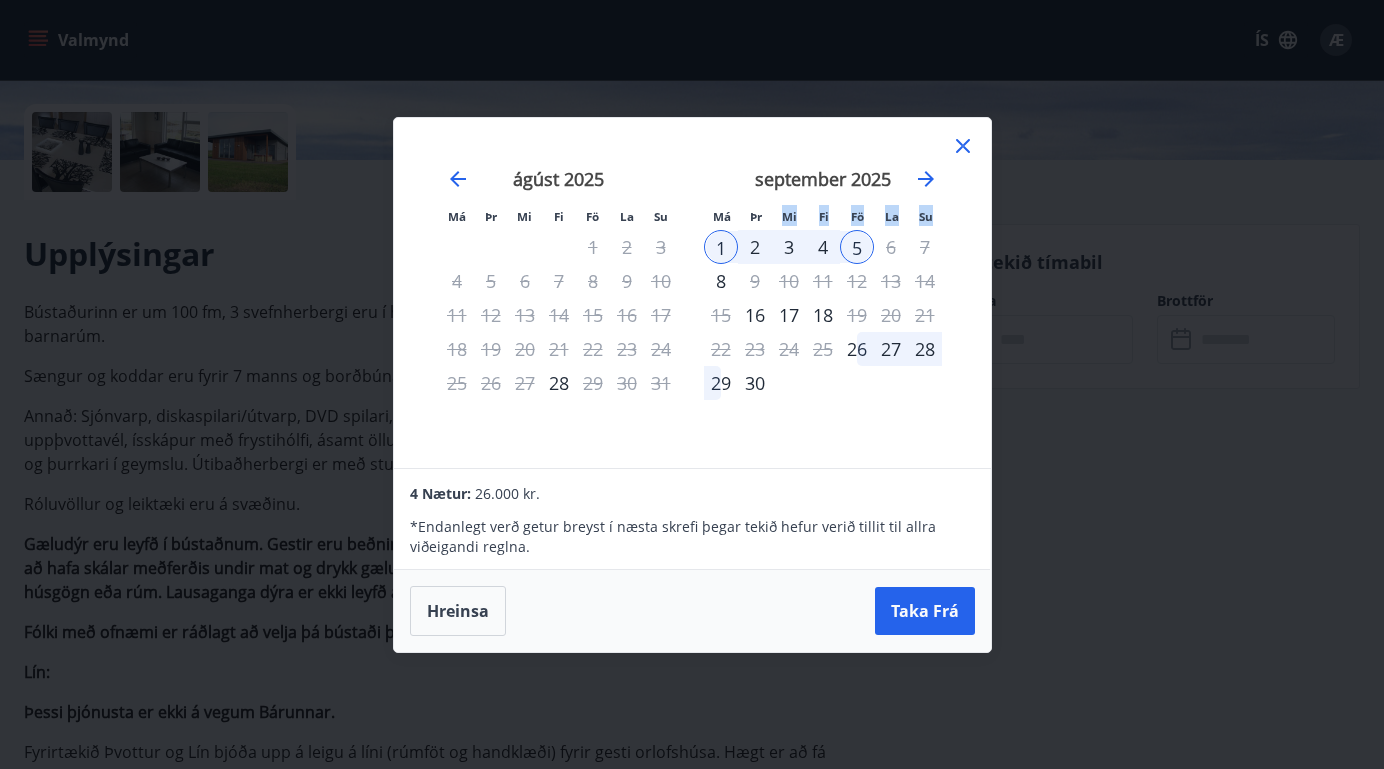 drag, startPoint x: 719, startPoint y: 129, endPoint x: 780, endPoint y: 212, distance: 103.00485 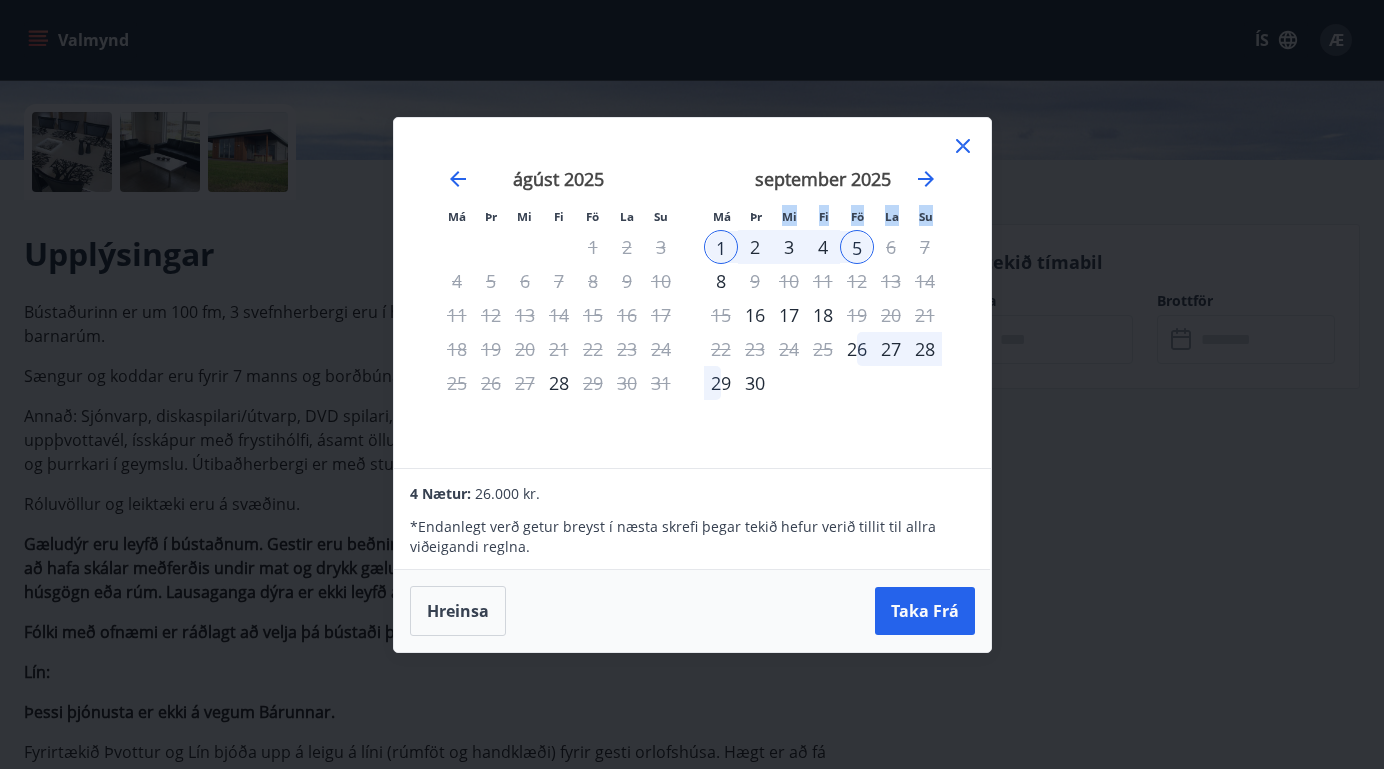 click on "Má Þr Mi Fi Fö La Su Má Þr Mi Fi Fö La Su júlí 2025 1 2 3 4 5 6 7 8 9 10 11 12 13 14 15 16 17 18 19 20 21 22 23 24 25 26 27 28 29 30 31 ágúst 2025 1 2 3 4 5 6 7 8 9 10 11 12 13 14 15 16 17 18 19 20 21 22 23 24 25 26 27 28 29 30 31 september 2025 1 2 3 4 5 6 7 8 9 10 11 12 13 14 15 16 17 18 19 20 21 22 23 24 25 26 27 28 29 30 október 2025 1 2 3 4 5 6 7 8 9 10 11 12 13 14 15 16 17 18 19 20 21 22 23 24 25 26 27 28 29 30 31" at bounding box center [692, 293] 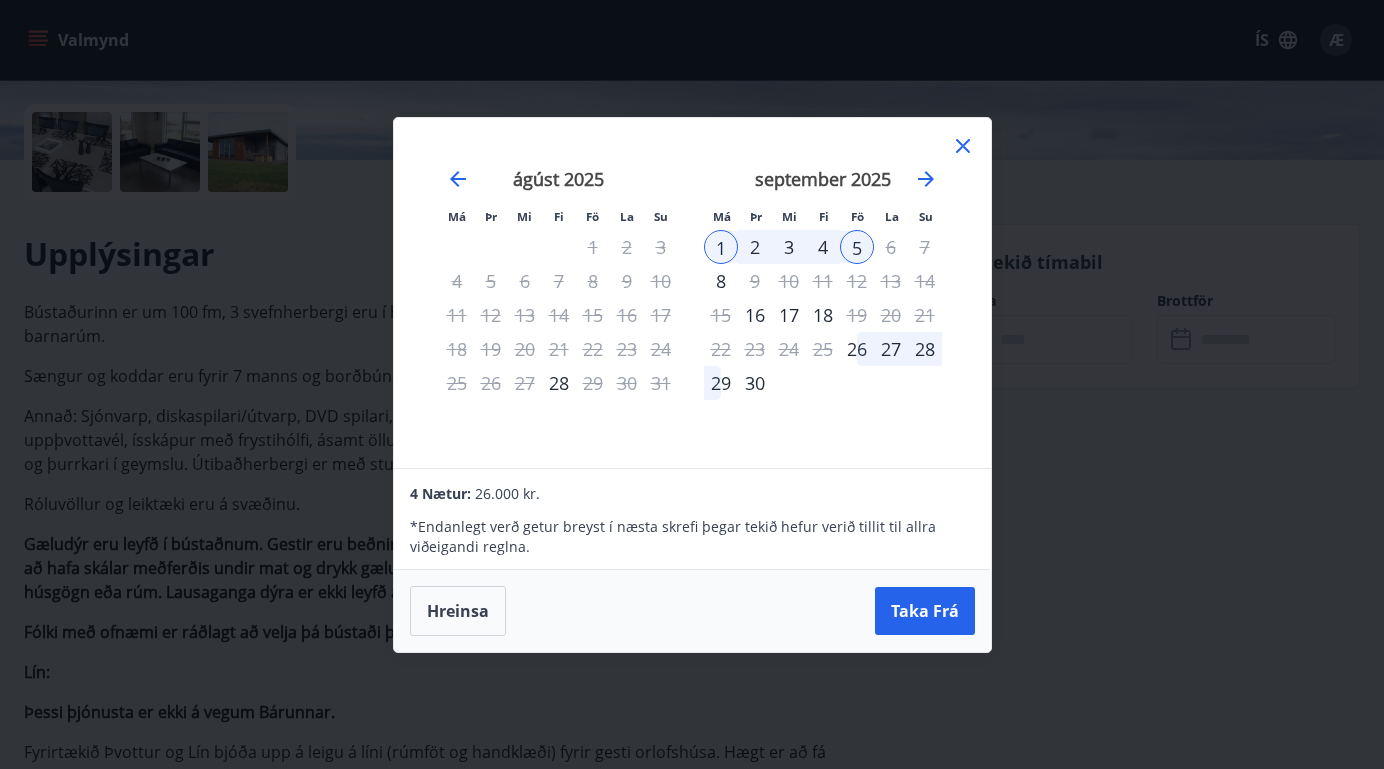 drag, startPoint x: 785, startPoint y: 132, endPoint x: 785, endPoint y: 241, distance: 109 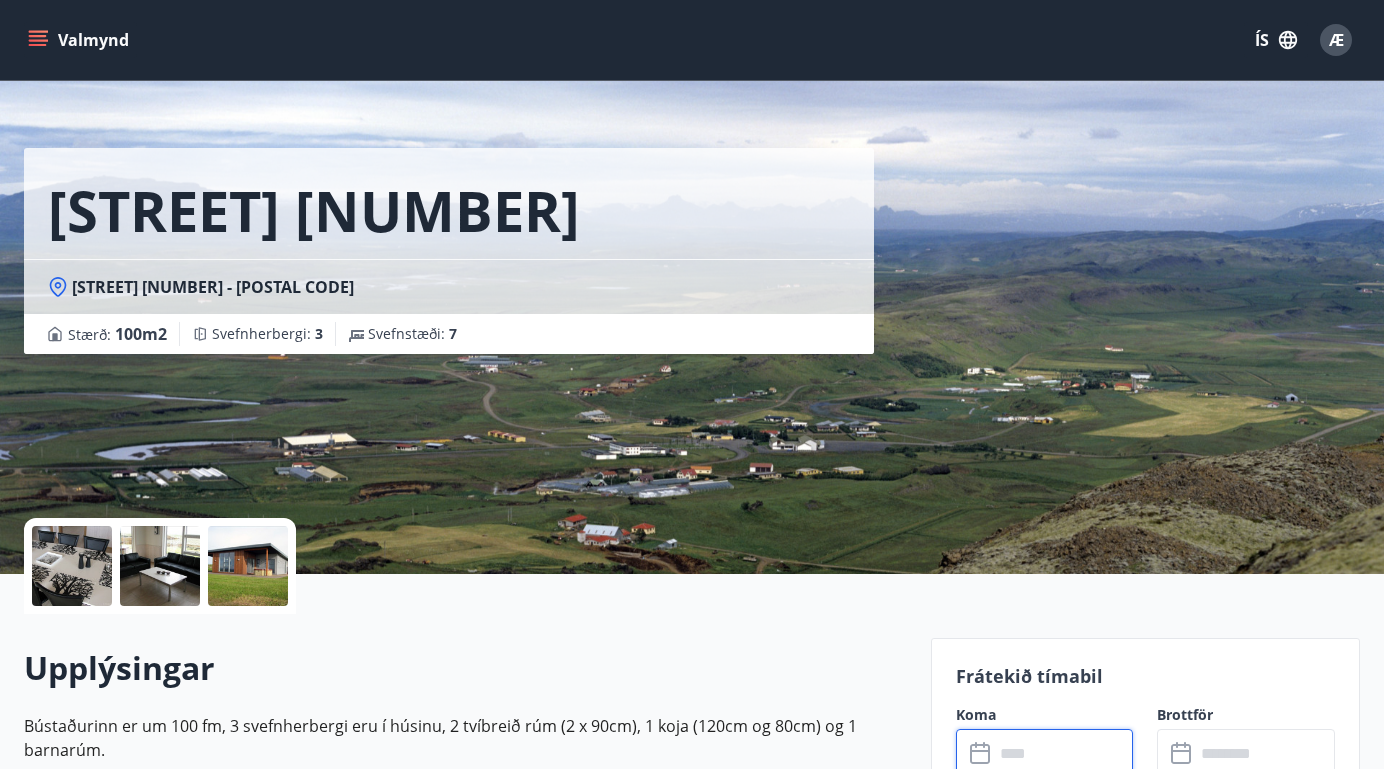 scroll, scrollTop: 0, scrollLeft: 0, axis: both 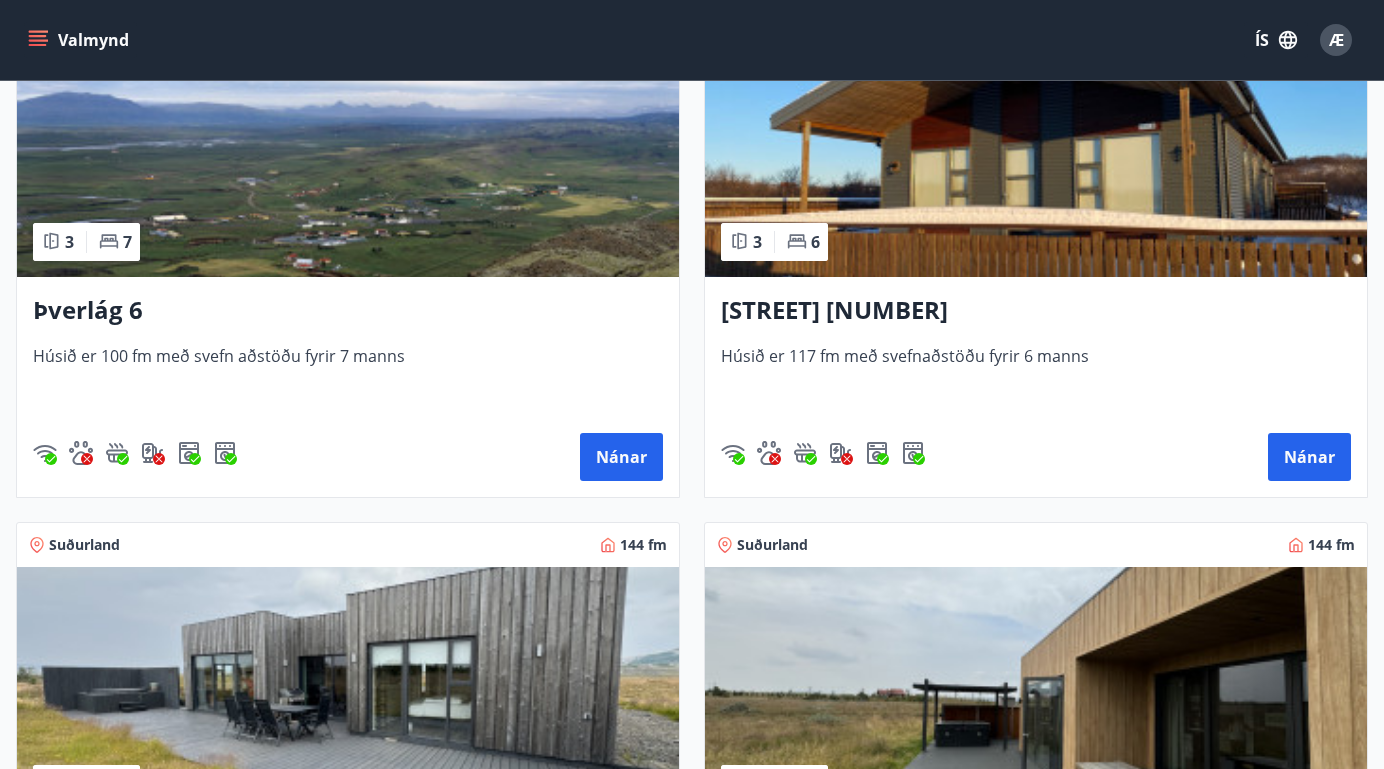 click on "[STREET] [NUMBER]" at bounding box center [1036, 311] 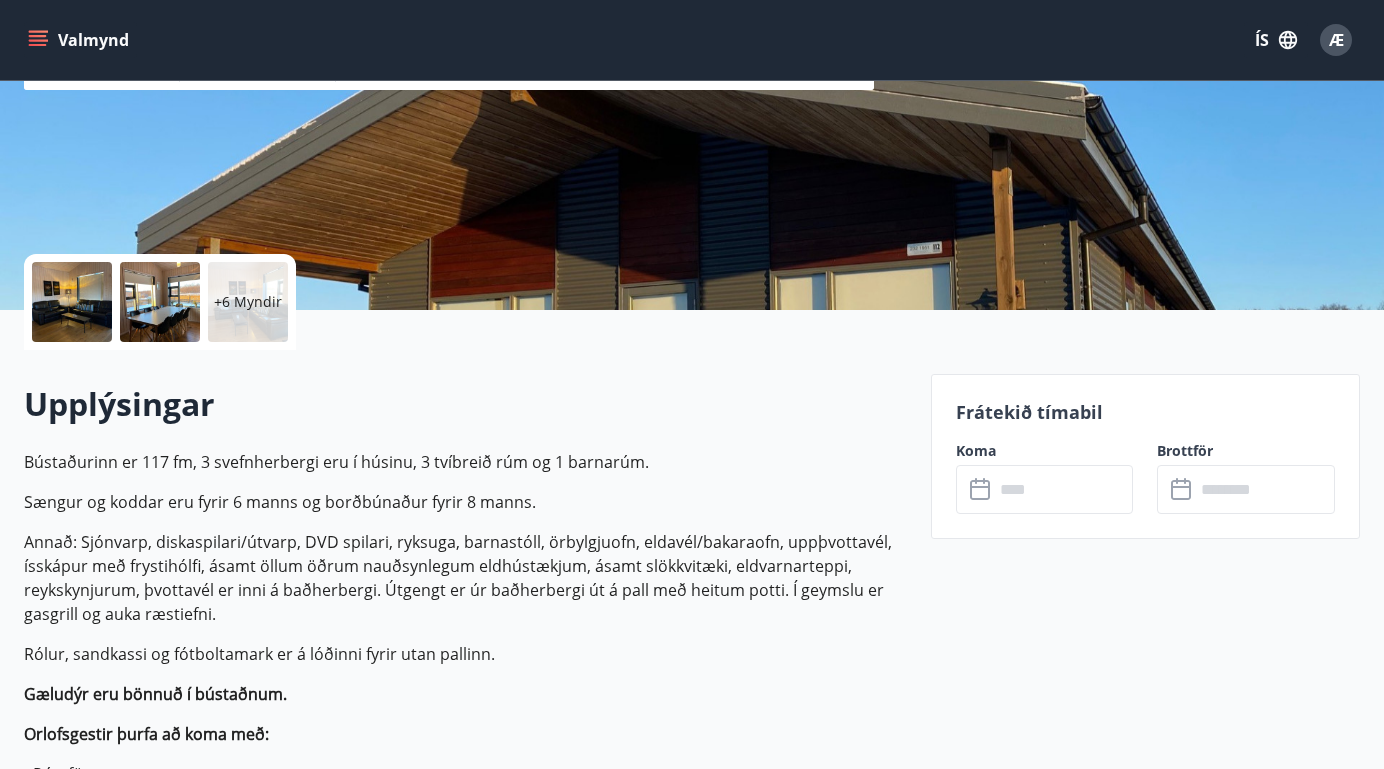 scroll, scrollTop: 0, scrollLeft: 0, axis: both 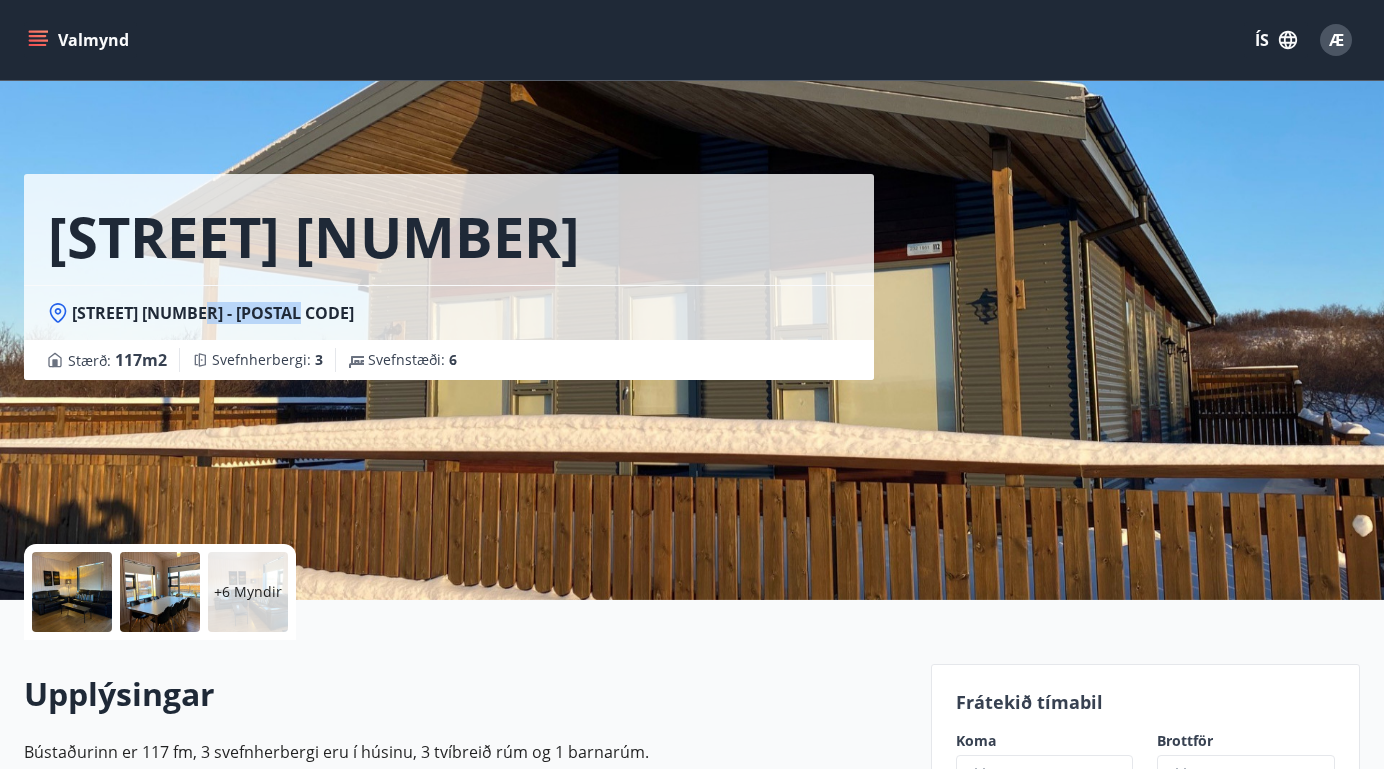 drag, startPoint x: 193, startPoint y: 316, endPoint x: 314, endPoint y: 321, distance: 121.103264 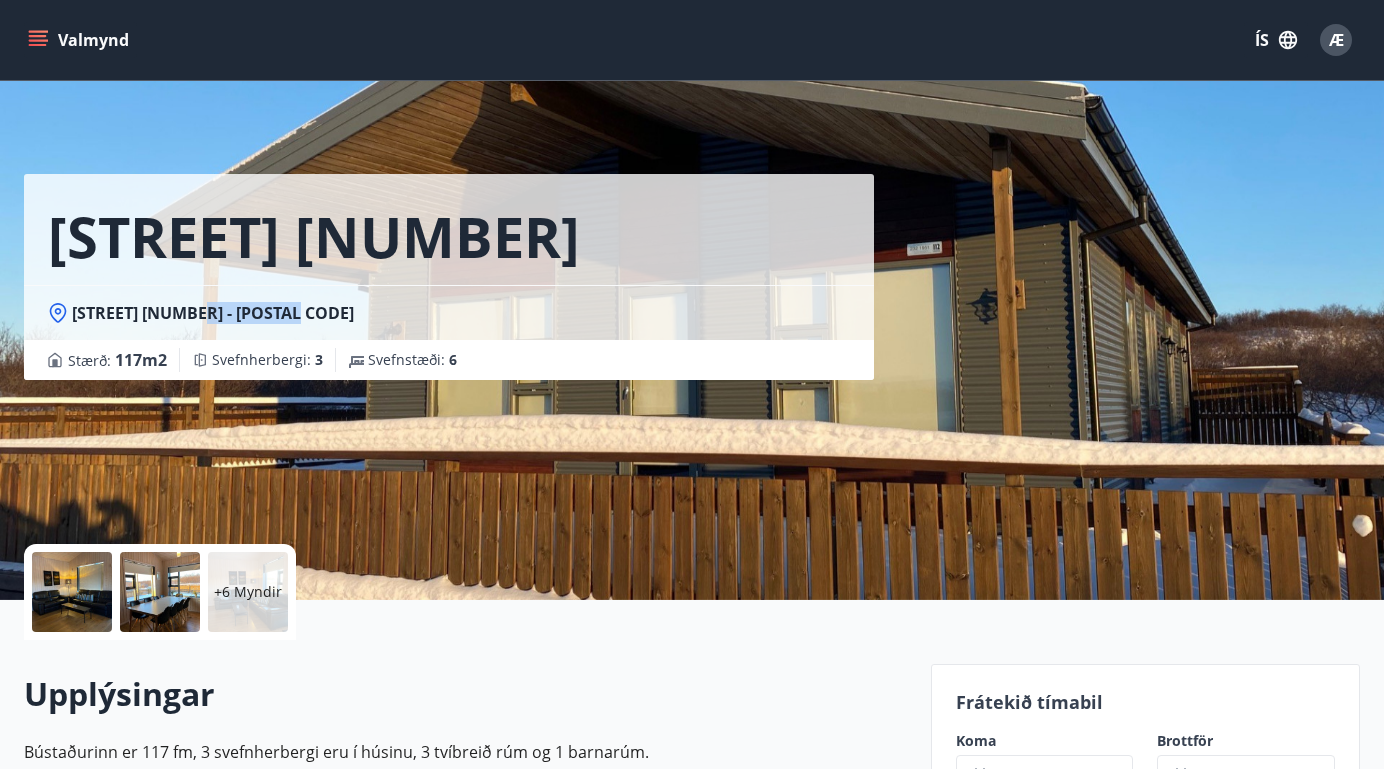 click on "[STREET] [NUMBER] - [POSTAL CODE]" at bounding box center [449, 313] 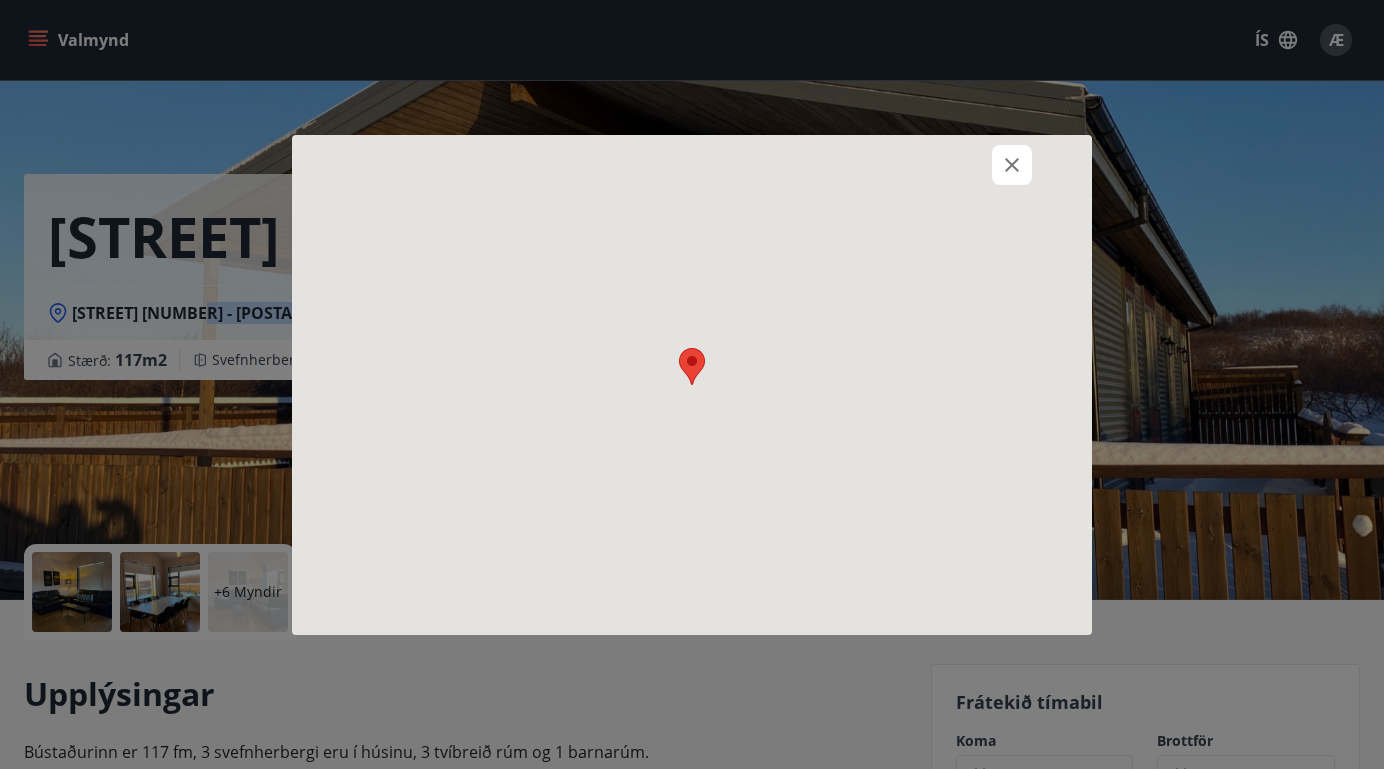 click at bounding box center (692, 385) 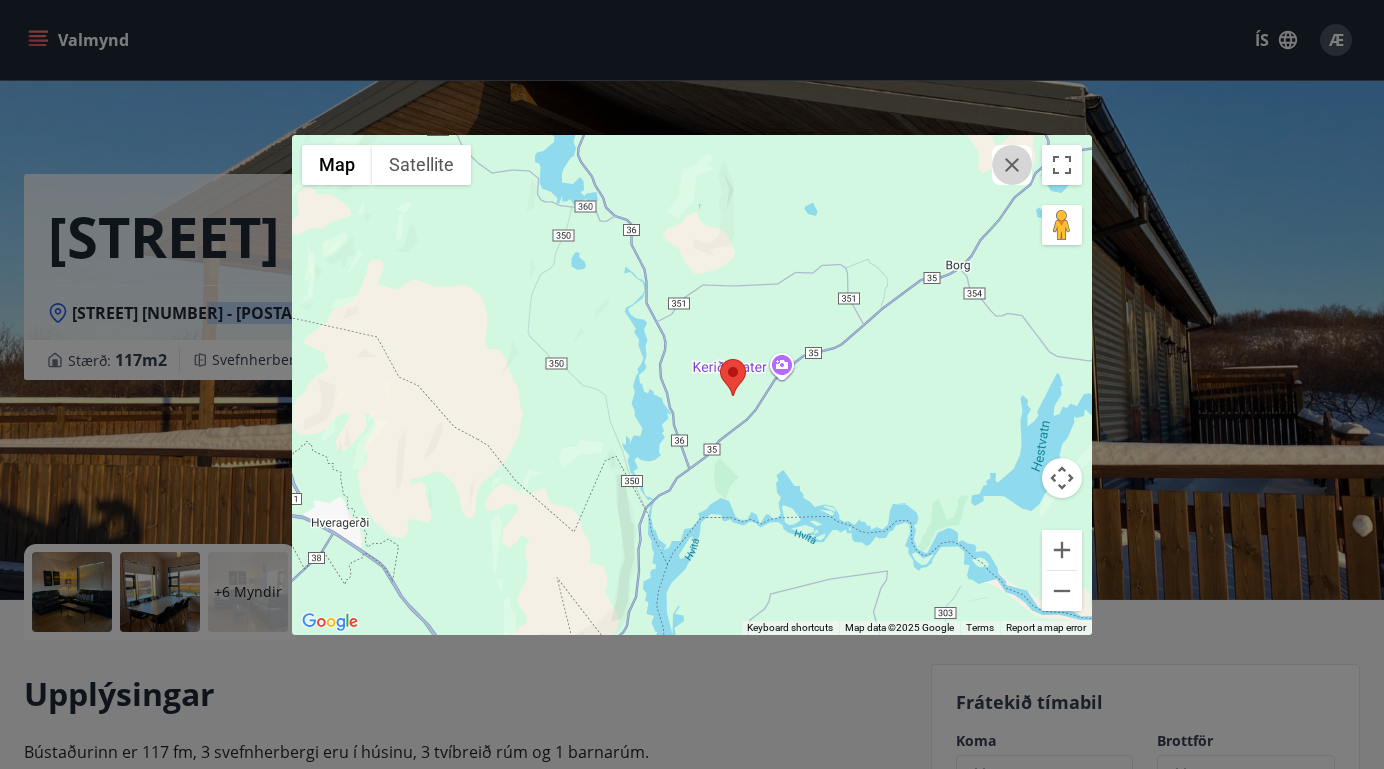 click 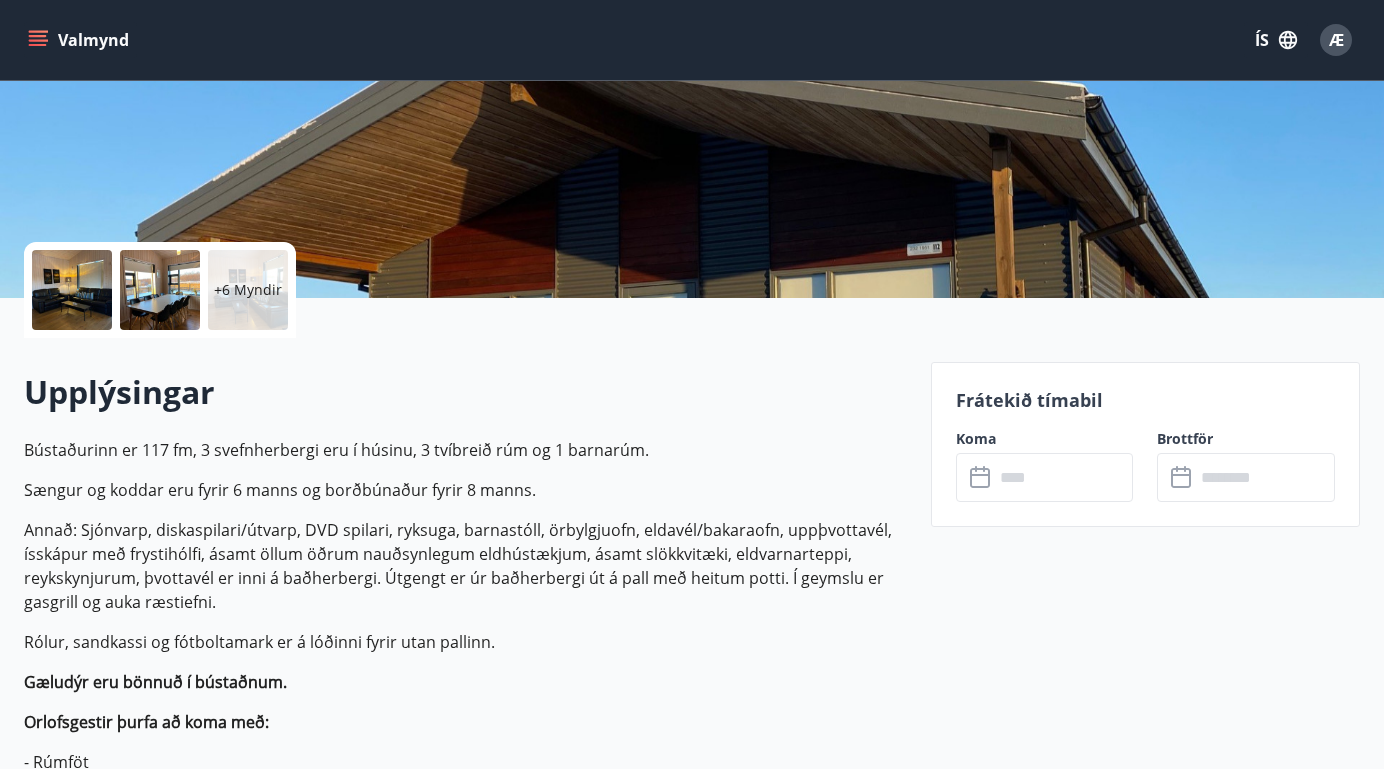 scroll, scrollTop: 303, scrollLeft: 0, axis: vertical 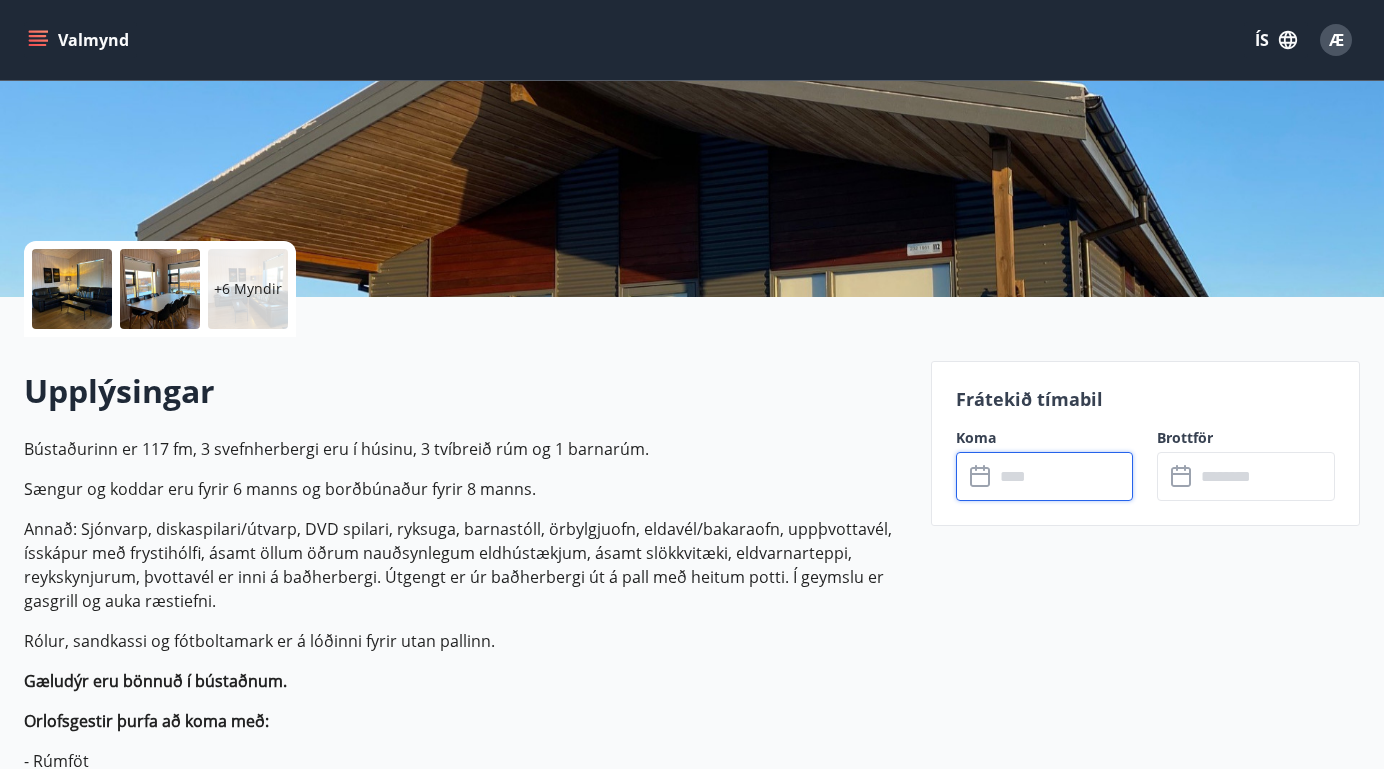 click at bounding box center [1064, 476] 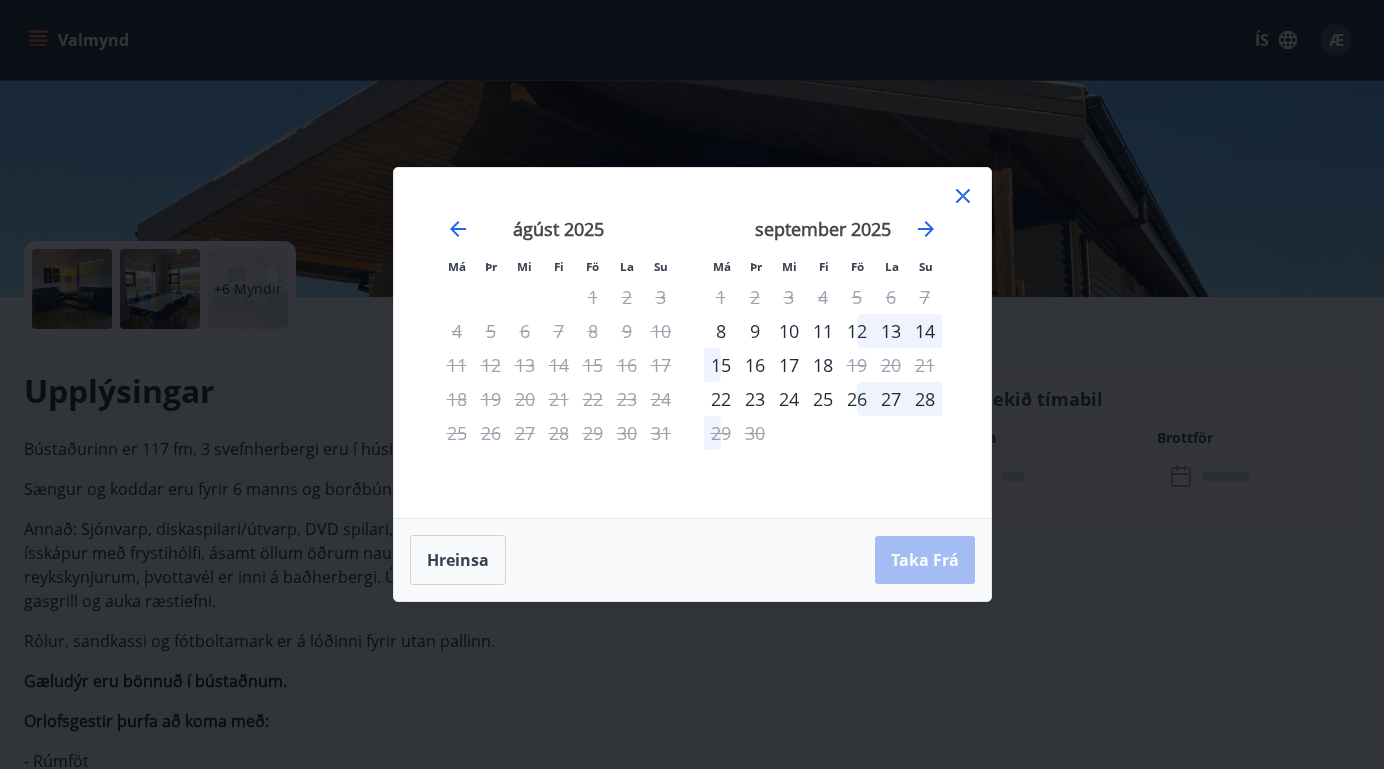 click 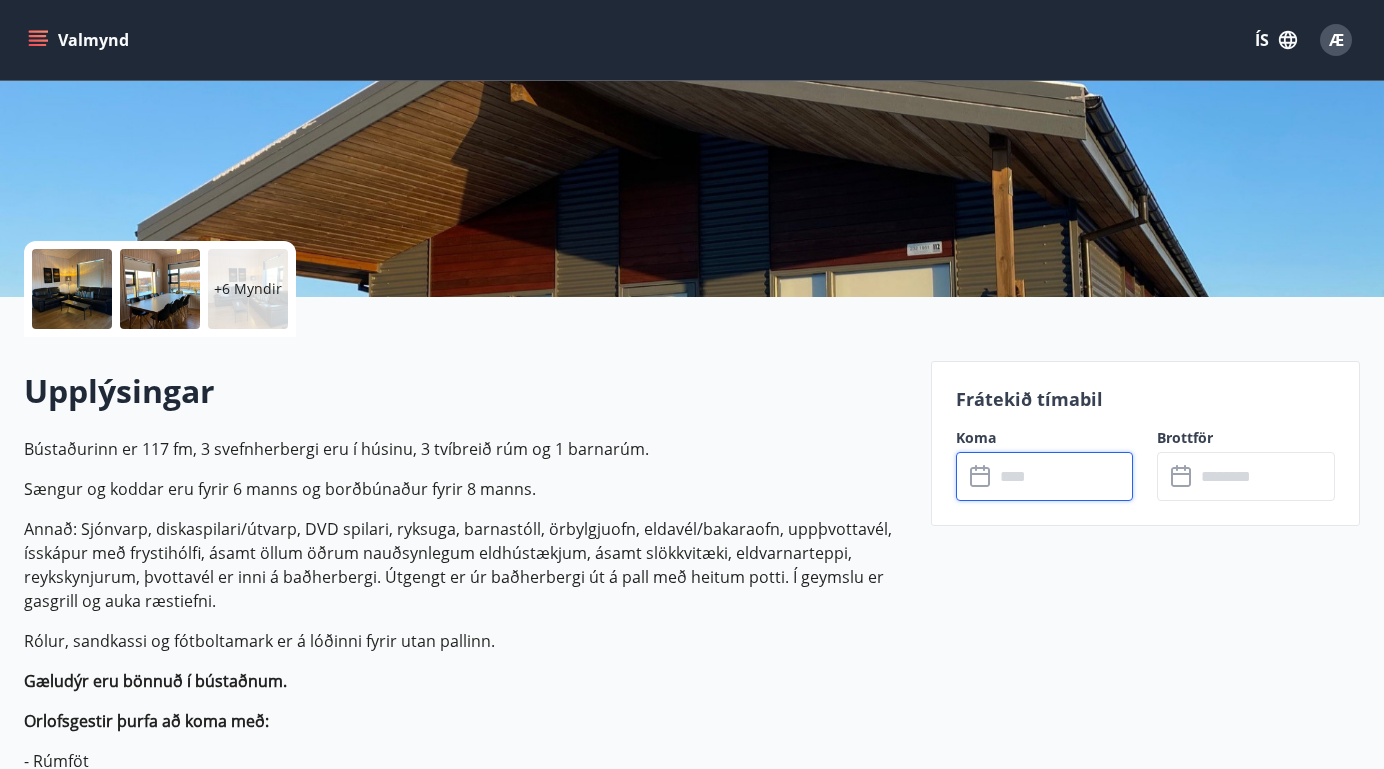 click on "Upplýsingar Bústaðurinn er 117 fm, 3 svefnherbergi eru í húsinu, 3 tvíbreið rúm og 1 barnarúm.
Sængur og koddar eru fyrir 6 manns og borðbúnaður fyrir 8 manns.
Annað: Sjónvarp, diskaspilari/útvarp, DVD spilari, ryksuga, barnastóll, örbylgjuofn, eldavél/bakaraofn, uppþvottavél, ísskápur með frystihólfi, ásamt öllum öðrum nauðsynlegum eldhústækjum, ásamt slökkvitæki, eldvarnarteppi, reykskynjurum, þvottavél er inni á baðherbergi. Útgengt er úr baðherbergi út á pall með heitum potti. Í geymslu er gasgrill og auka ræstiefni.
Rólur, sandkassi og fótboltamark er á lóðinni fyrir utan pallinn.
Gæludýr eru bönnuð í bústaðnum.
Orlofsgestir þurfa að koma með:
-	Rúmföt
-	Lök
-	Handklæði
-	Handsápu
-	Viskustykki
-	Borðklúta og tuskur fyrir þrif
Ræstiefni eru í húsinu og áhöld til ræstinga og þráðlaust net er í húsinu.
Lín:
Þessi þjónusta er ekki á vegum Bárunnar.
[EMAIL]" at bounding box center [465, 1267] 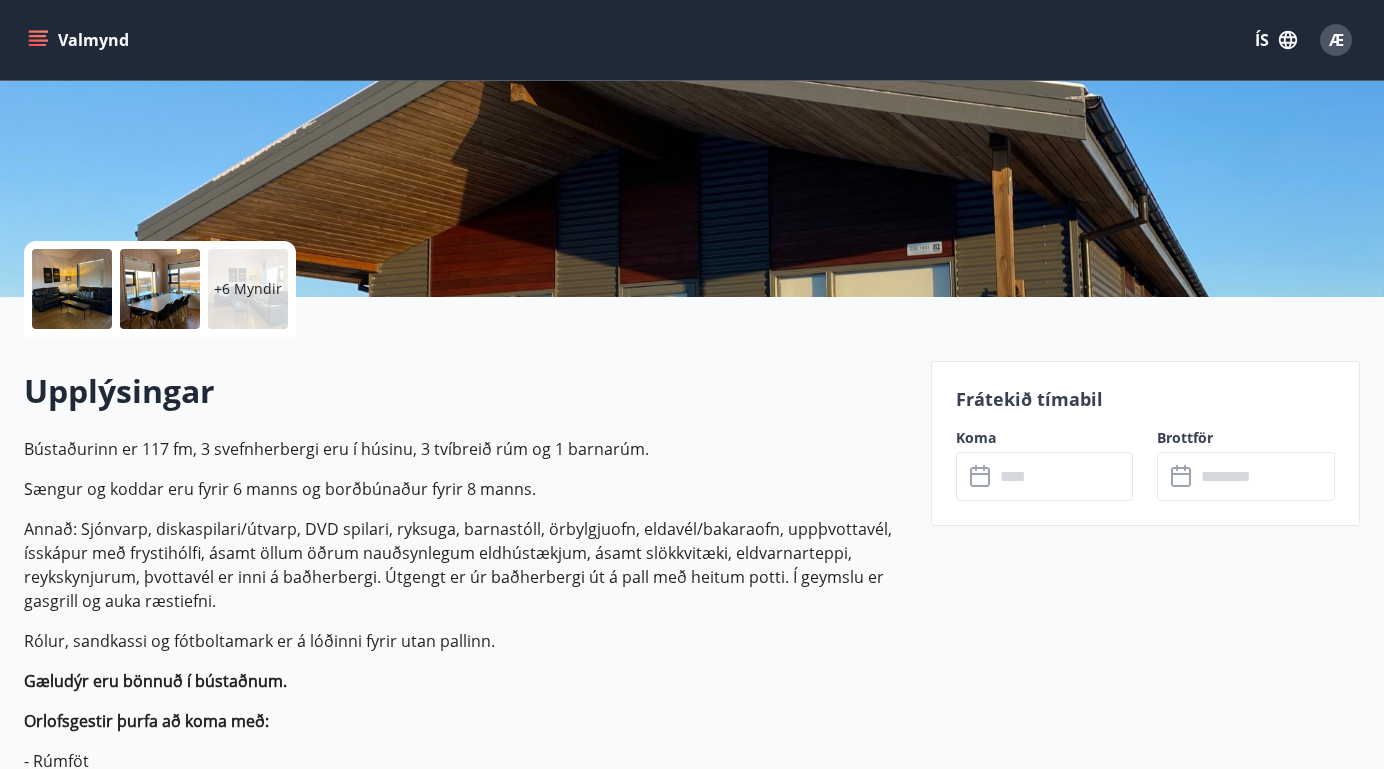 scroll, scrollTop: 0, scrollLeft: 0, axis: both 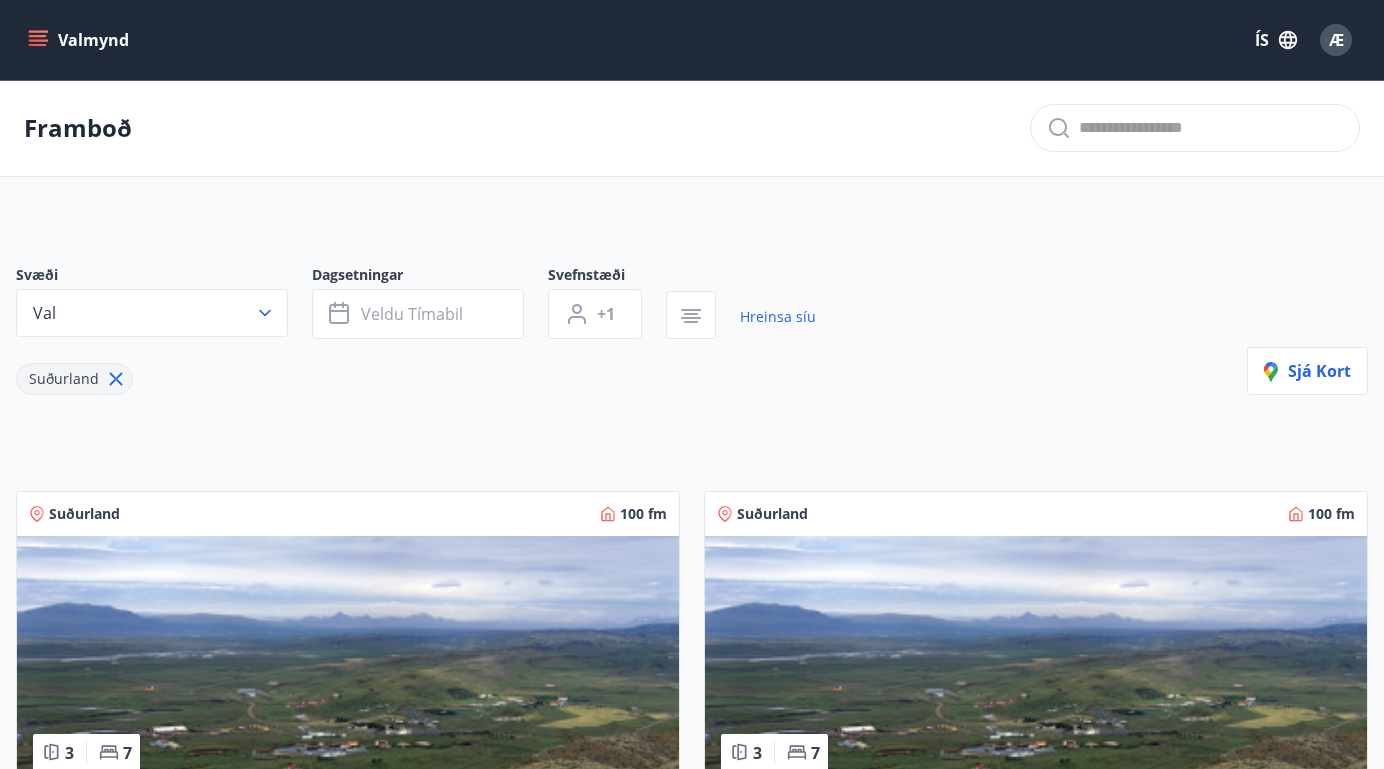 click on "Svæði Val Dagsetningar Veldu tímabil Svefnstæði +1 Hreinsa síu Suðurland Sjá kort Suðurland 100   fm 3 7 [STREET] [NUMBER] Húsið er 100 fm með svefnaðstöðu fyrir 7 manns Nánar Suðurland 100   fm 3 7 [STREET] [NUMBER] Húsið er 100 fm með svefn aðstöðu fyrir 7 manns Nánar Suðurland 100   fm 3 7 [STREET] [NUMBER] Húsið er 100 fm með svefn aðstöðu fyrir 7 manns Nánar Suðurland 117   fm 3 6 Grýluhraun 9 Húsið er 117 fm með svefnaðstöðu fyrir 6 manns Nánar Suðurland 144   fm 3 8 Þórisstaðir -  Hús 1 Húsið er 144 fm með svefn aðstöðu fyrir 8 manns Nánar Suðurland 144   fm 3 8 Þórisstaðir -  Hús 2 Húsið er 144 fm með svefnaðstöðu fyrir 8 manns Nánar" at bounding box center (692, 1163) 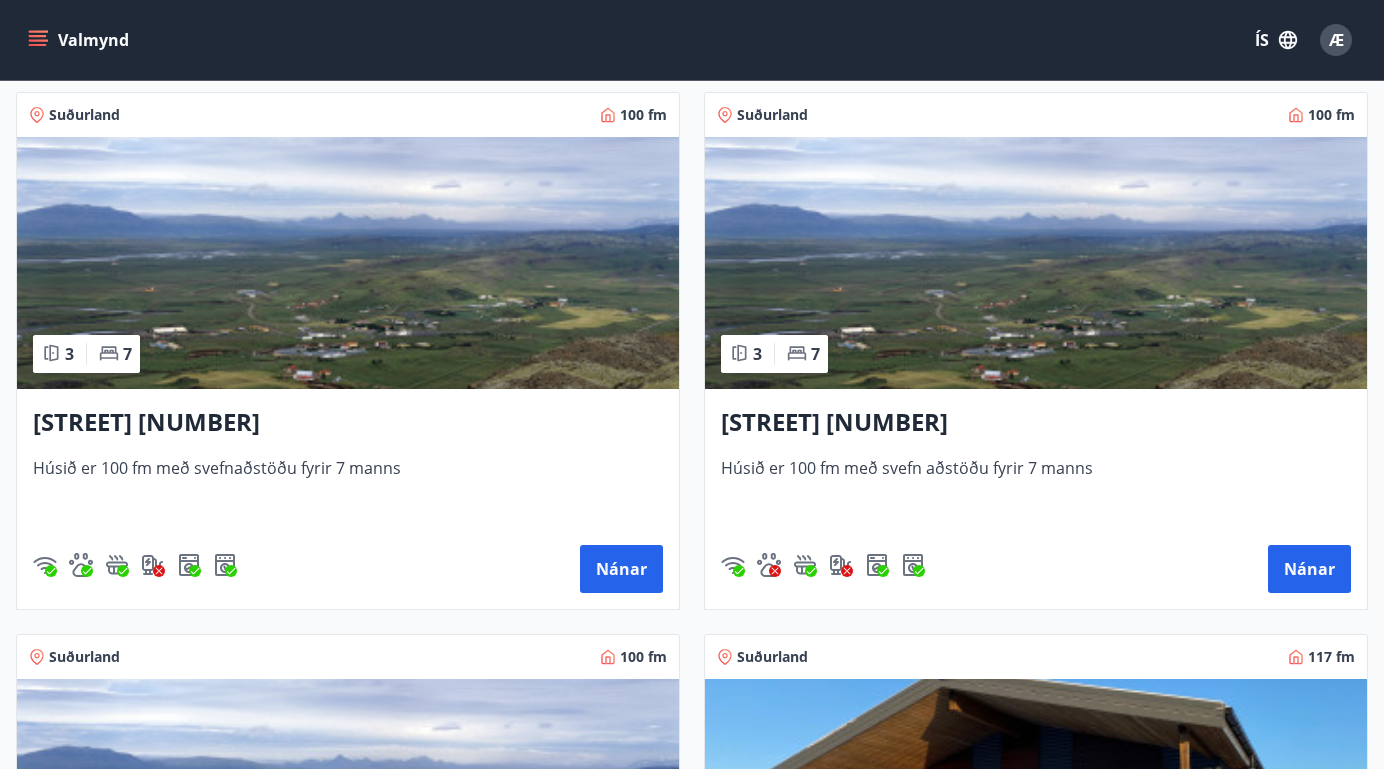 scroll, scrollTop: 404, scrollLeft: 0, axis: vertical 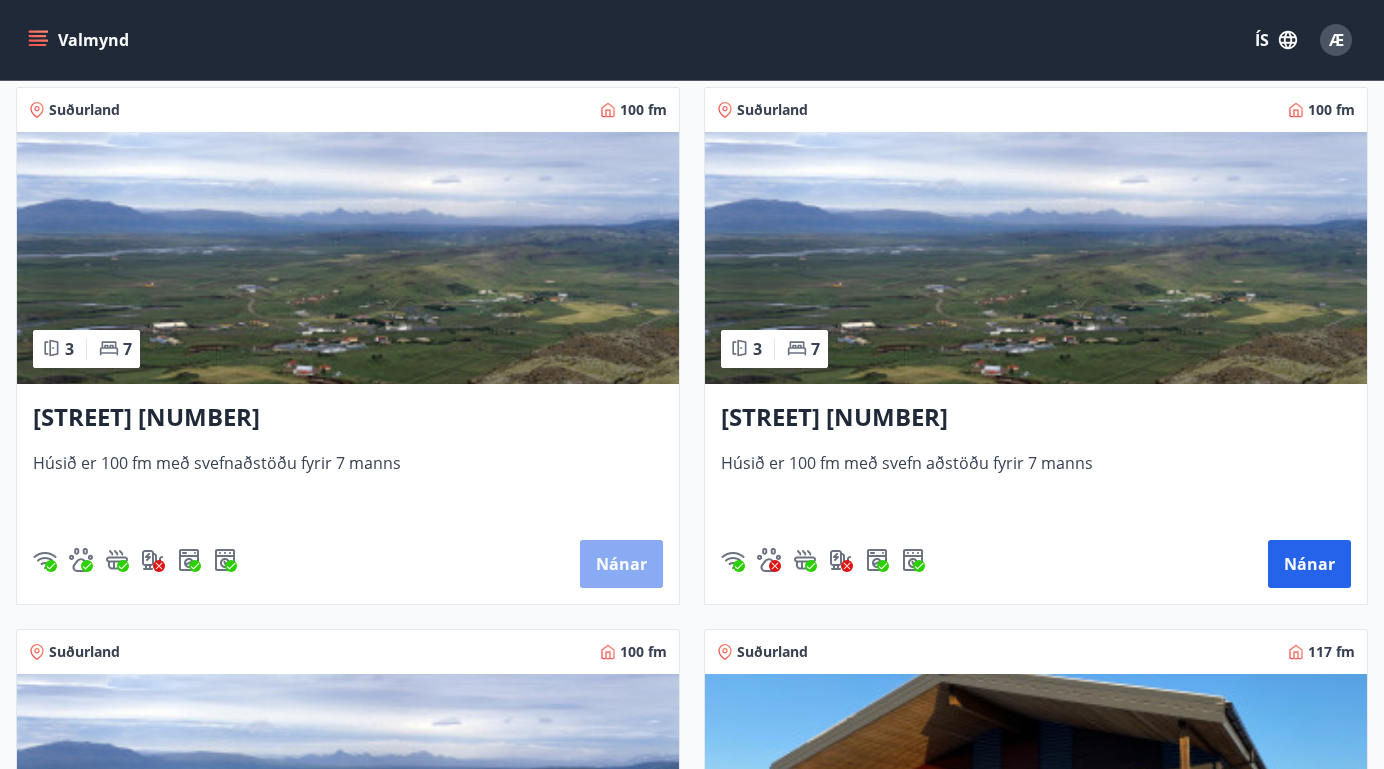 click on "Nánar" at bounding box center [621, 564] 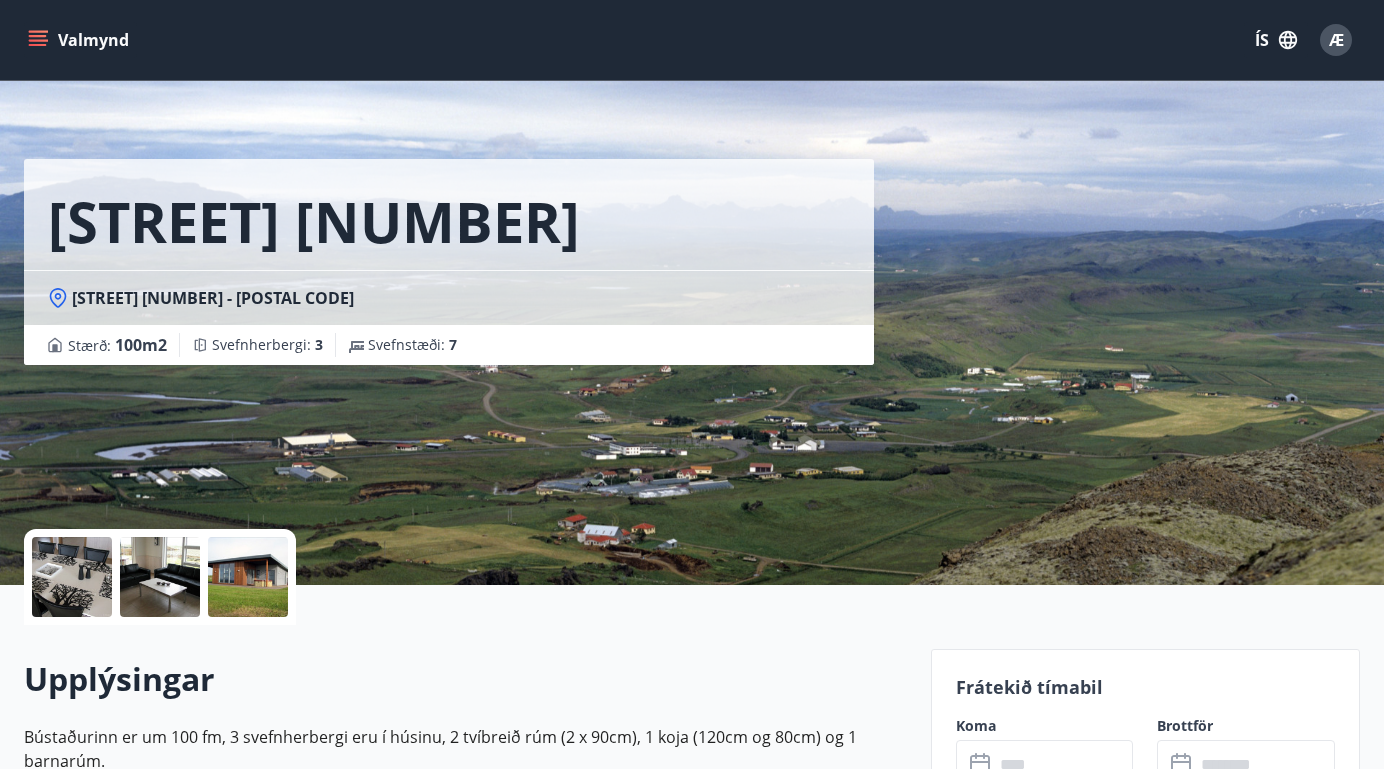 scroll, scrollTop: 507, scrollLeft: 0, axis: vertical 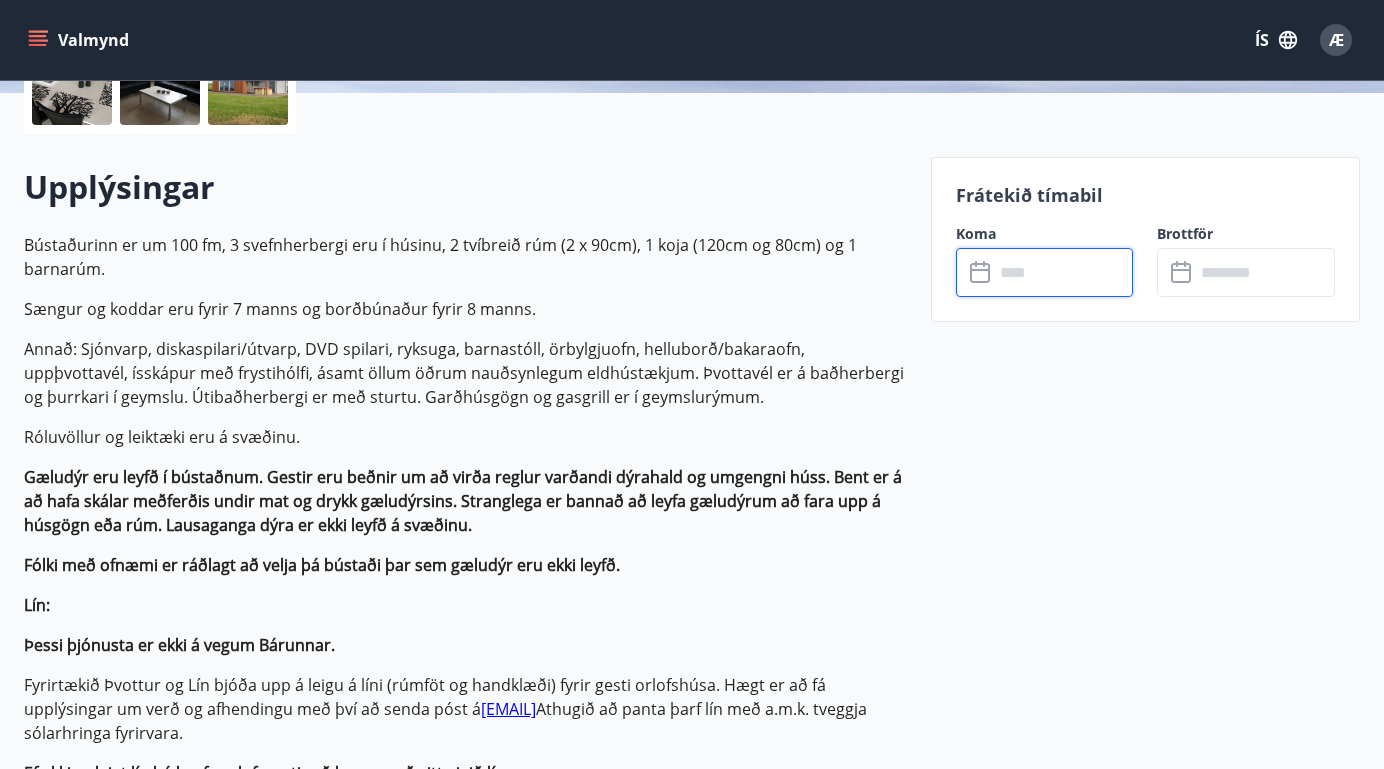 click at bounding box center [1064, 272] 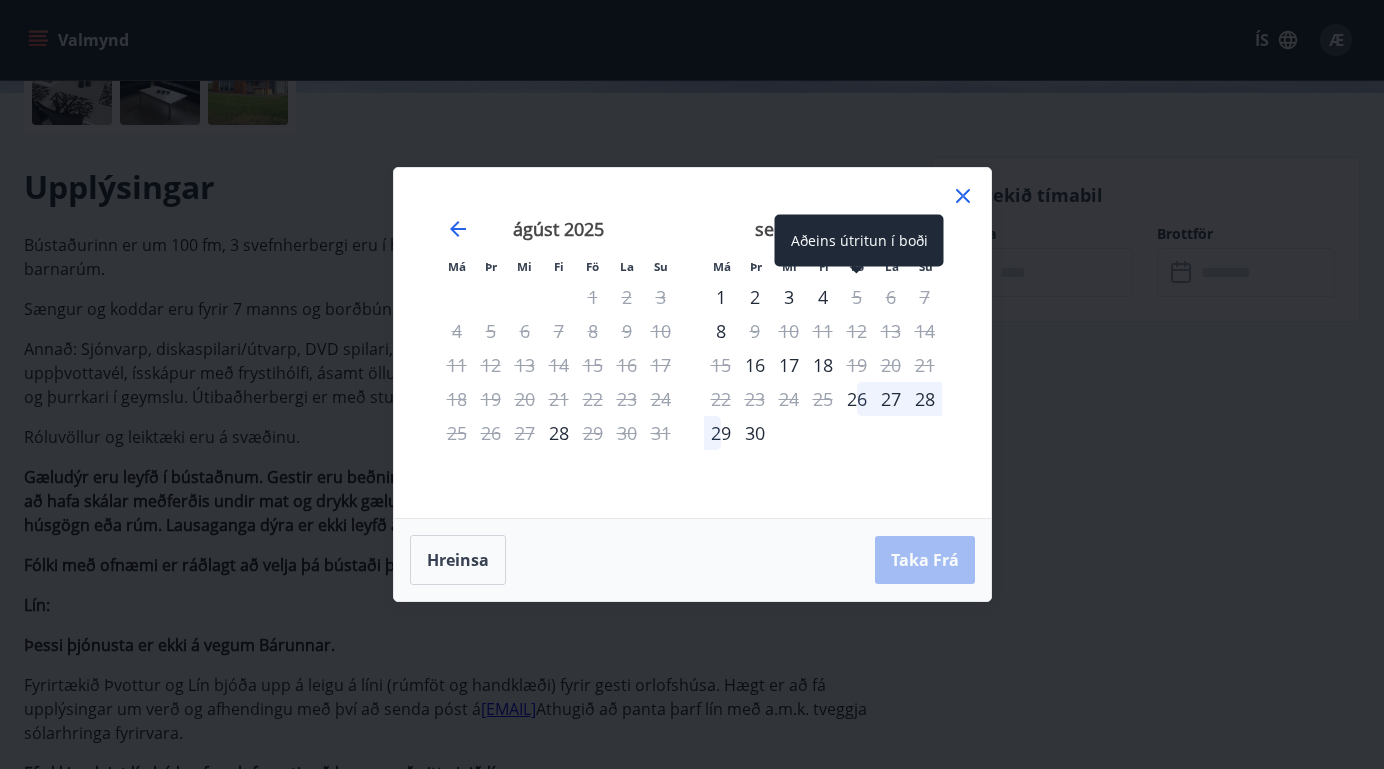 click on "5" at bounding box center (857, 297) 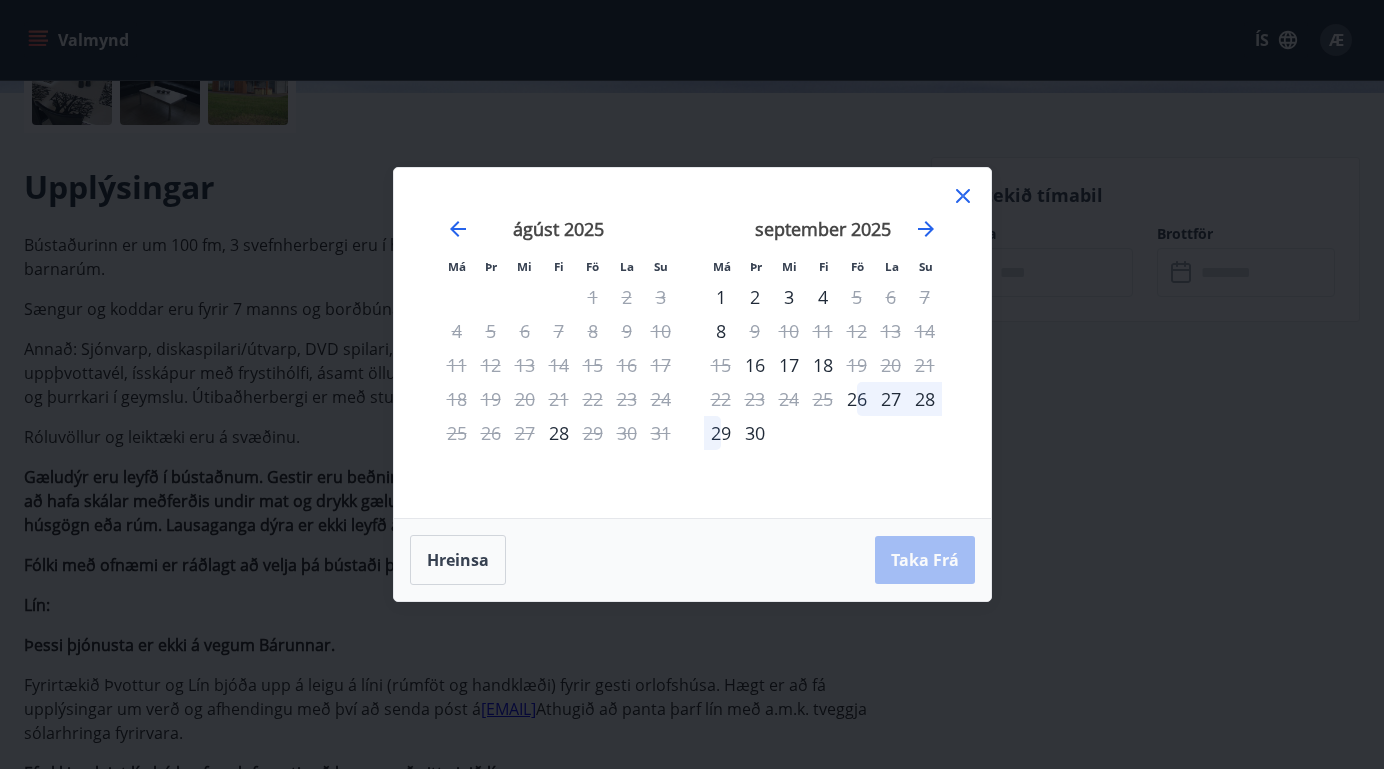 click on "6" at bounding box center (891, 297) 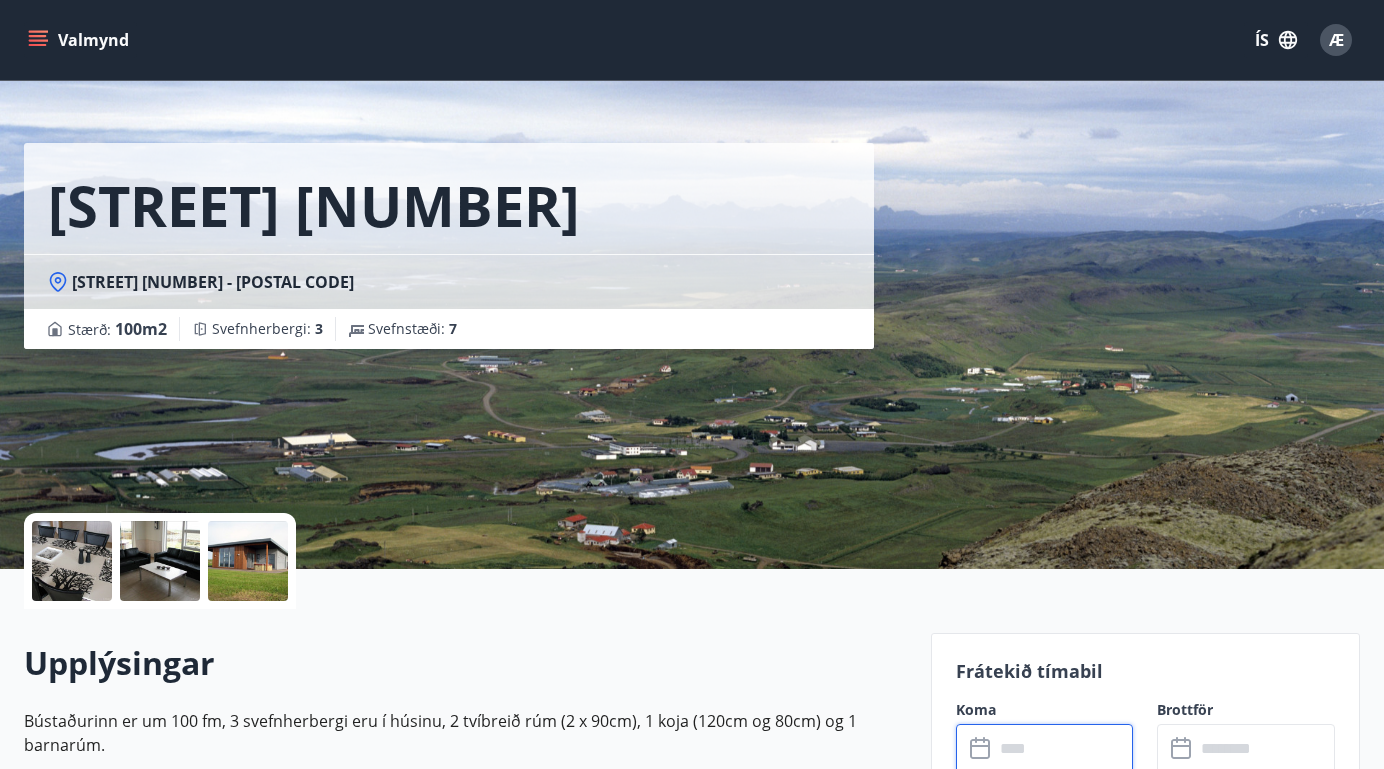 scroll, scrollTop: 0, scrollLeft: 0, axis: both 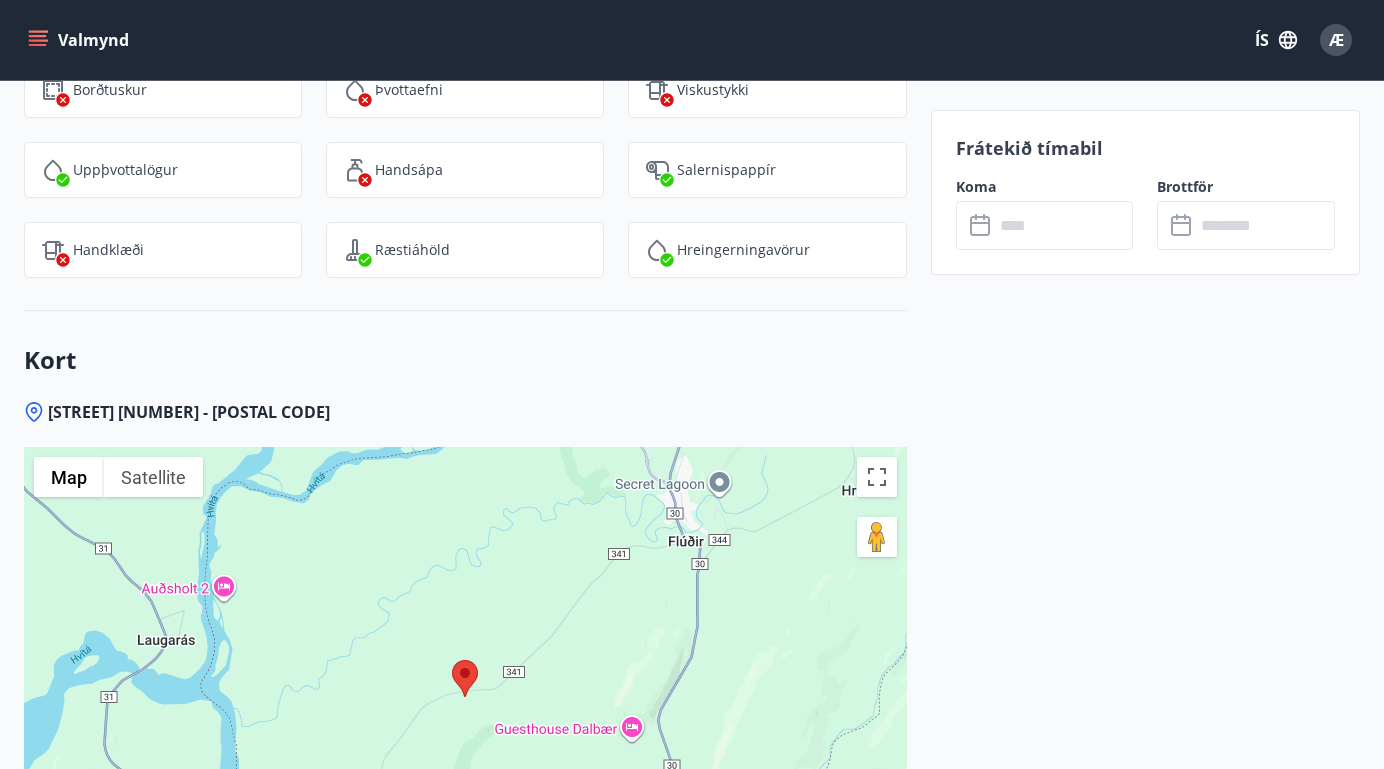 click at bounding box center (1064, 225) 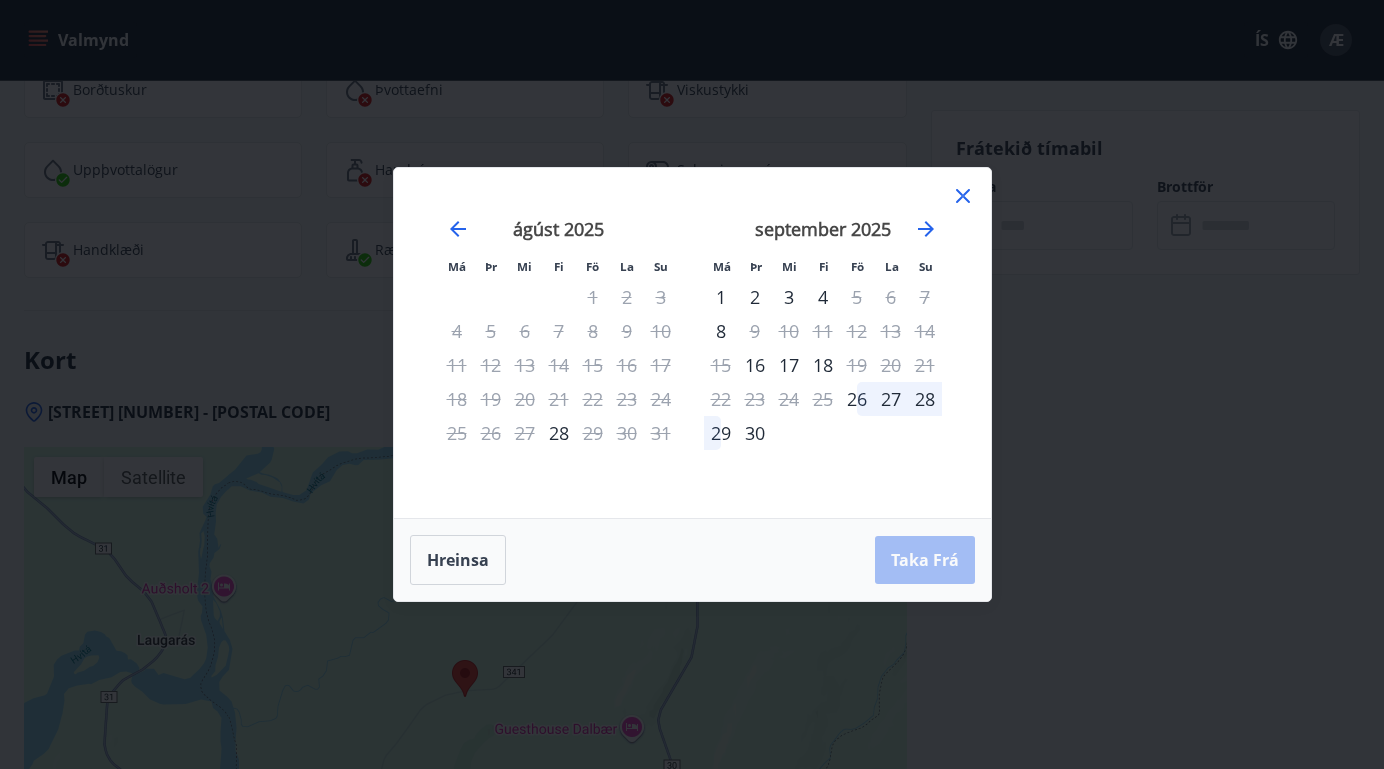 click on "5" at bounding box center [857, 297] 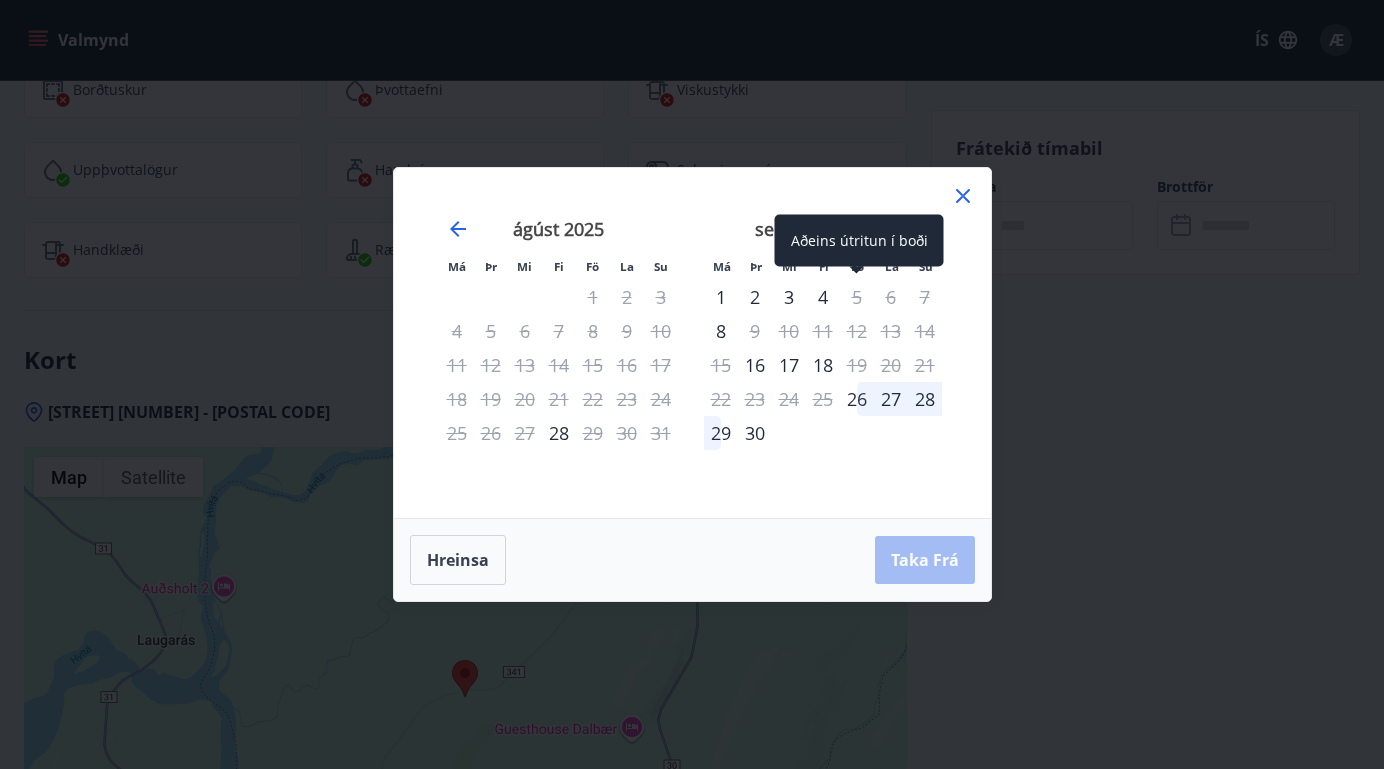 click on "5" at bounding box center (857, 297) 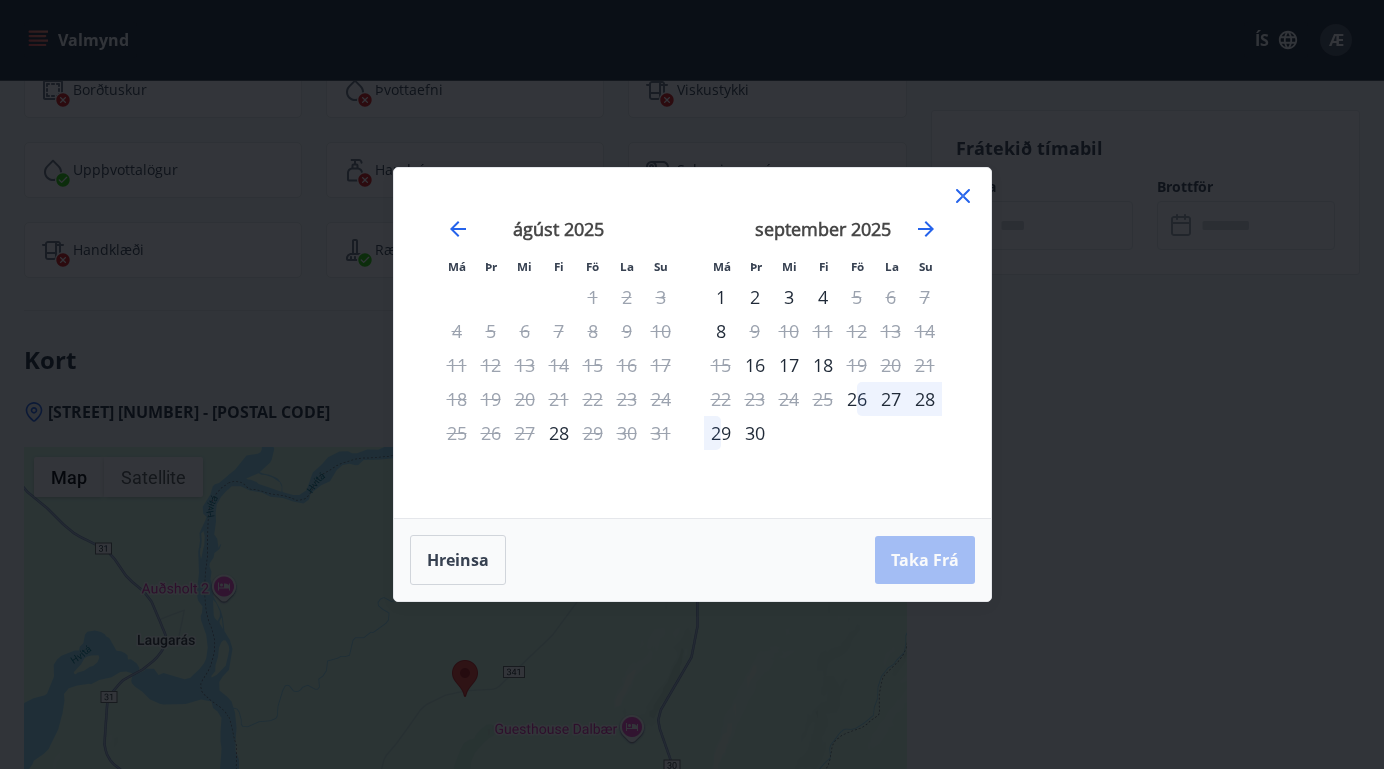 drag, startPoint x: 859, startPoint y: 194, endPoint x: 777, endPoint y: 288, distance: 124.73973 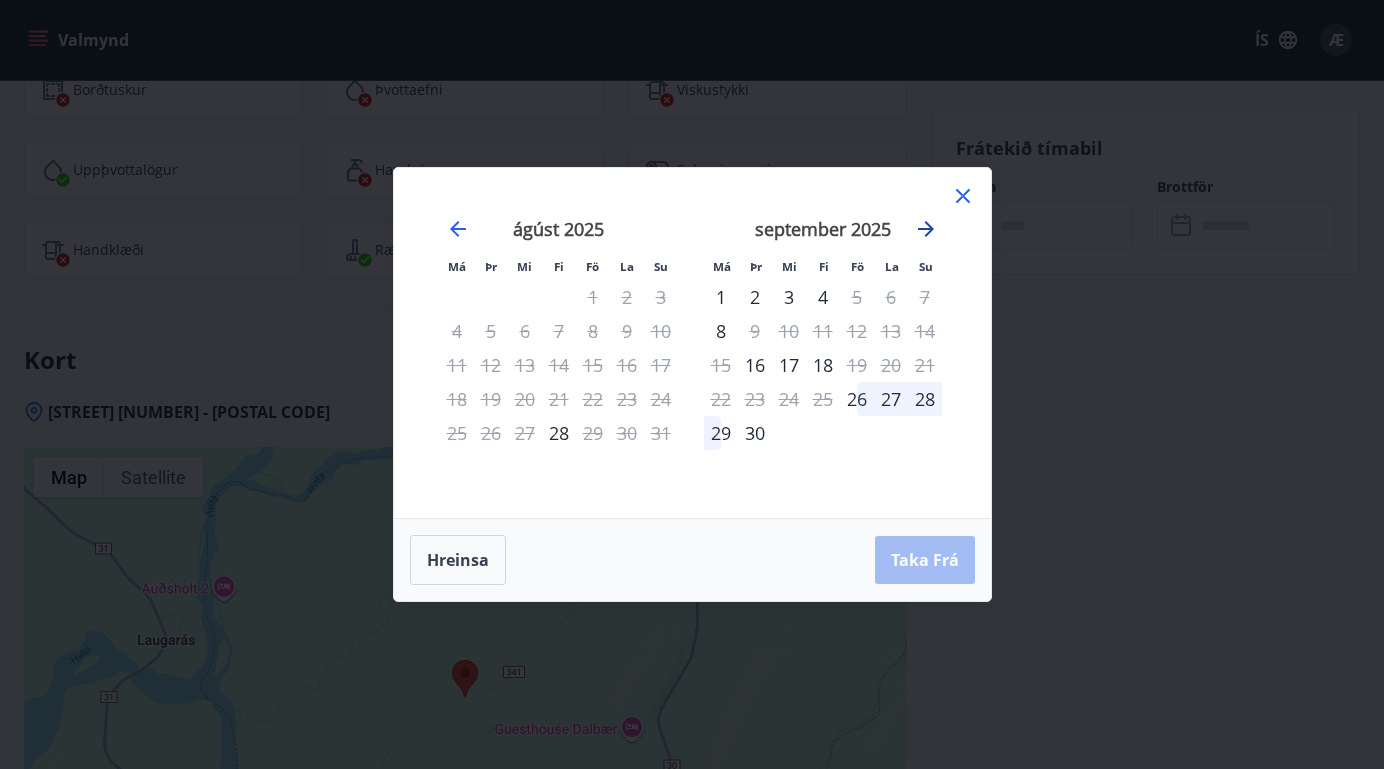 click 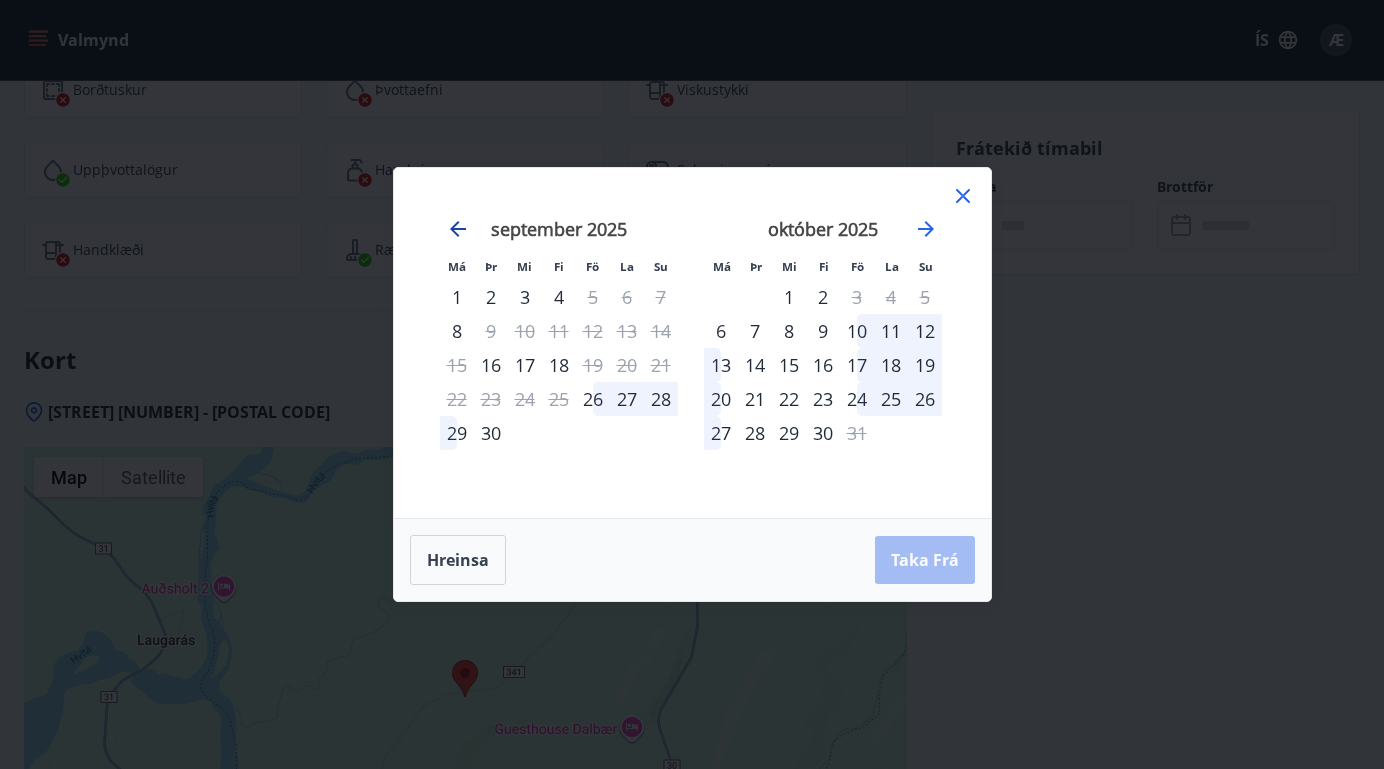 click 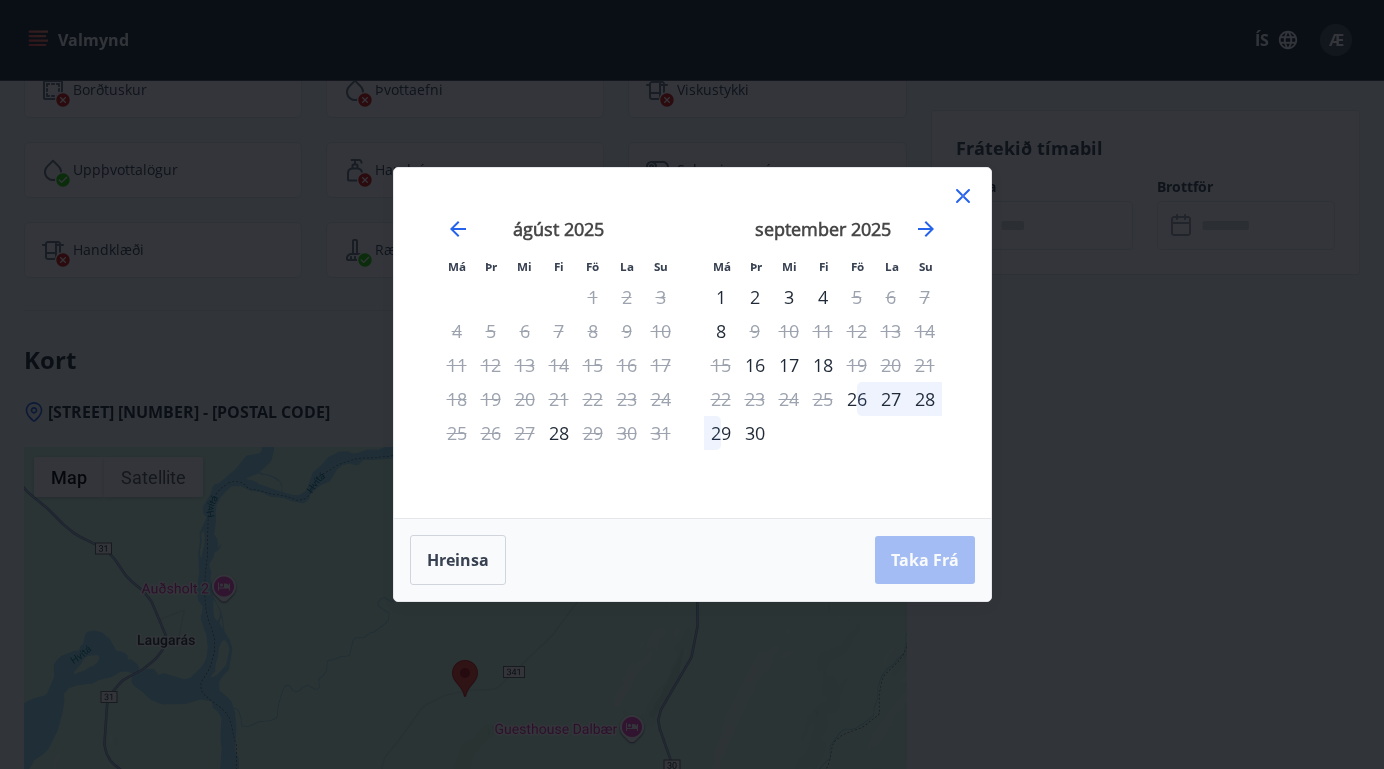 click on "4" at bounding box center (823, 297) 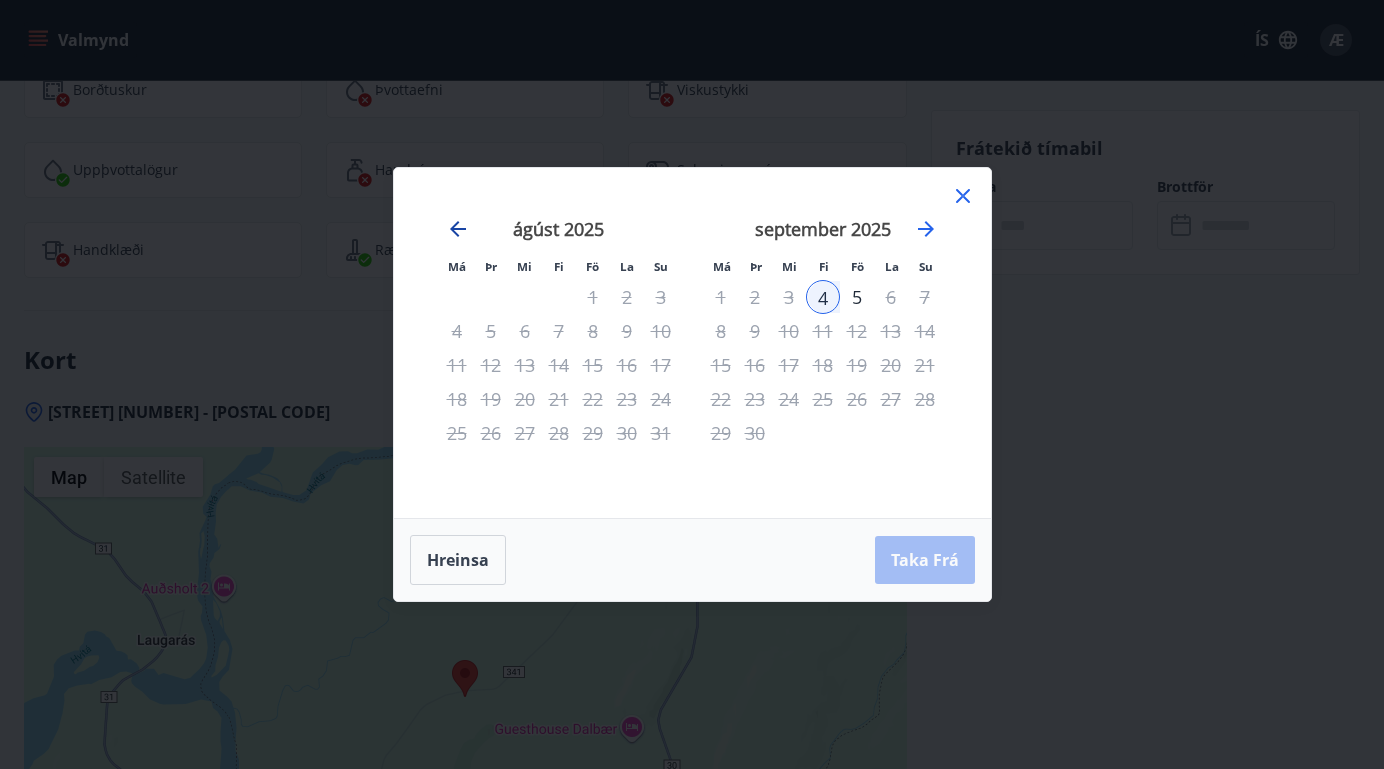 click 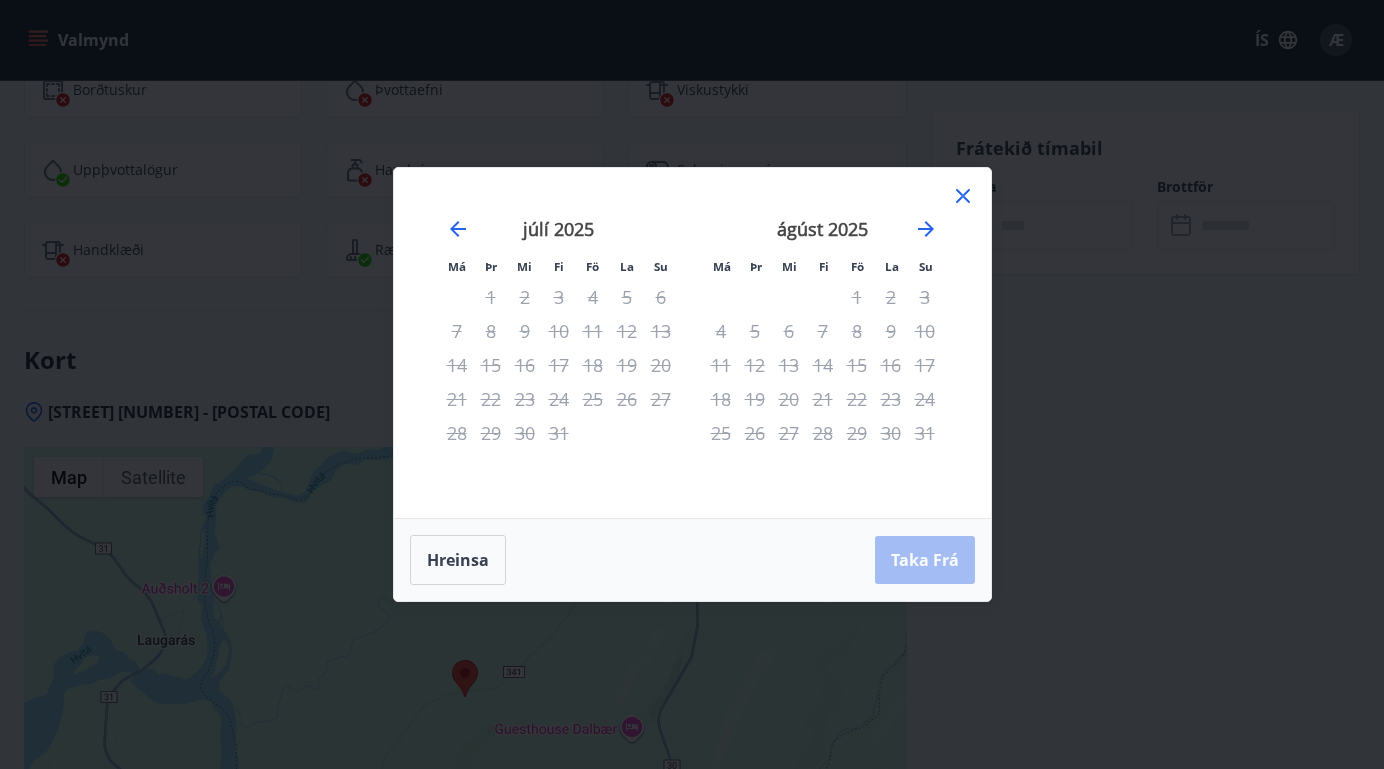 click on "Má Þr Mi Fi Fö La Su Má Þr Mi Fi Fö La Su júní 2025 1 2 3 4 5 6 7 8 9 10 11 12 13 14 15 16 17 18 19 20 21 22 23 24 25 26 27 28 29 30 júlí 2025 1 2 3 4 5 6 7 8 9 10 11 12 13 14 15 16 17 18 19 20 21 22 23 24 25 26 27 28 29 30 31 ágúst 2025 1 2 3 4 5 6 7 8 9 10 11 12 13 14 15 16 17 18 19 20 21 22 23 24 25 26 27 28 29 30 31 september 2025 1 2 3 4 5 6 7 8 9 10 11 12 13 14 15 16 17 18 19 20 21 22 23 24 25 26 27 28 29 30" at bounding box center (692, 343) 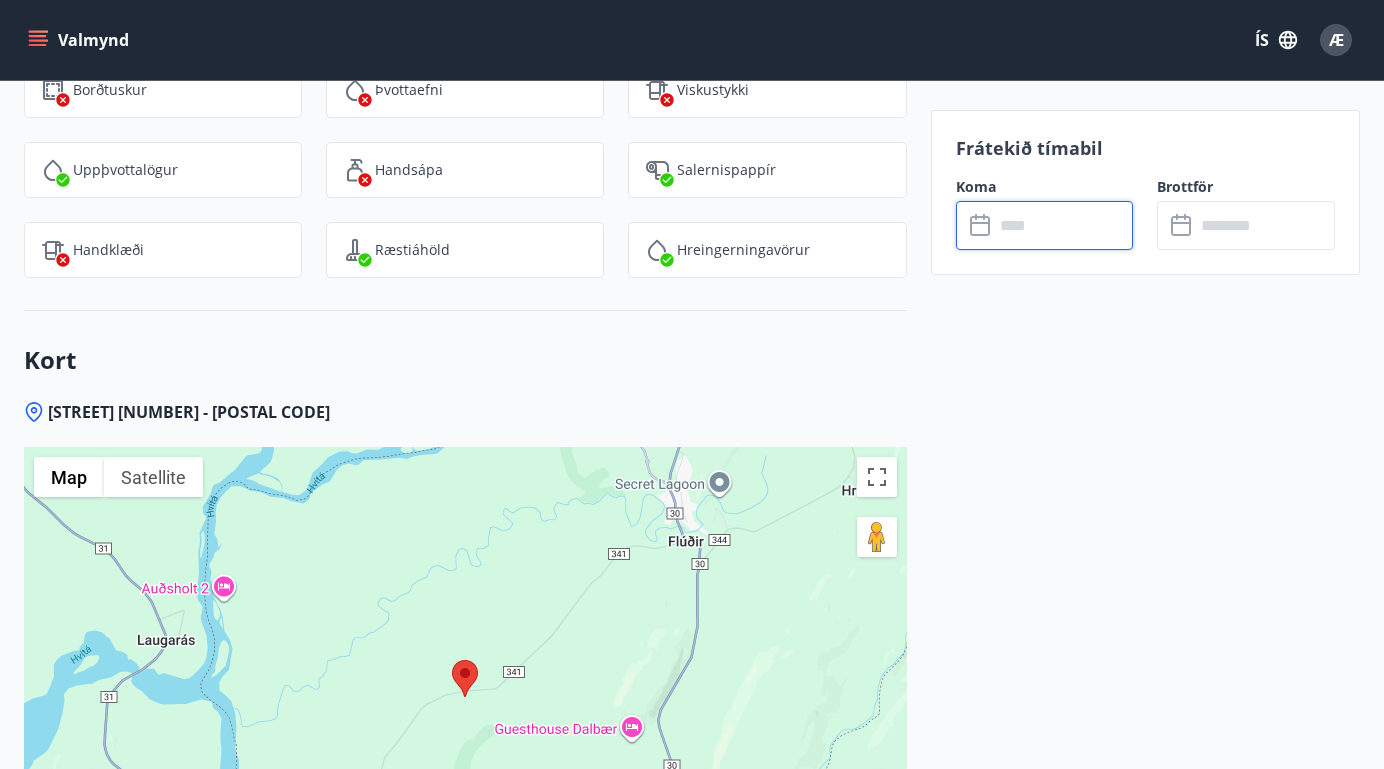 click on "Frátekið tímabil Koma ​ ​ Brottför ​ ​" at bounding box center [1145, -1282] 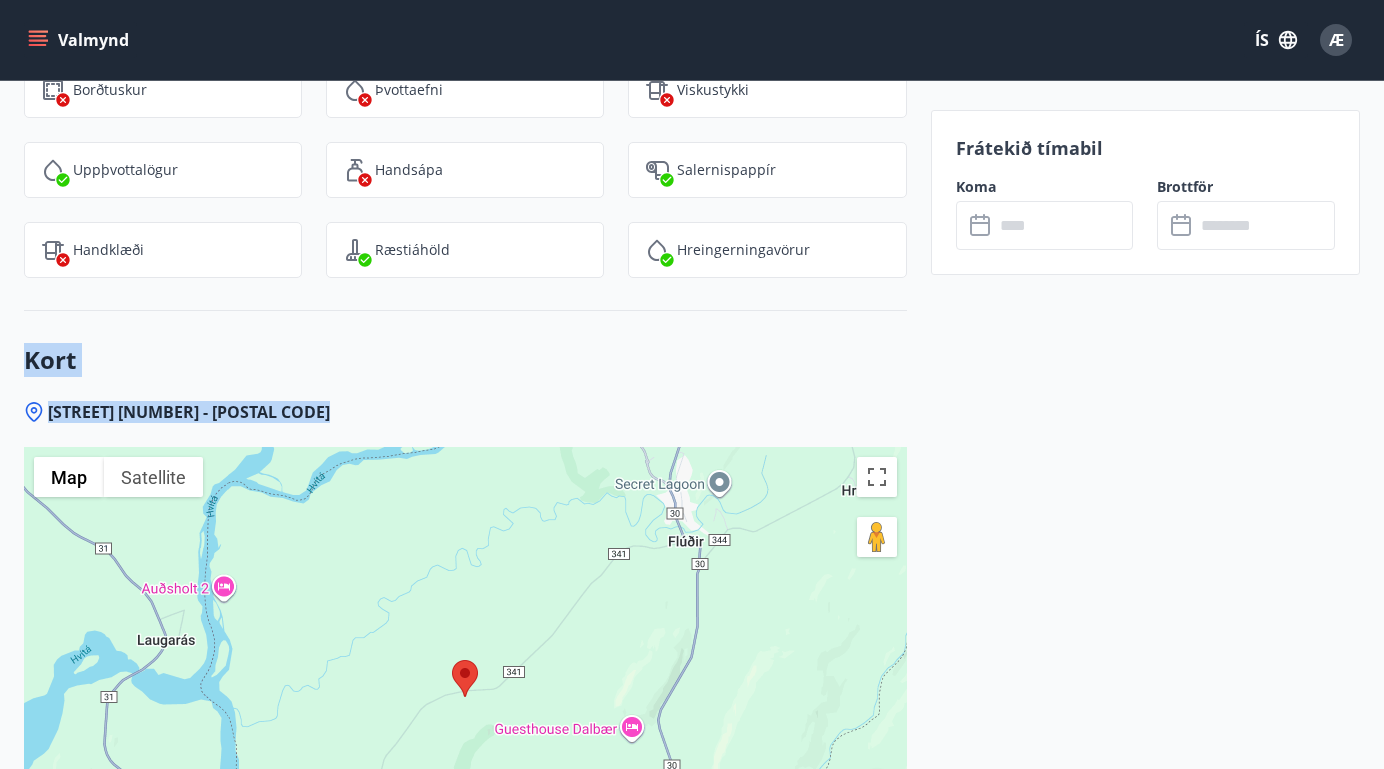 drag, startPoint x: 492, startPoint y: 331, endPoint x: 835, endPoint y: 445, distance: 361.4485 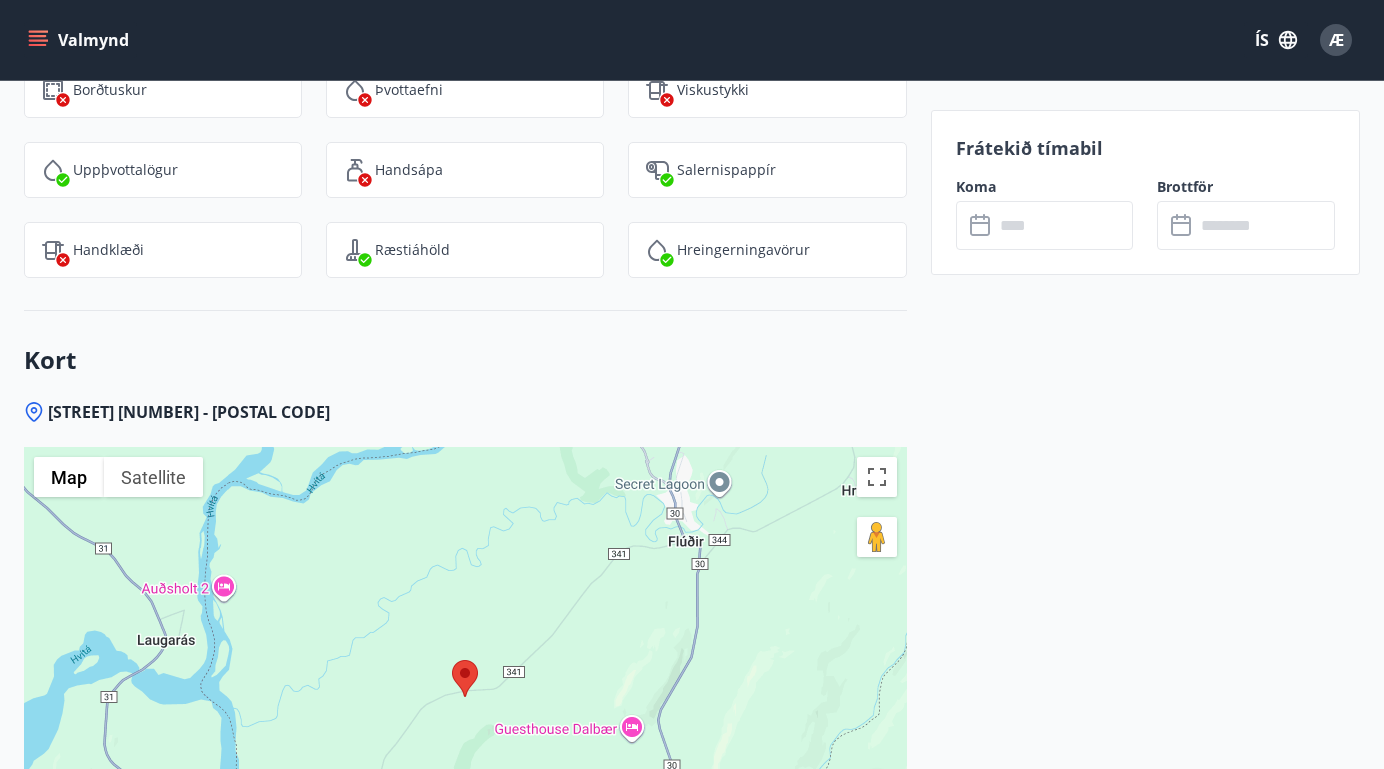 click on "Kort" at bounding box center [465, 360] 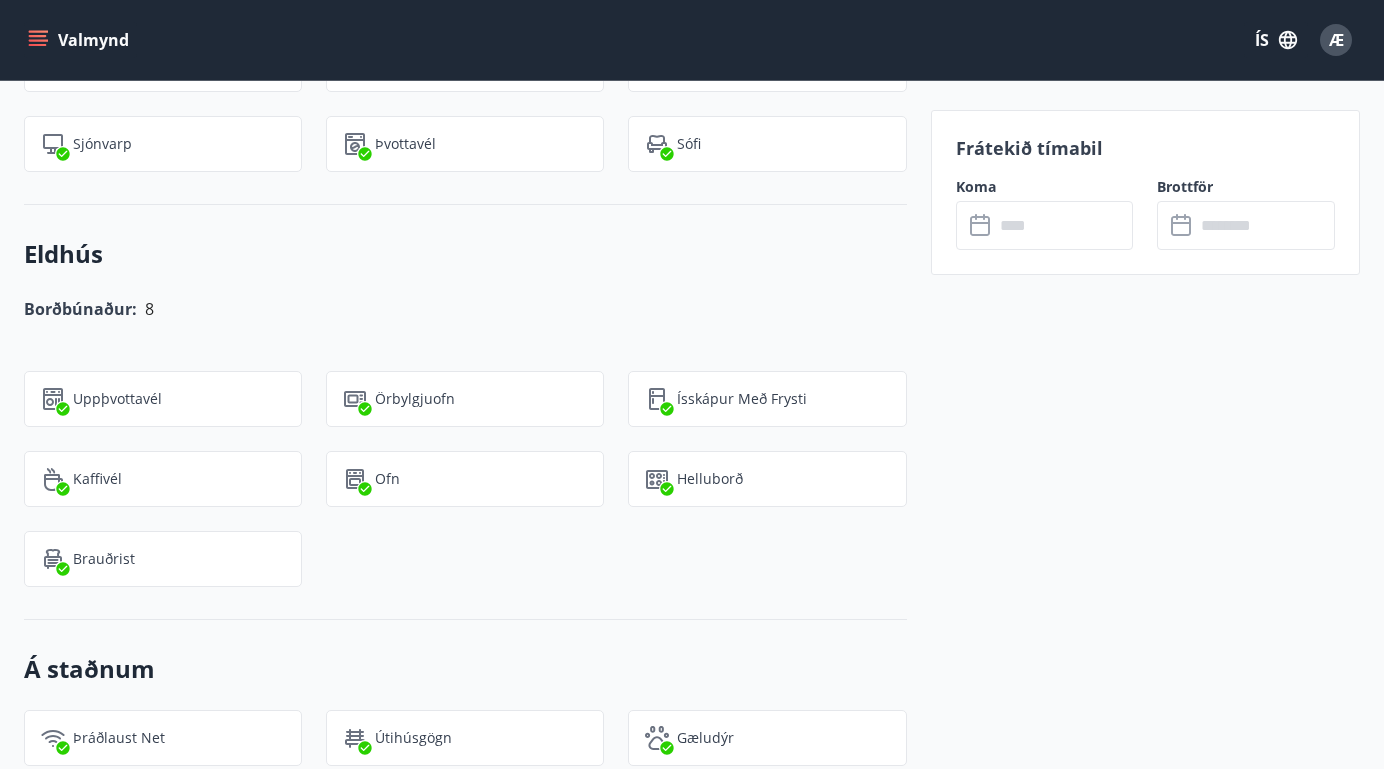 scroll, scrollTop: 2339, scrollLeft: 0, axis: vertical 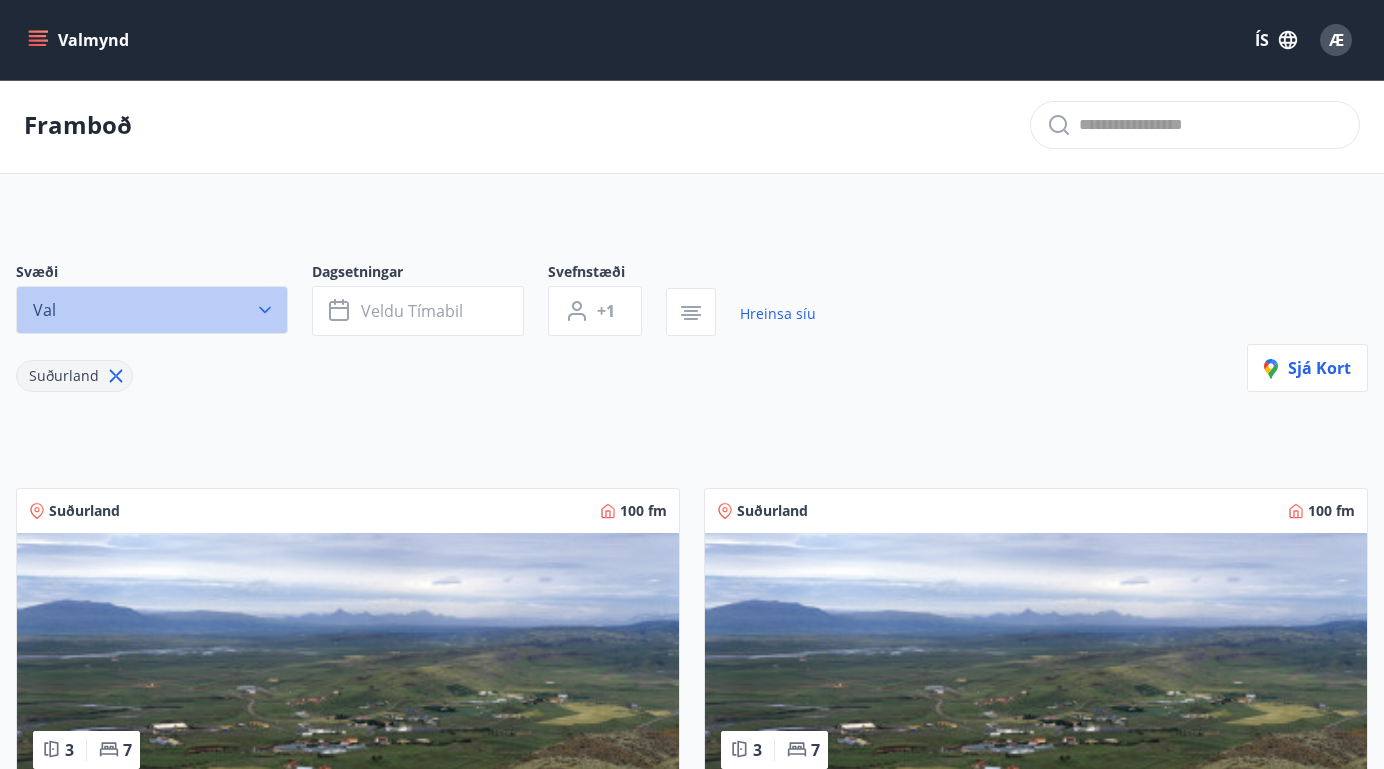 click on "Val" at bounding box center (152, 310) 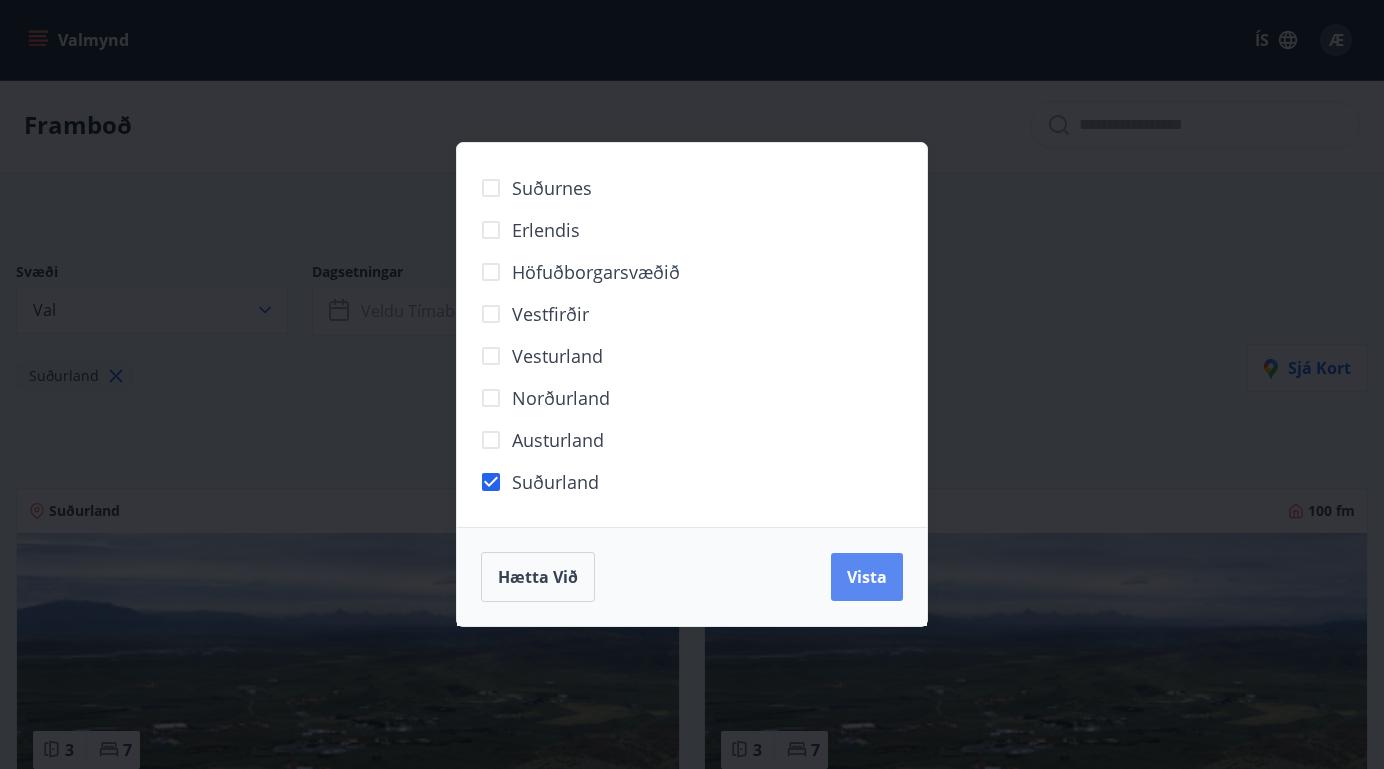 click on "Vista" at bounding box center (867, 577) 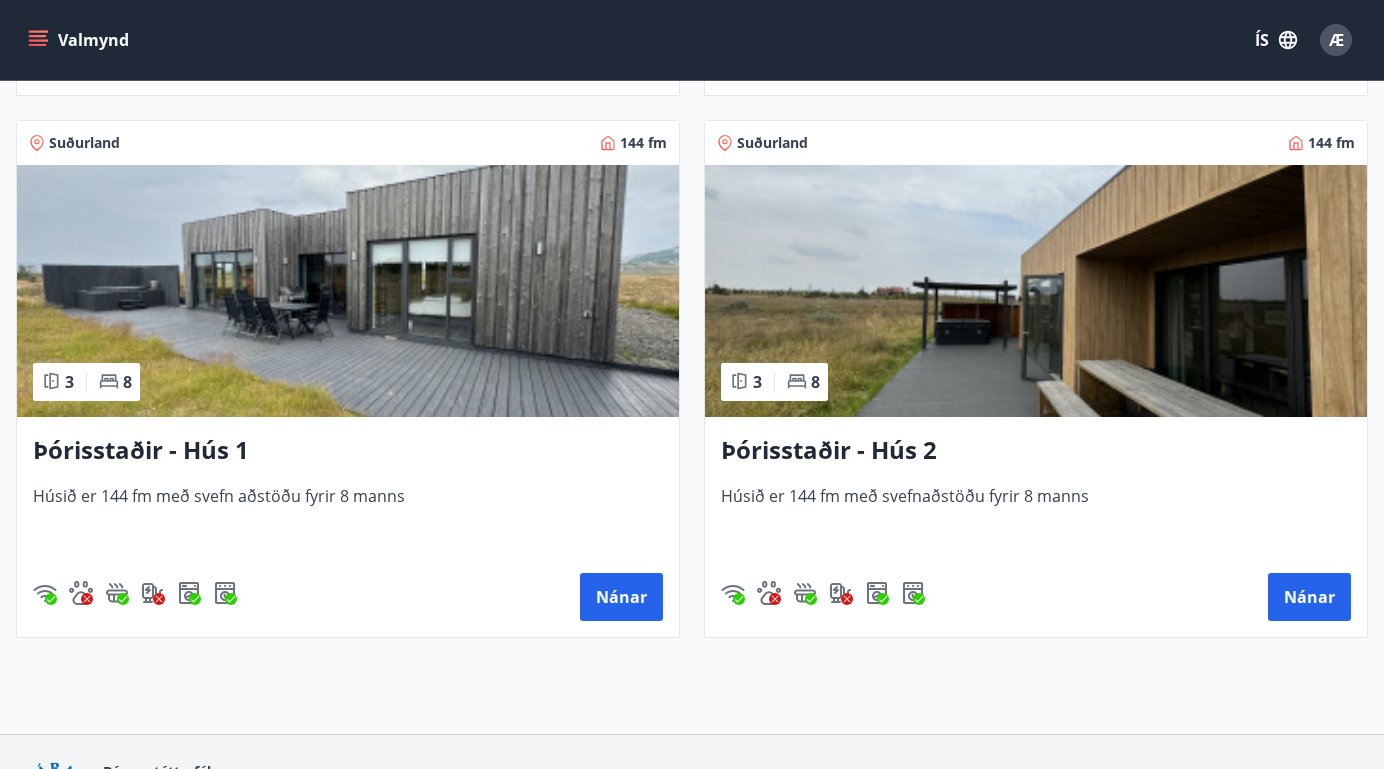 scroll, scrollTop: 1459, scrollLeft: 0, axis: vertical 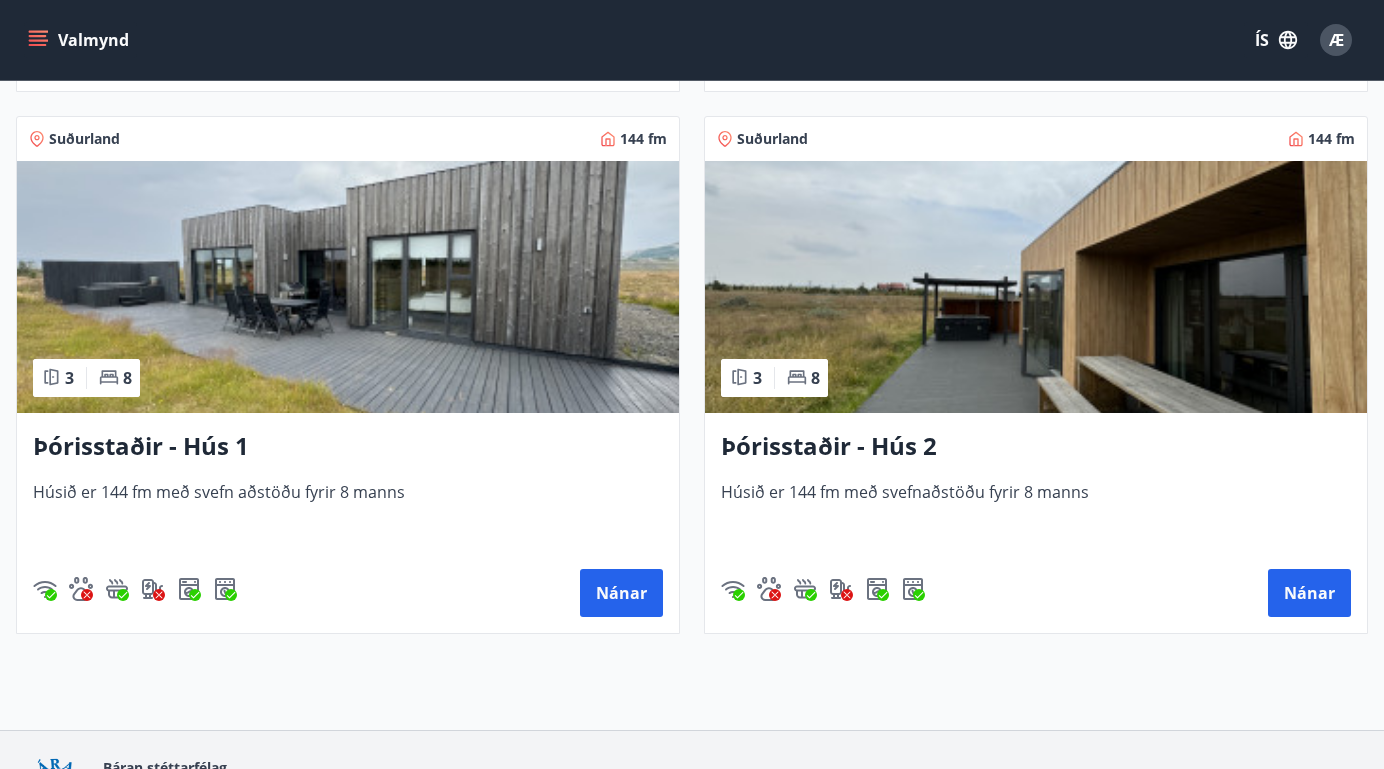 click on "Þórisstaðir -  Hús 1" at bounding box center [348, 447] 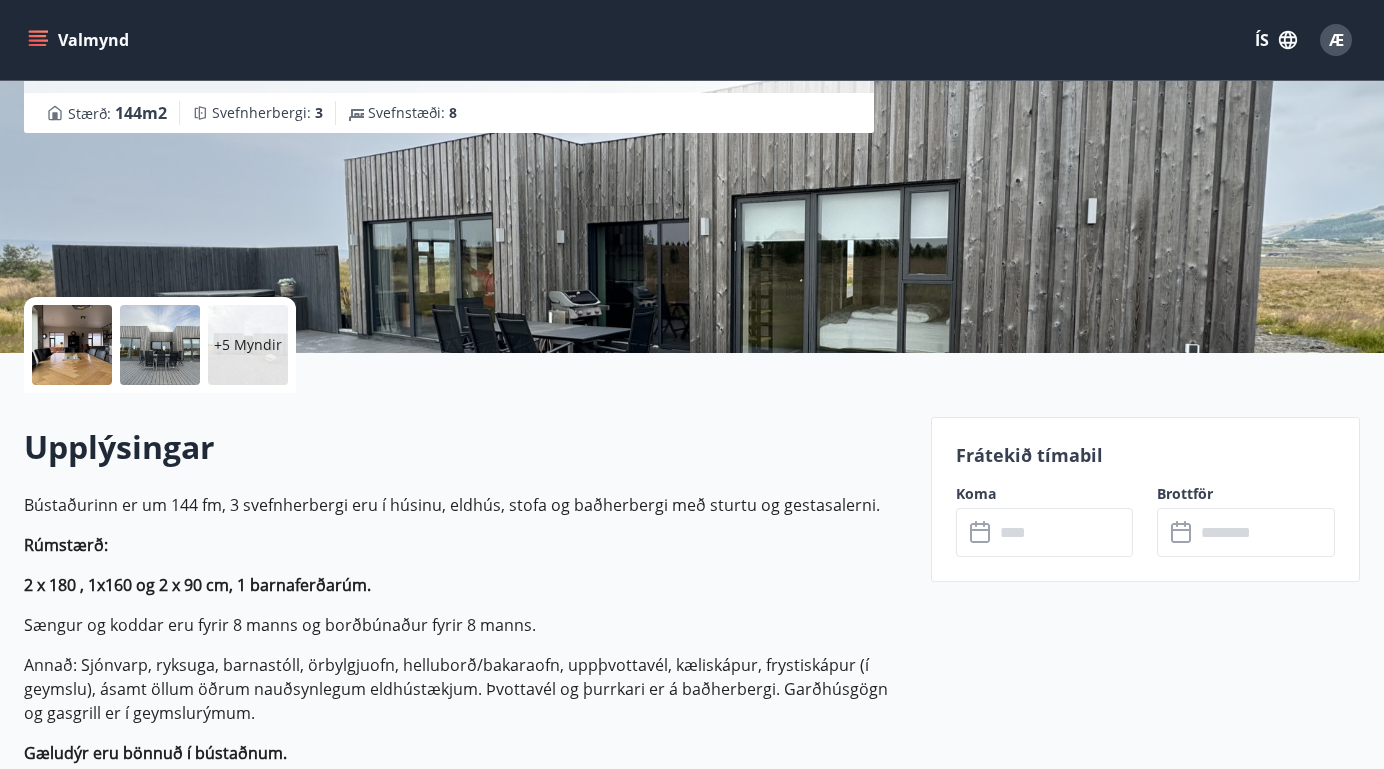 scroll, scrollTop: 491, scrollLeft: 0, axis: vertical 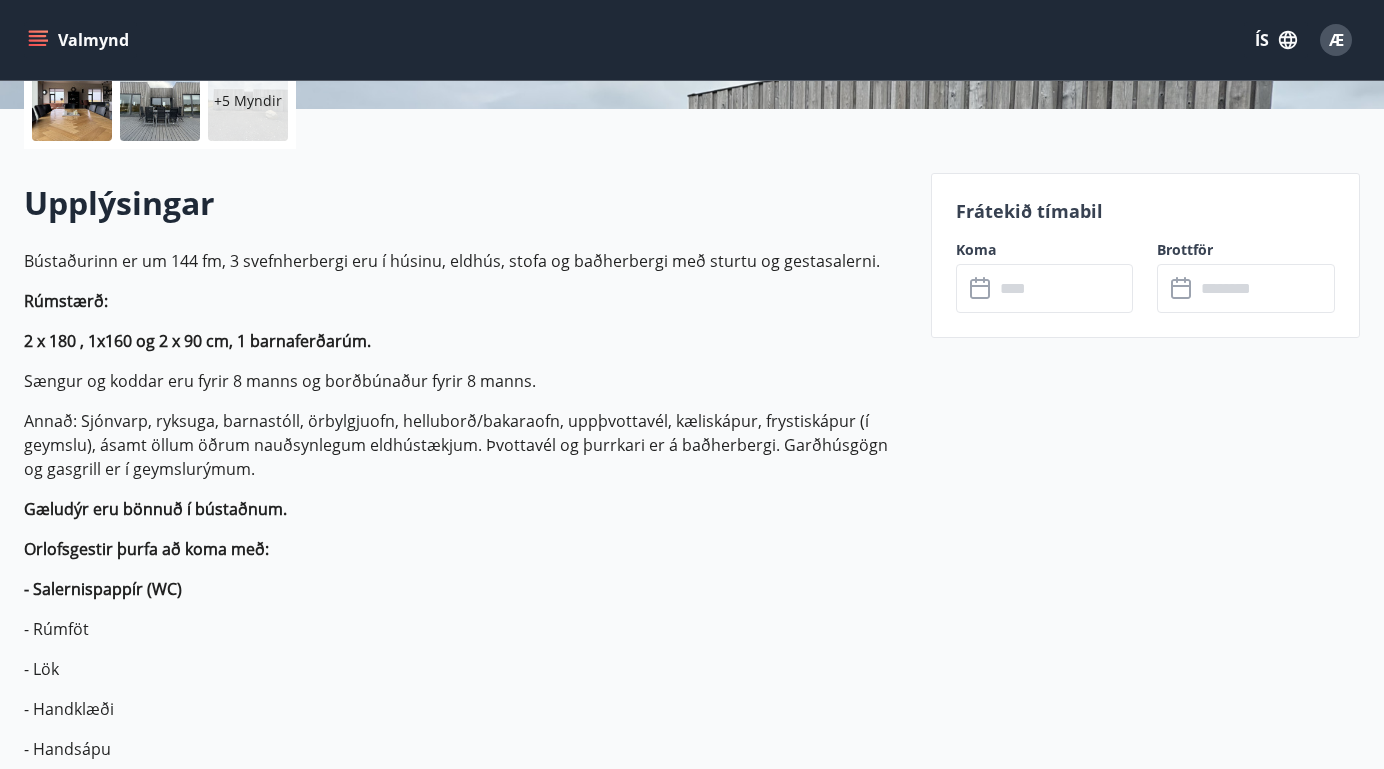 click at bounding box center [1064, 288] 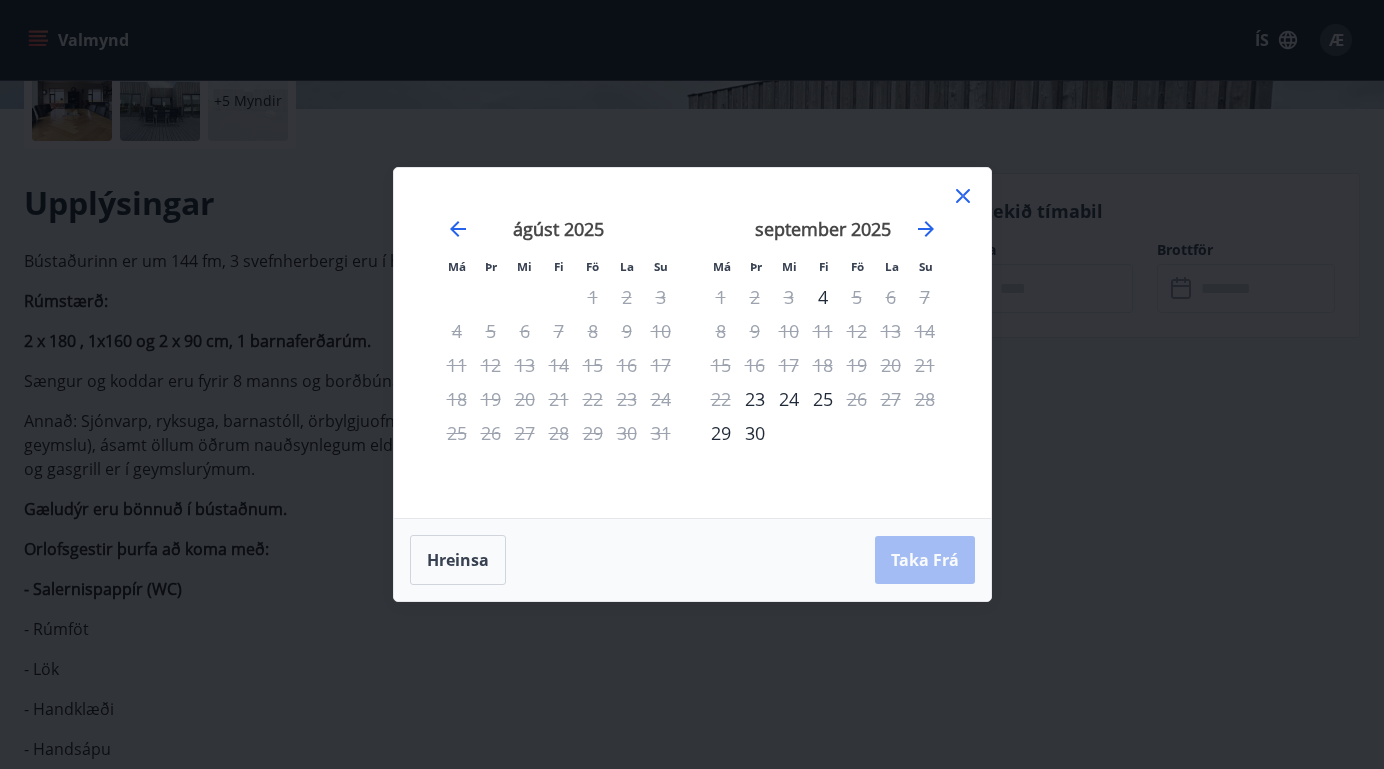 click on "Má Þr Mi Fi Fö La Su Má Þr Mi Fi Fö La Su júlí 2025 1 2 3 4 5 6 7 8 9 10 11 12 13 14 15 16 17 18 19 20 21 22 23 24 25 26 27 28 29 30 31 ágúst 2025 1 2 3 4 5 6 7 8 9 10 11 12 13 14 15 16 17 18 19 20 21 22 23 24 25 26 27 28 29 30 31 september 2025 1 2 3 4 5 6 7 8 9 10 11 12 13 14 15 16 17 18 19 20 21 22 23 24 25 26 27 28 29 30 október 2025 1 2 3 4 5 6 7 8 9 10 11 12 13 14 15 16 17 18 19 20 21 22 23 24 25 26 27 28 29 30 31" at bounding box center (692, 343) 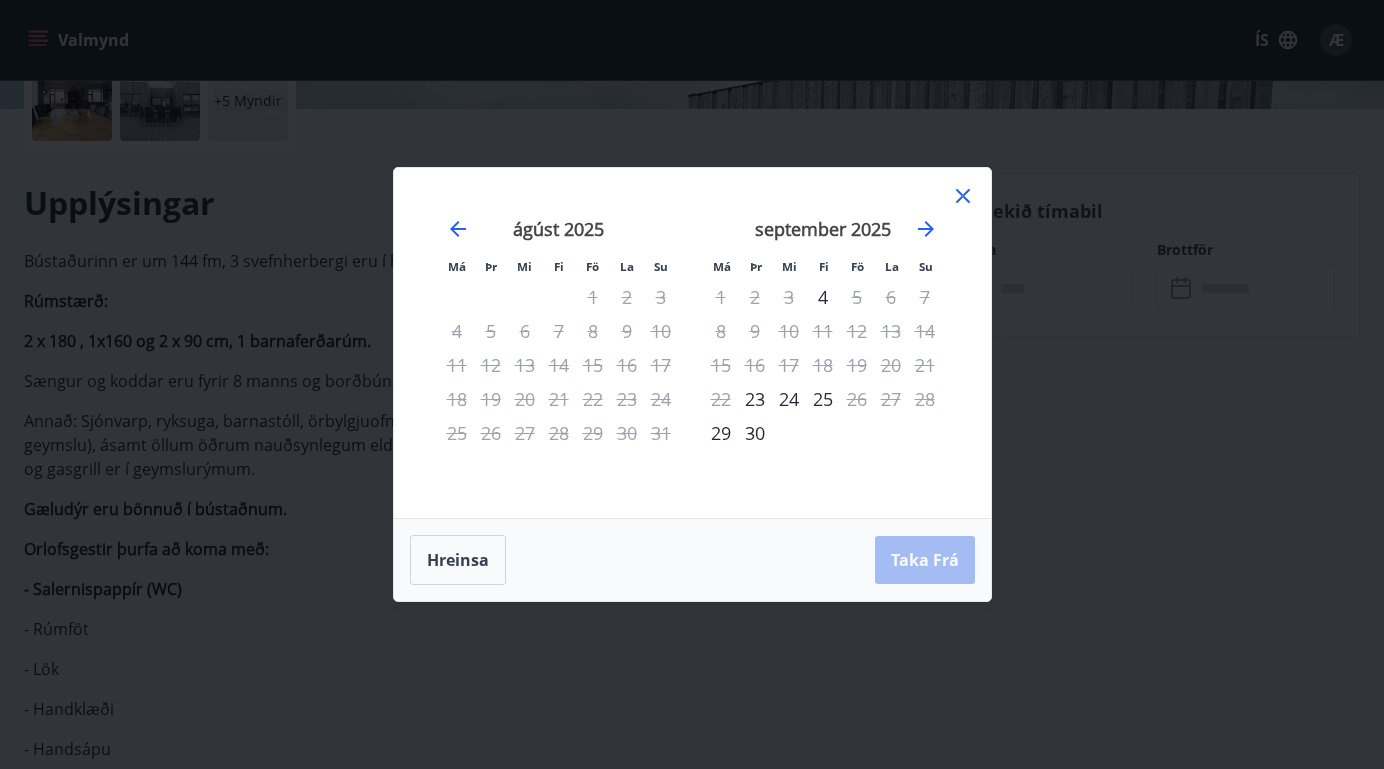 click 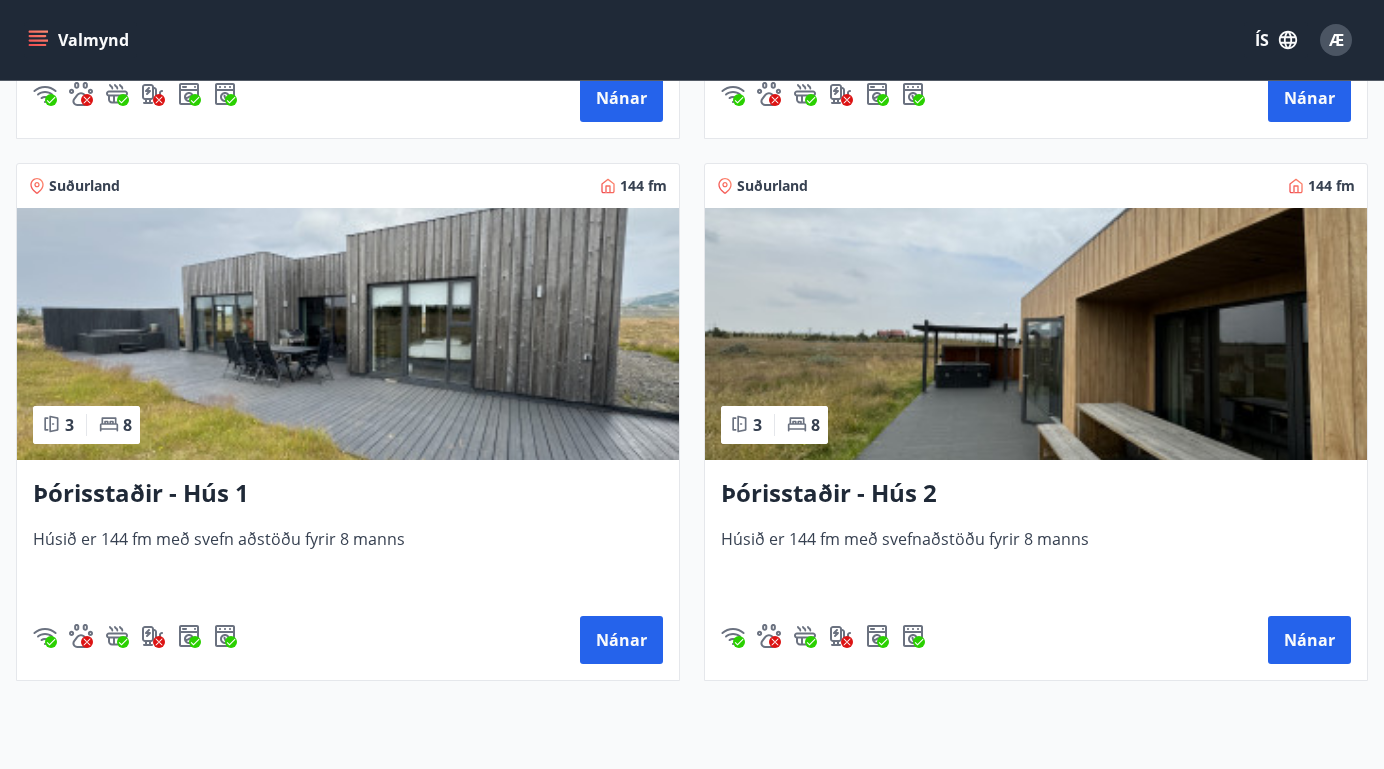 scroll, scrollTop: 1410, scrollLeft: 0, axis: vertical 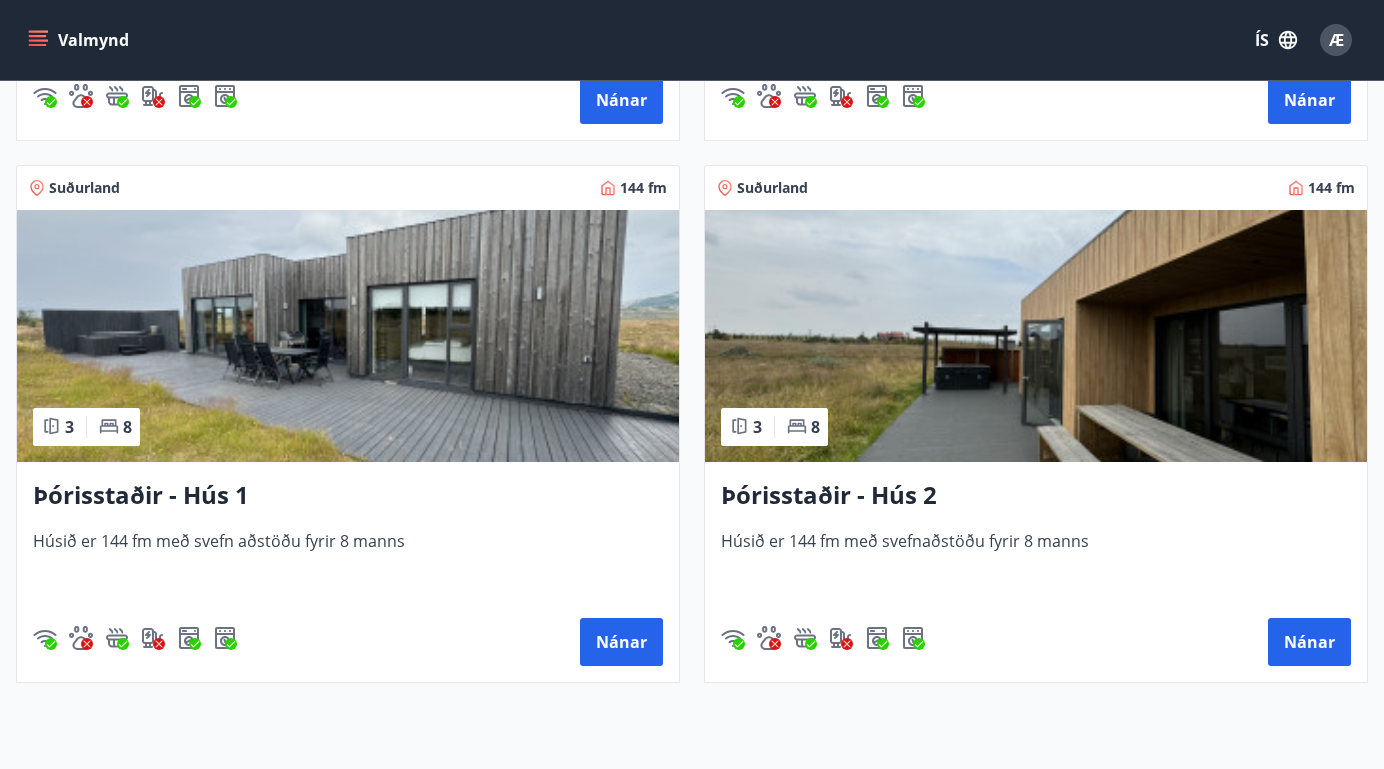 click on "Þórisstaðir -  Hús 2" at bounding box center [1036, 496] 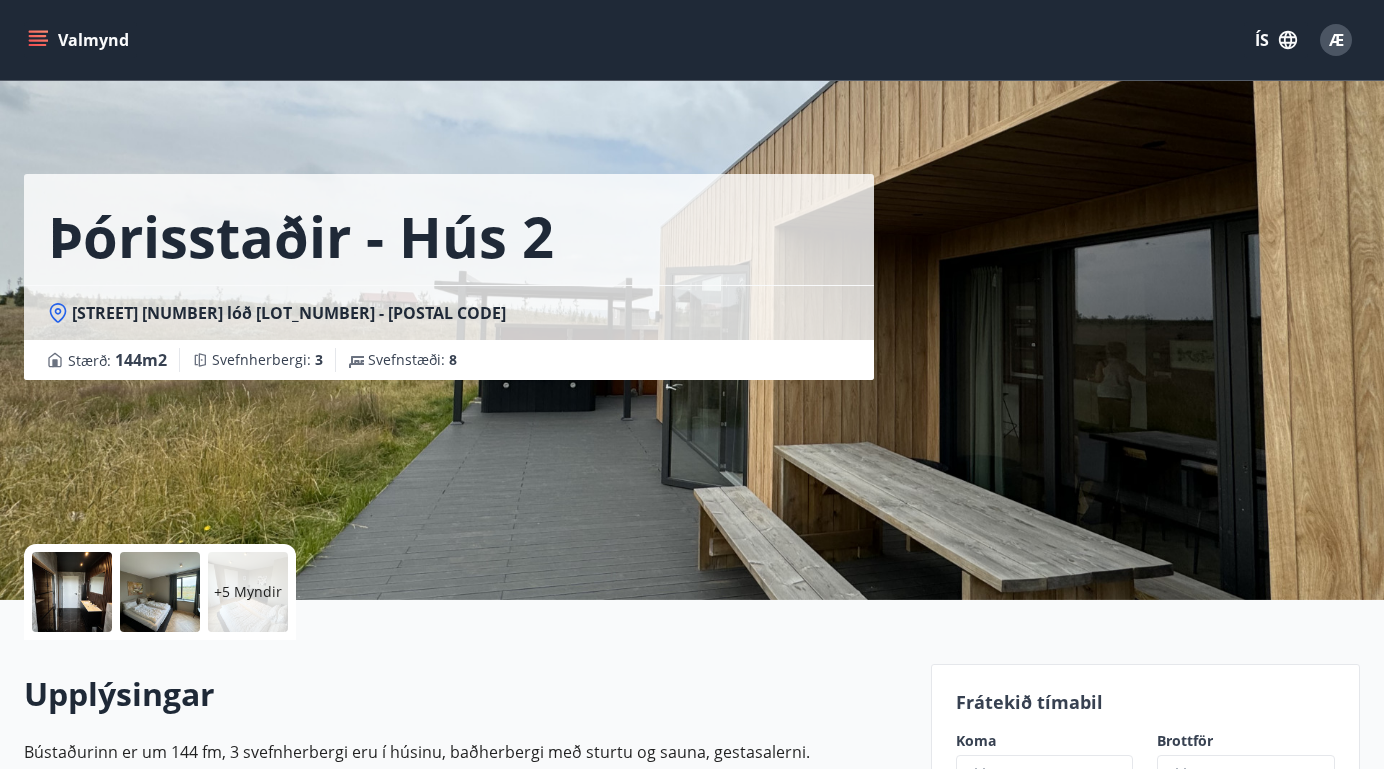 scroll, scrollTop: 135, scrollLeft: 0, axis: vertical 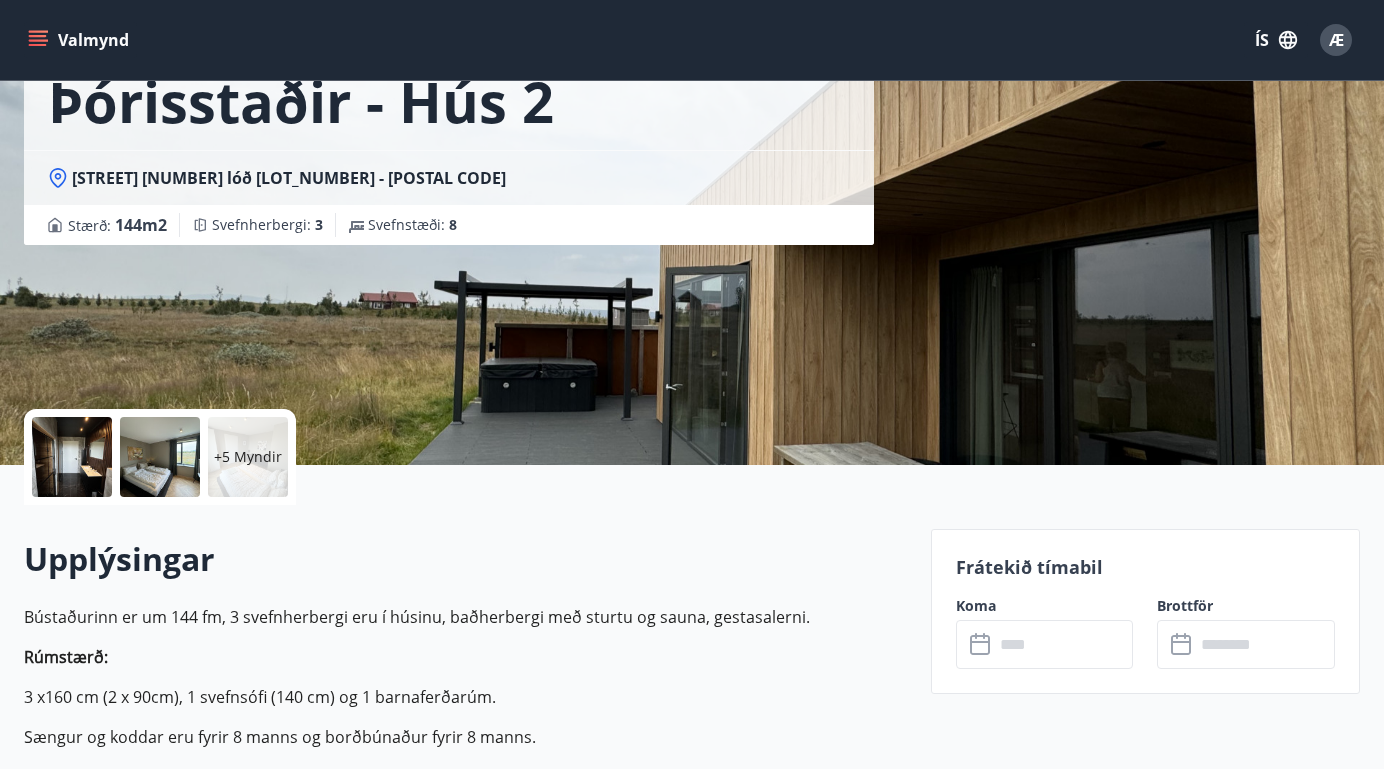click at bounding box center (1064, 644) 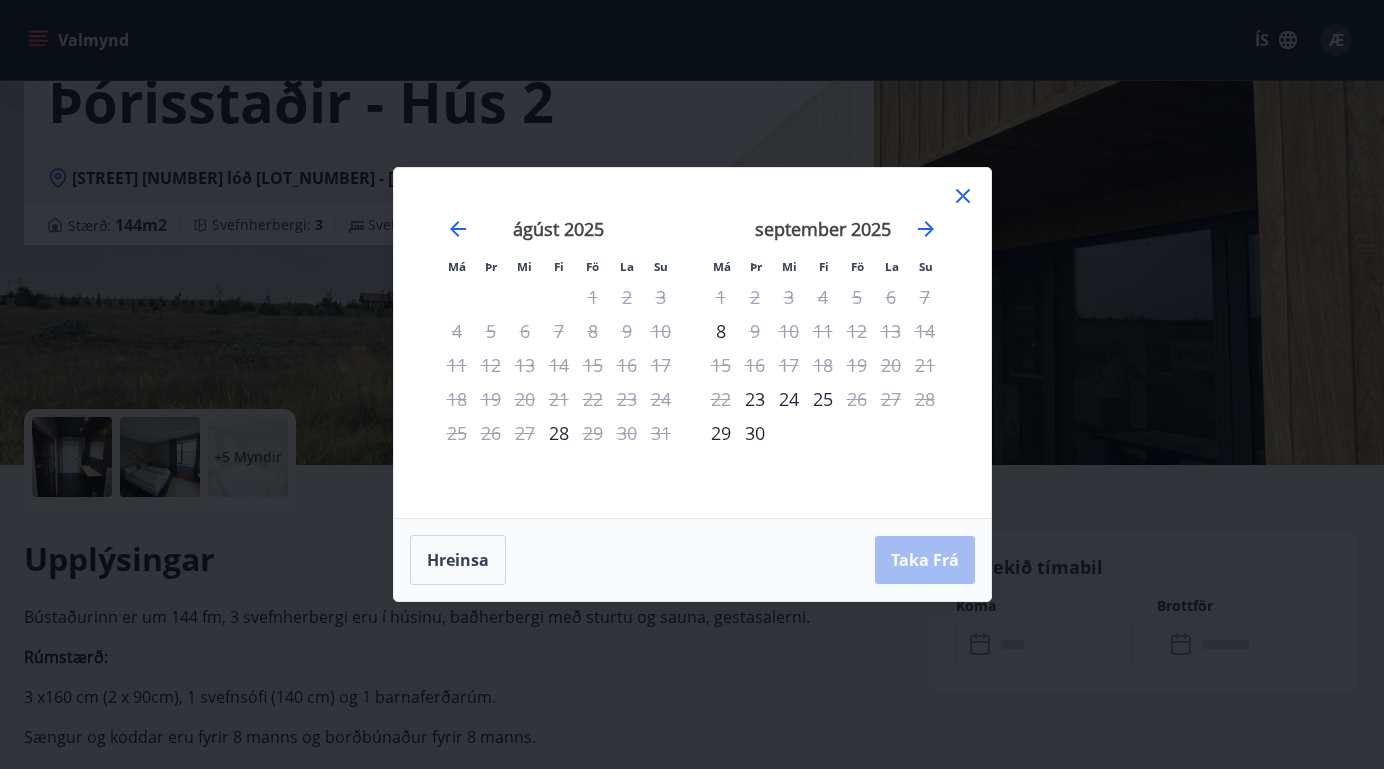 click 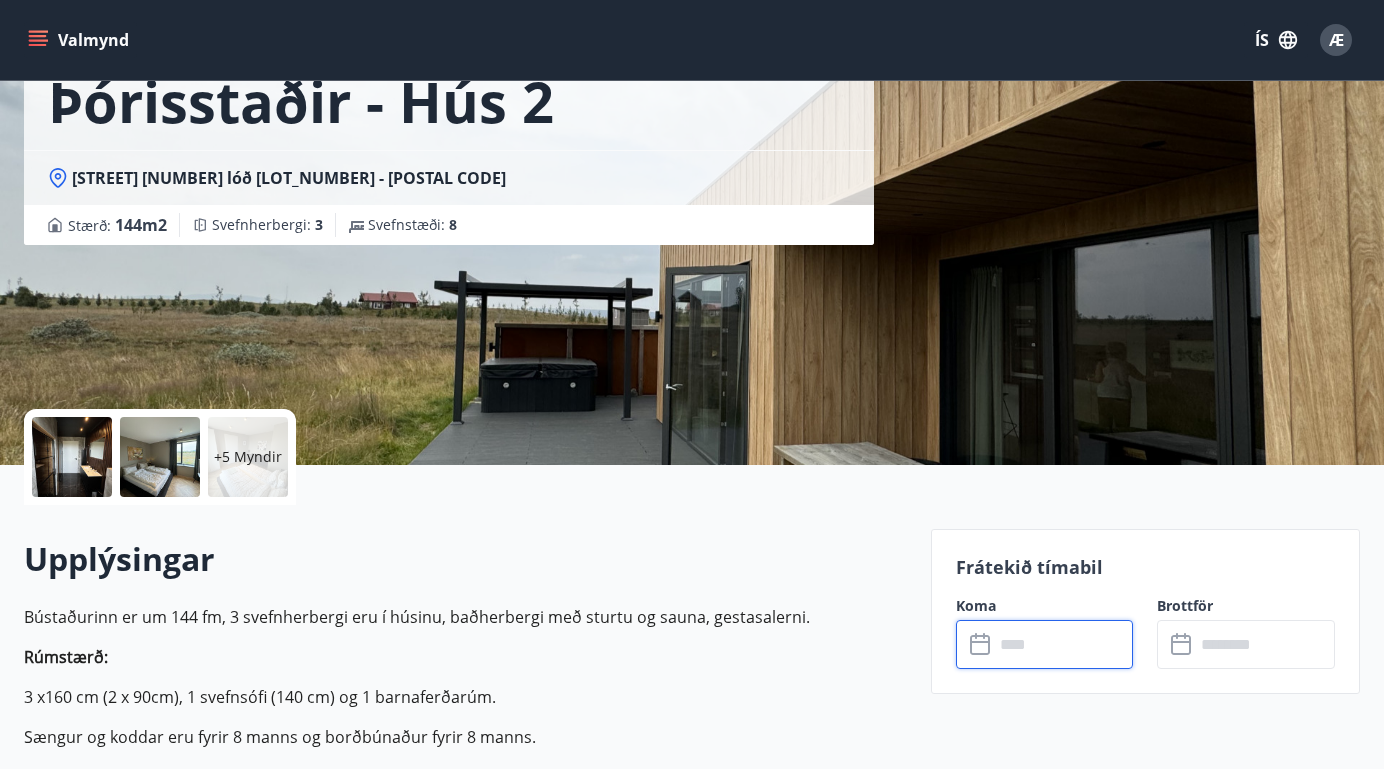 scroll, scrollTop: 0, scrollLeft: 0, axis: both 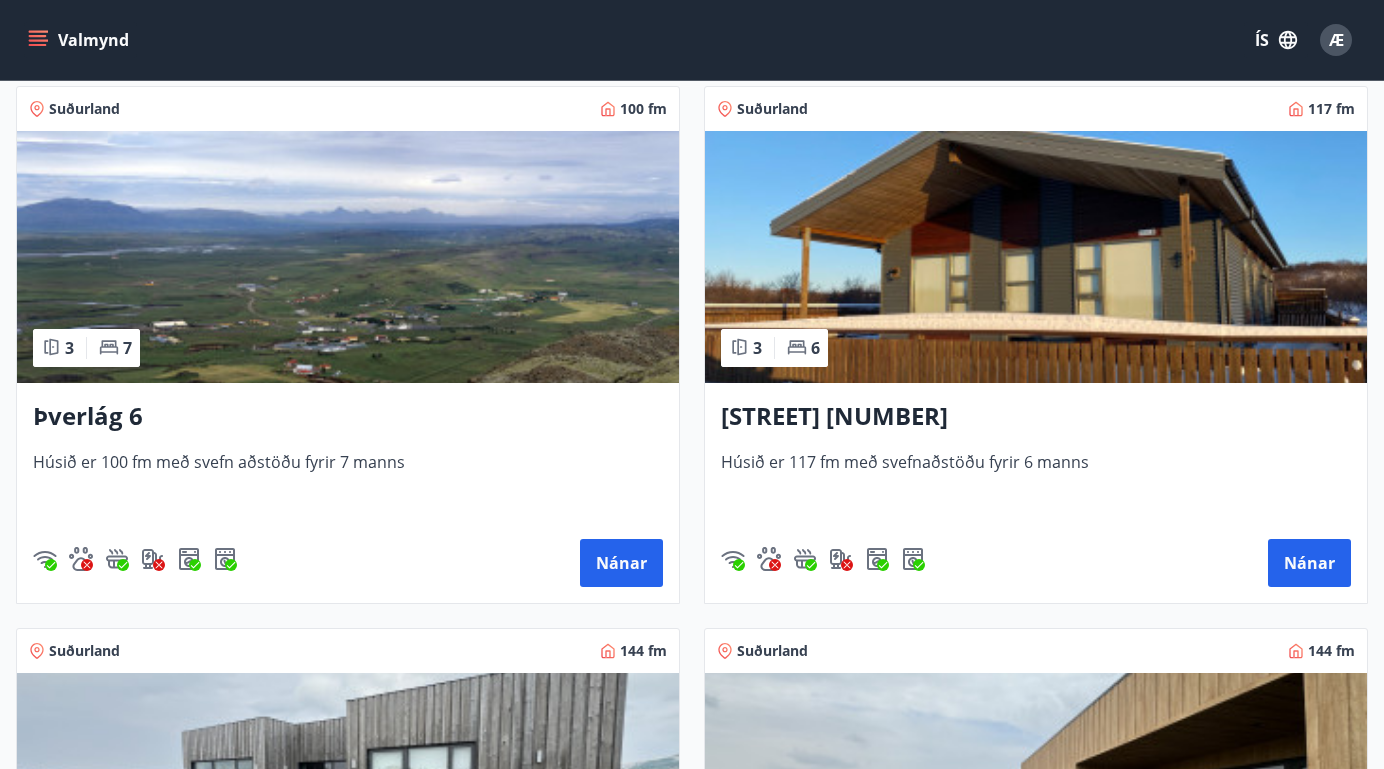 click at bounding box center [1036, 257] 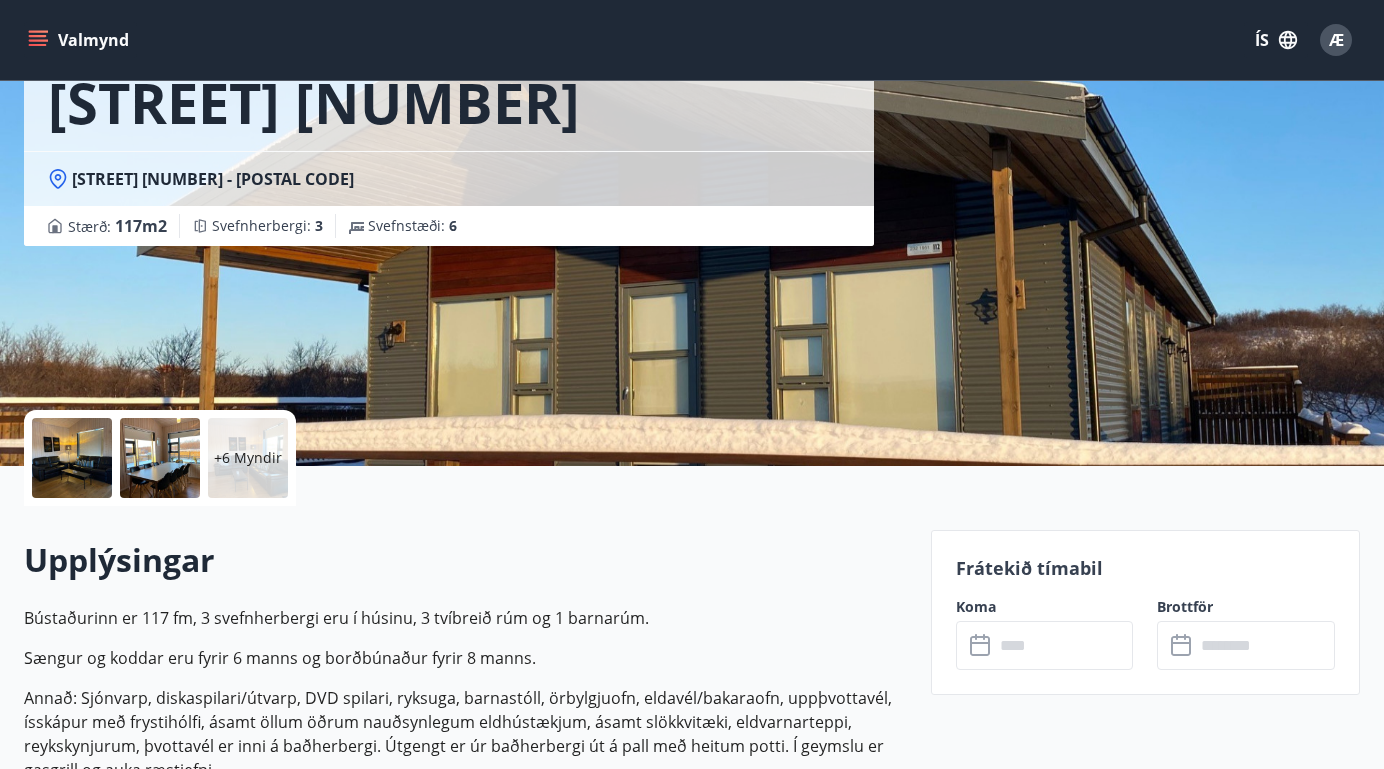 scroll, scrollTop: 155, scrollLeft: 0, axis: vertical 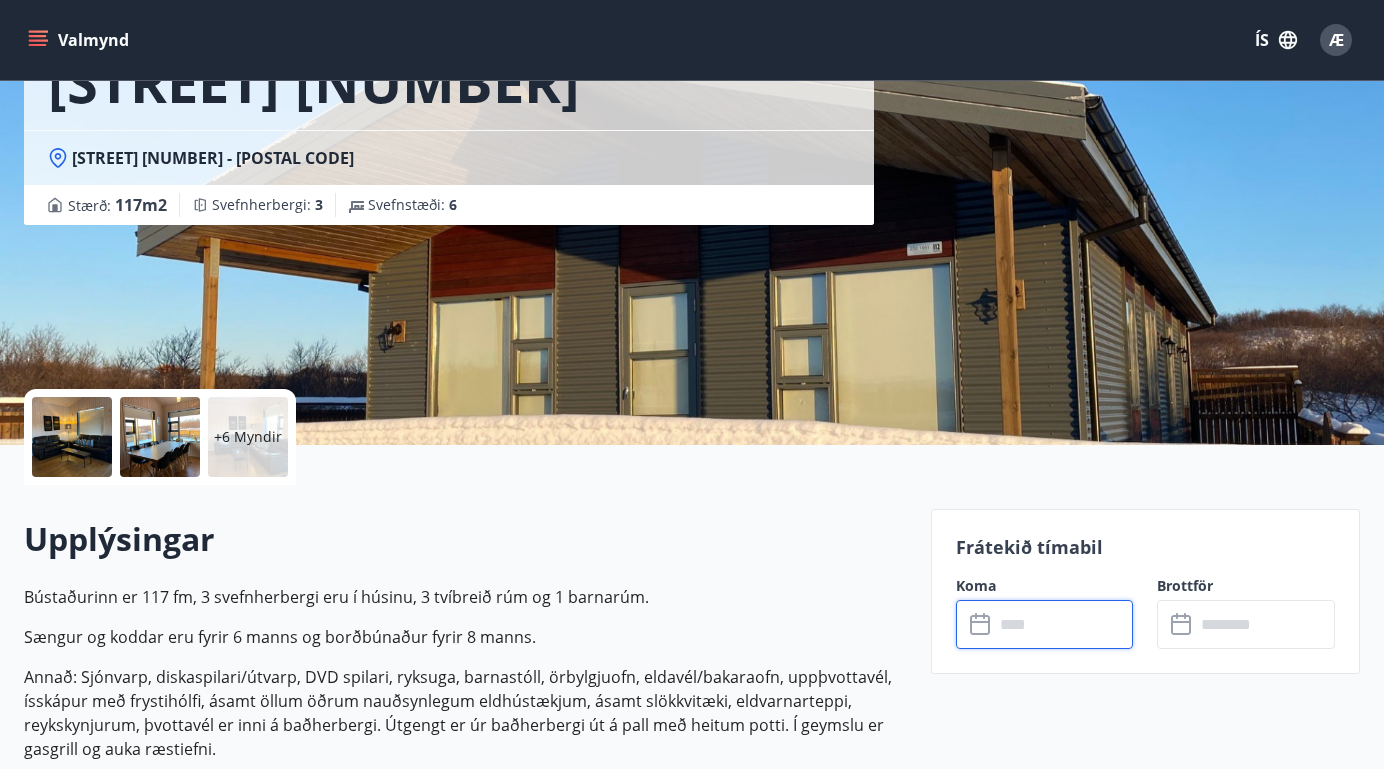 click at bounding box center (1064, 624) 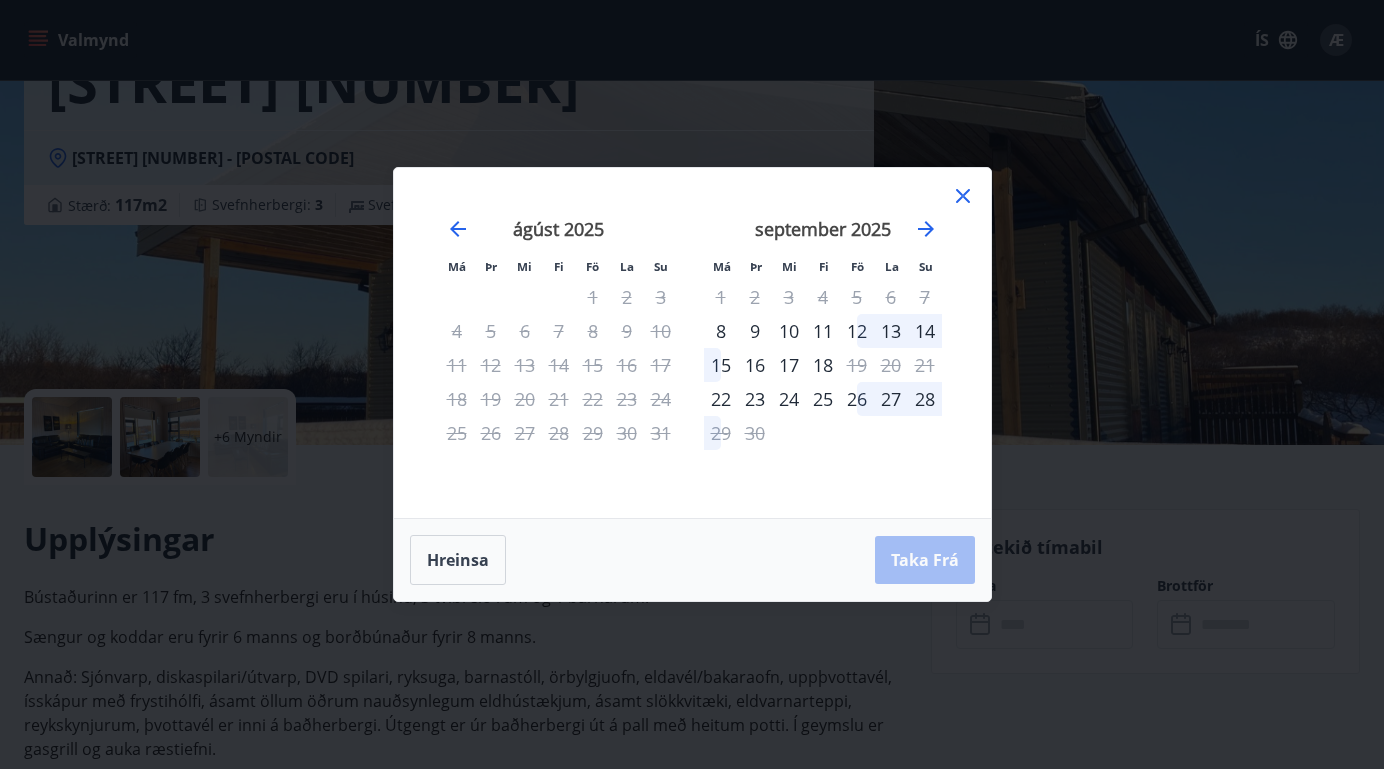 click 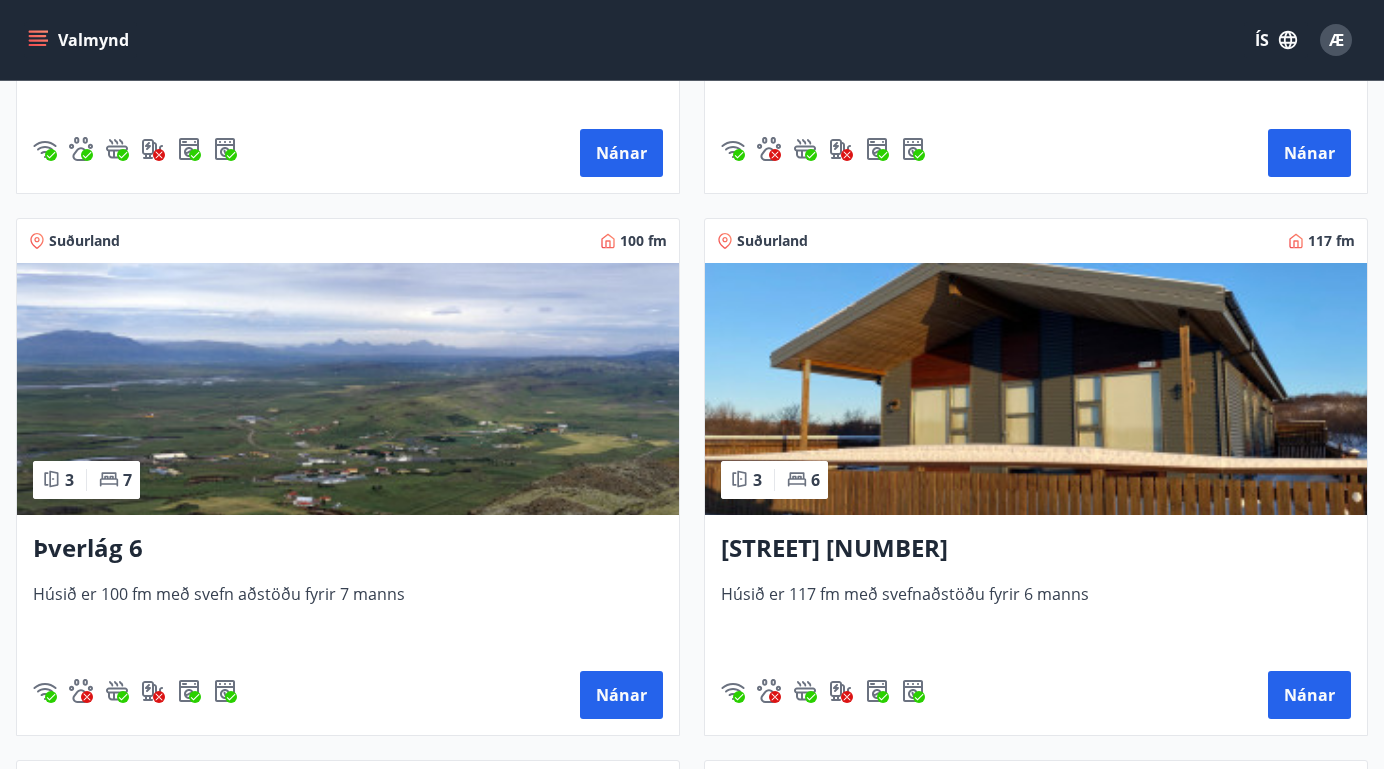 scroll, scrollTop: 820, scrollLeft: 0, axis: vertical 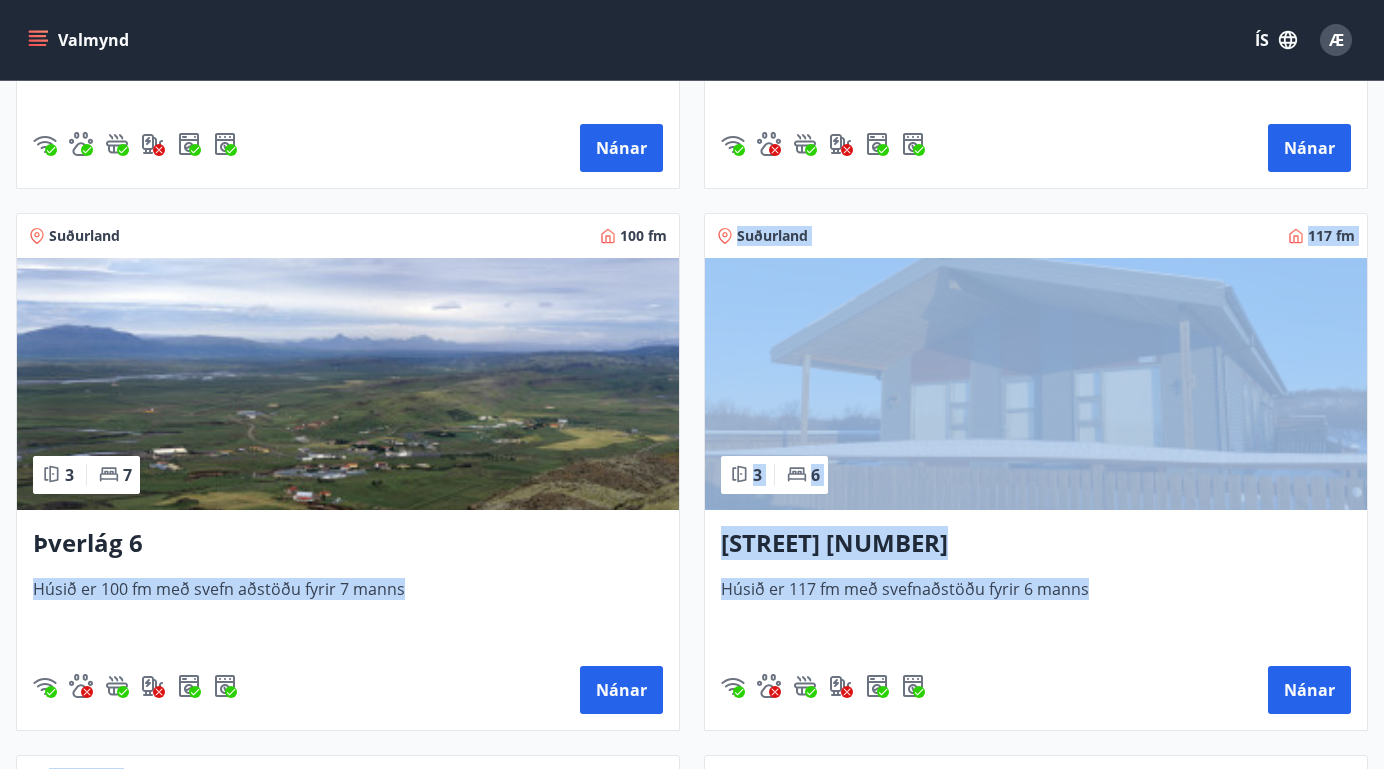 drag, startPoint x: 523, startPoint y: 745, endPoint x: 225, endPoint y: 546, distance: 358.33643 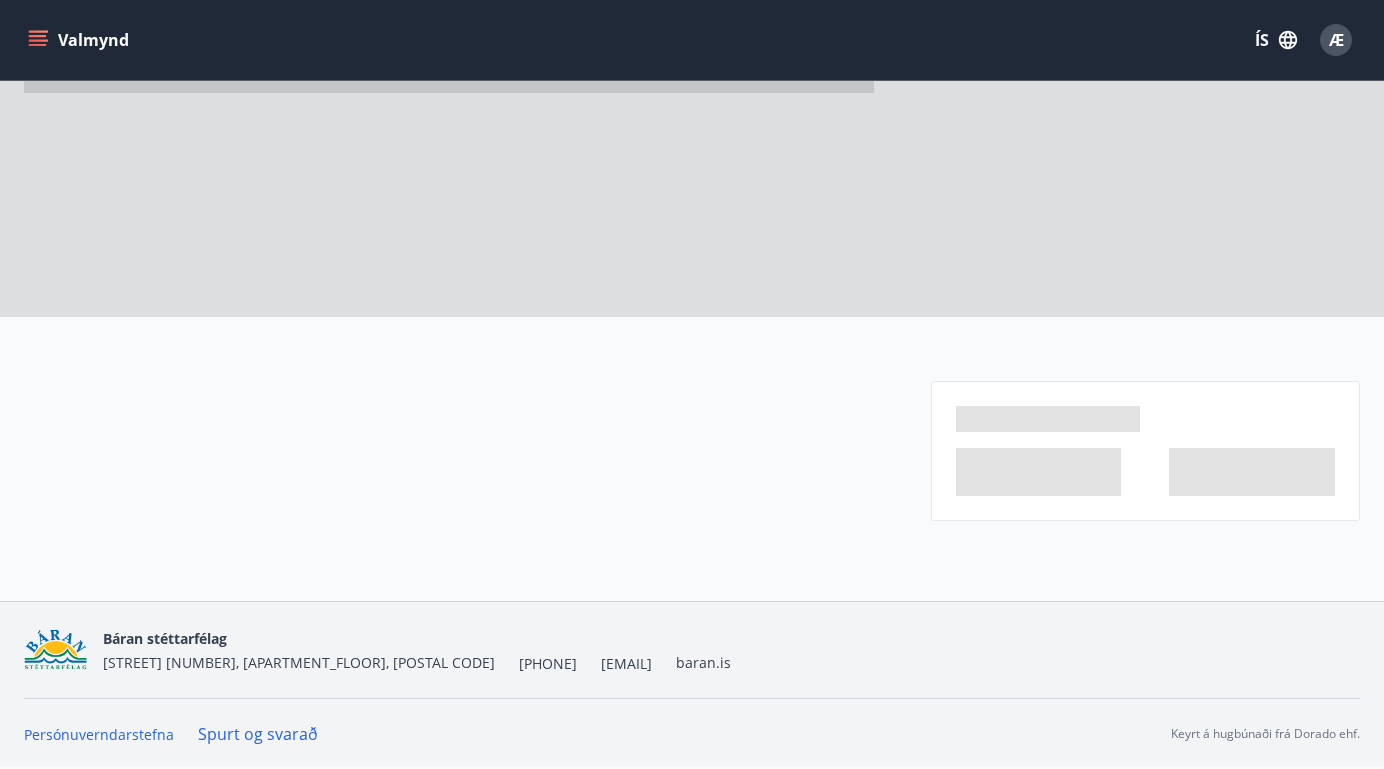 scroll, scrollTop: 0, scrollLeft: 0, axis: both 